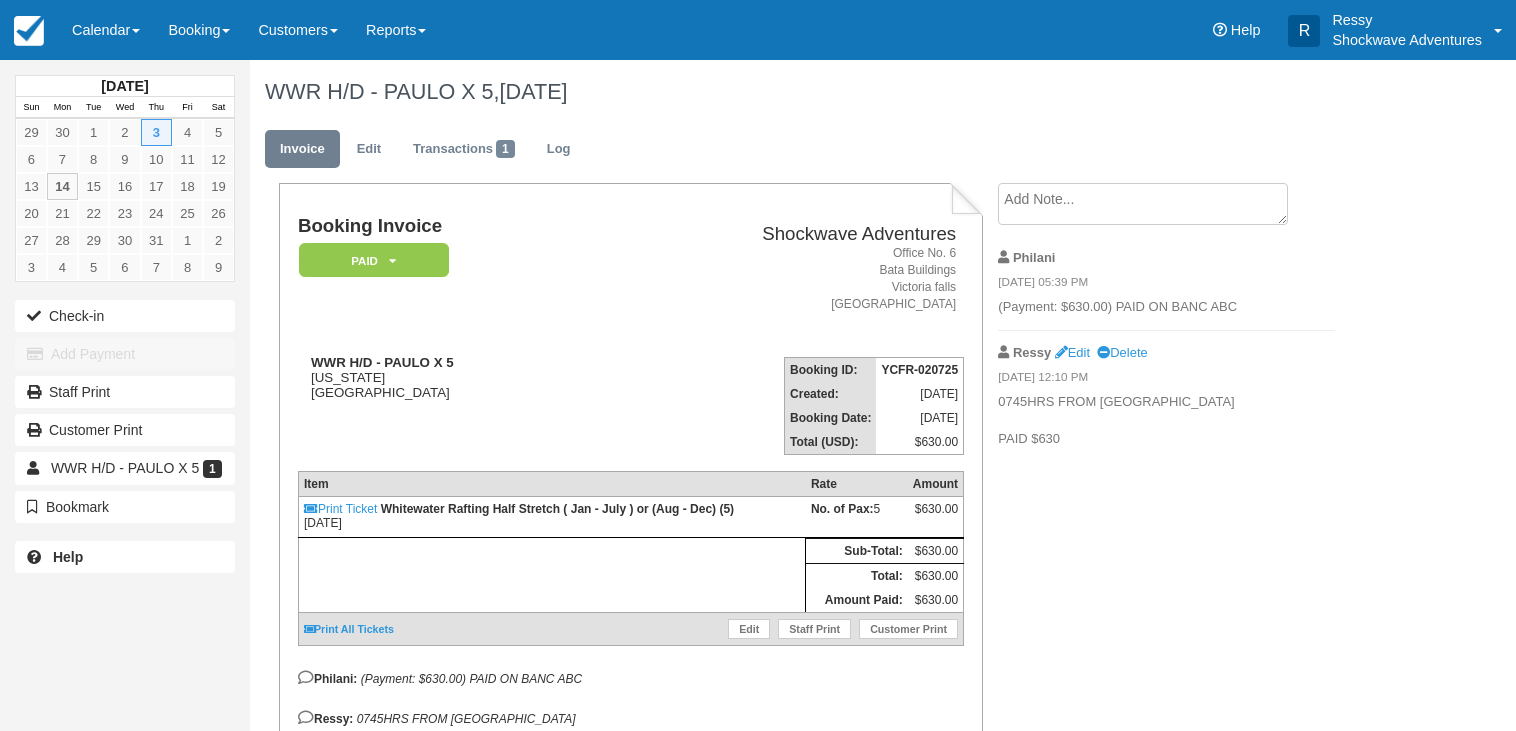 scroll, scrollTop: 0, scrollLeft: 0, axis: both 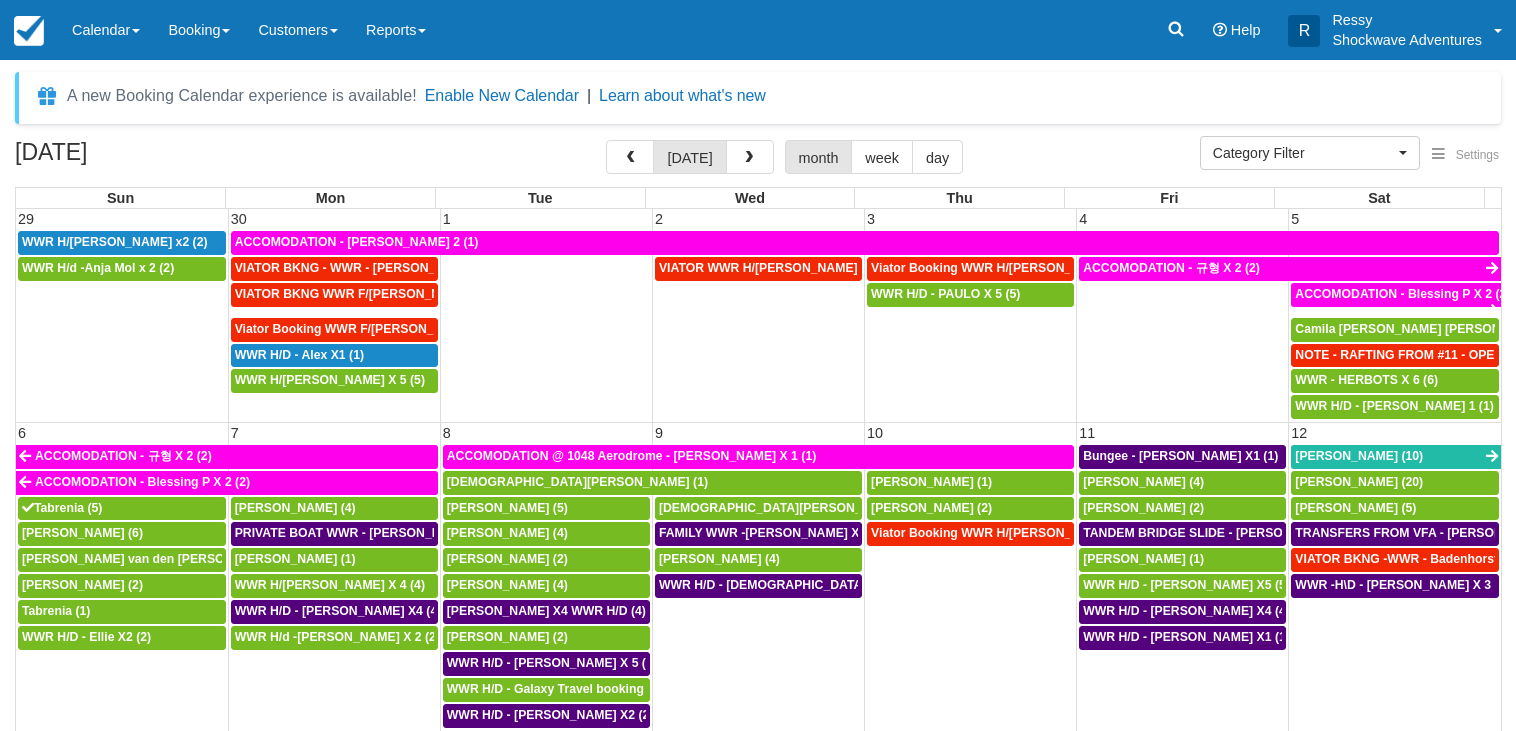 select 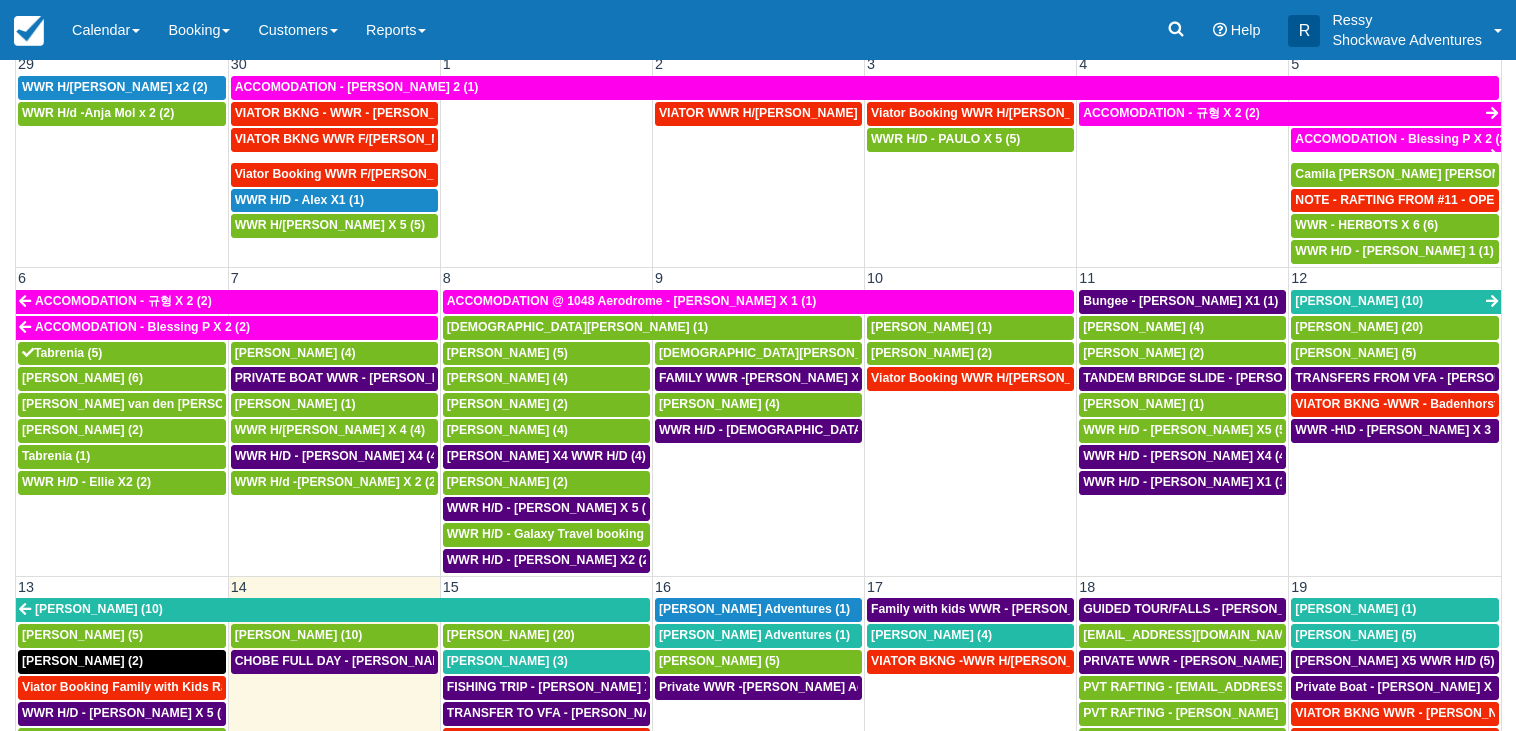 scroll, scrollTop: 171, scrollLeft: 0, axis: vertical 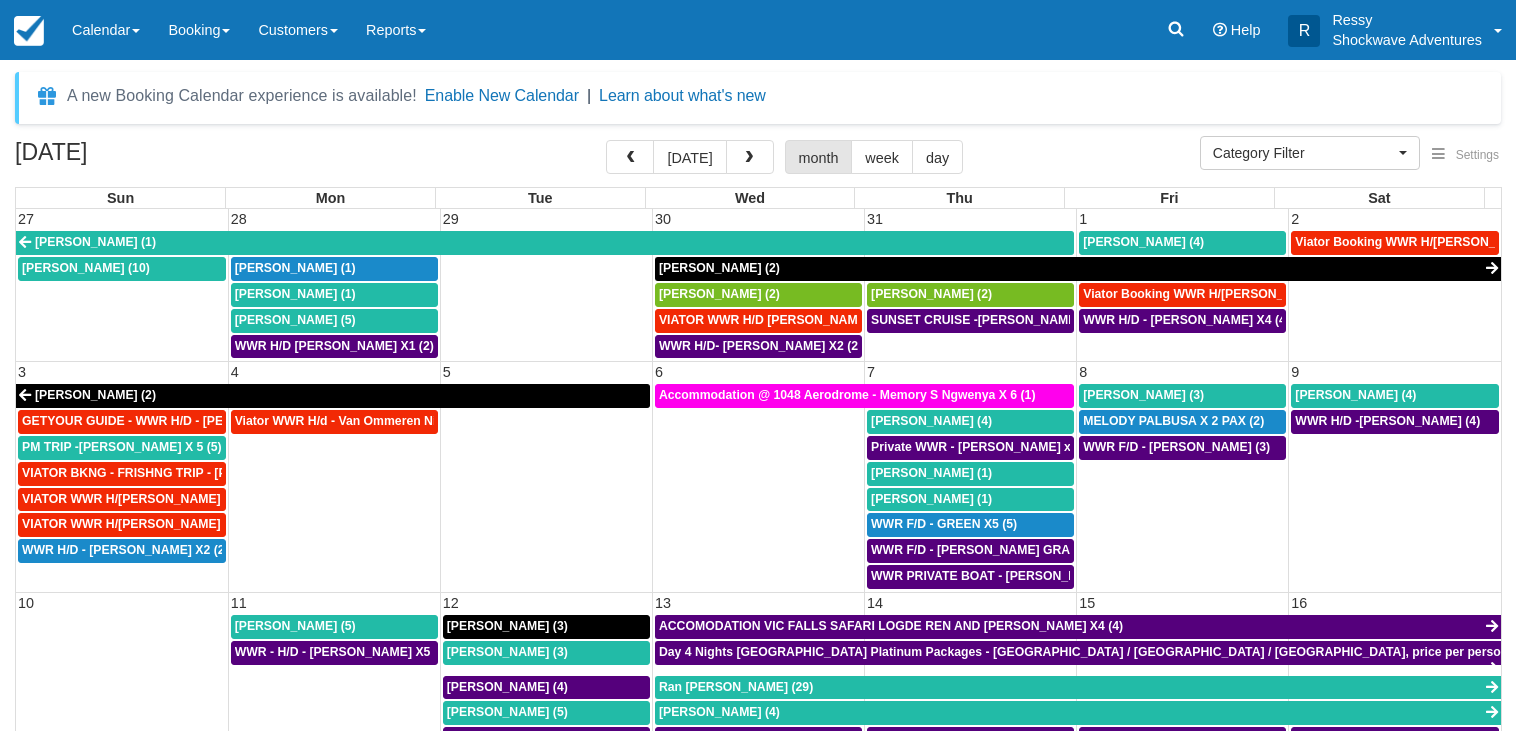 select 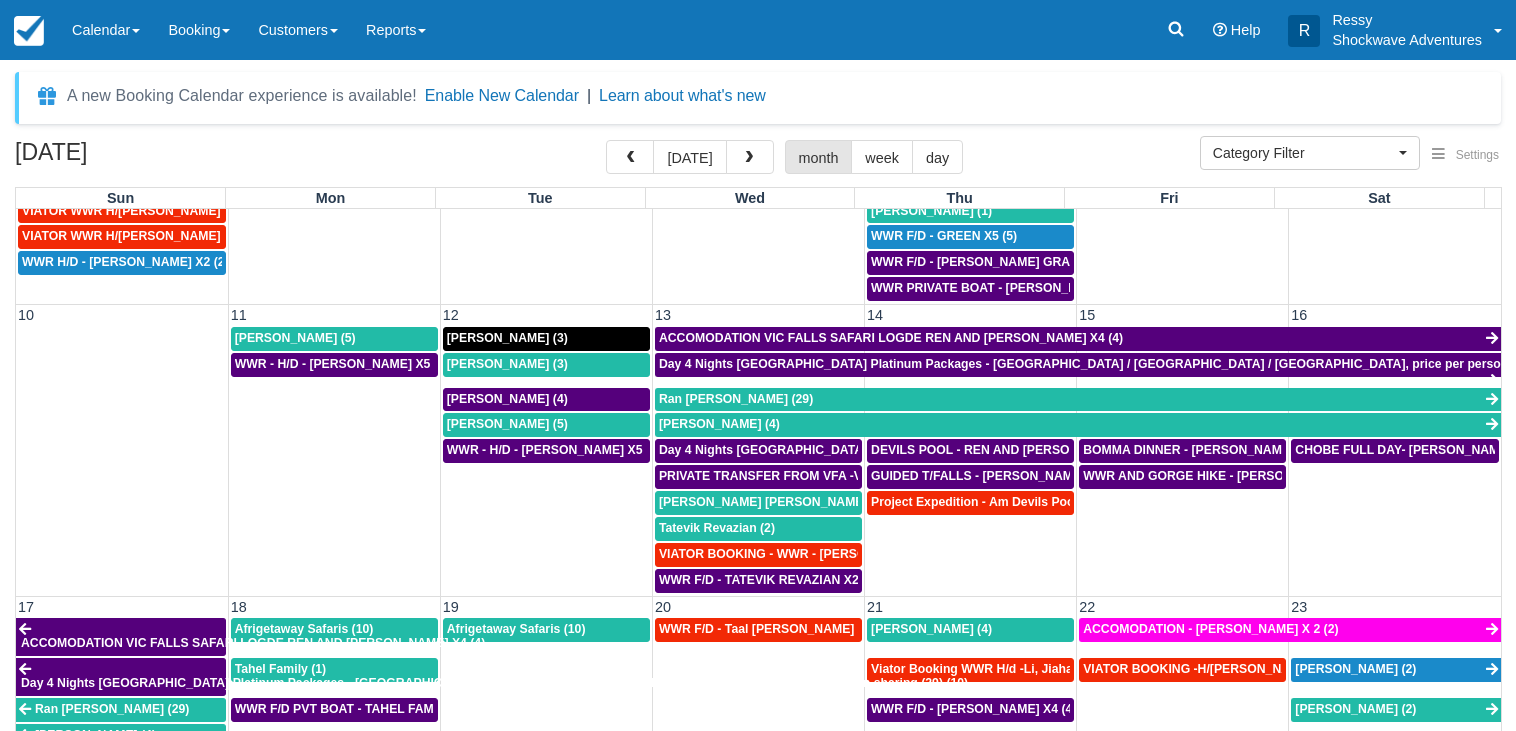 scroll, scrollTop: 0, scrollLeft: 0, axis: both 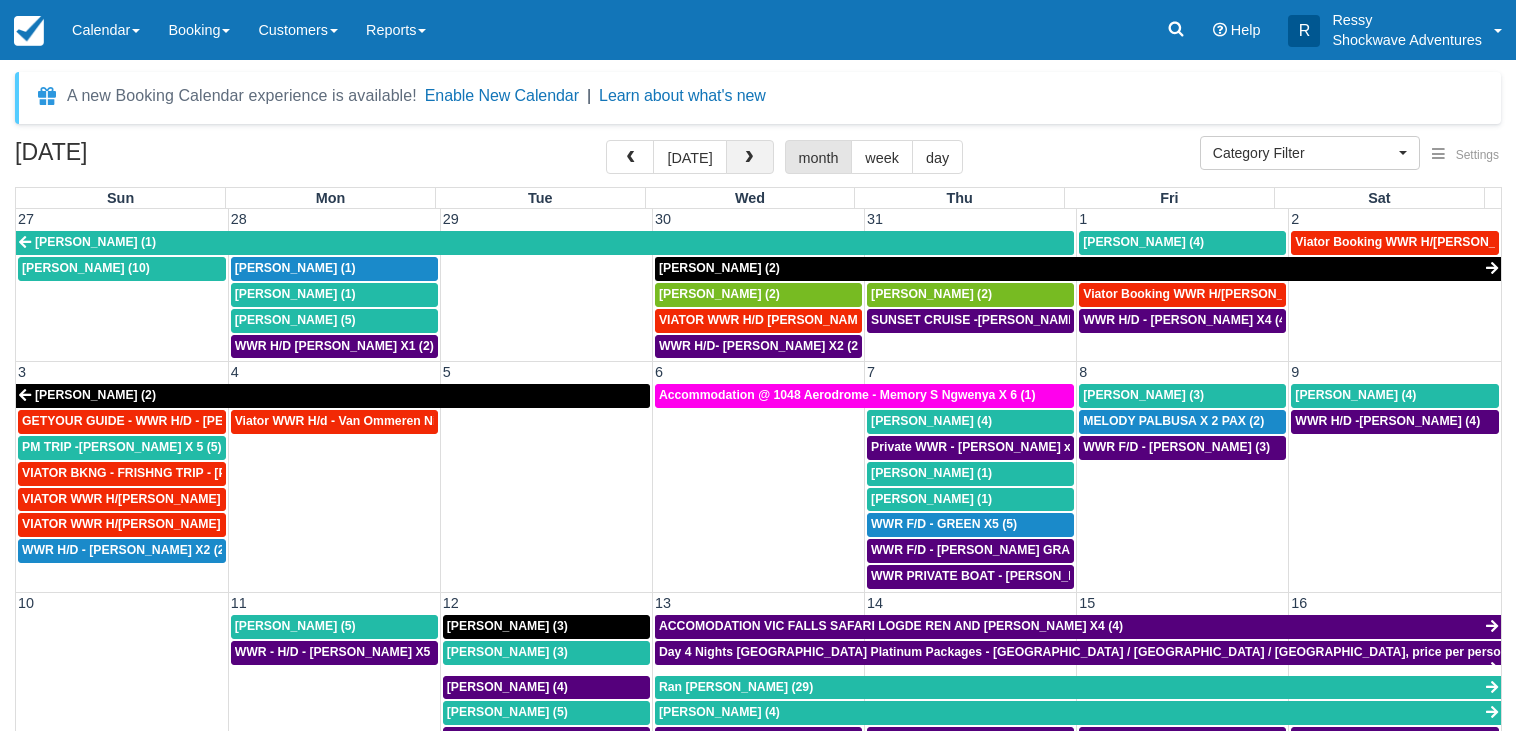 click at bounding box center (749, 158) 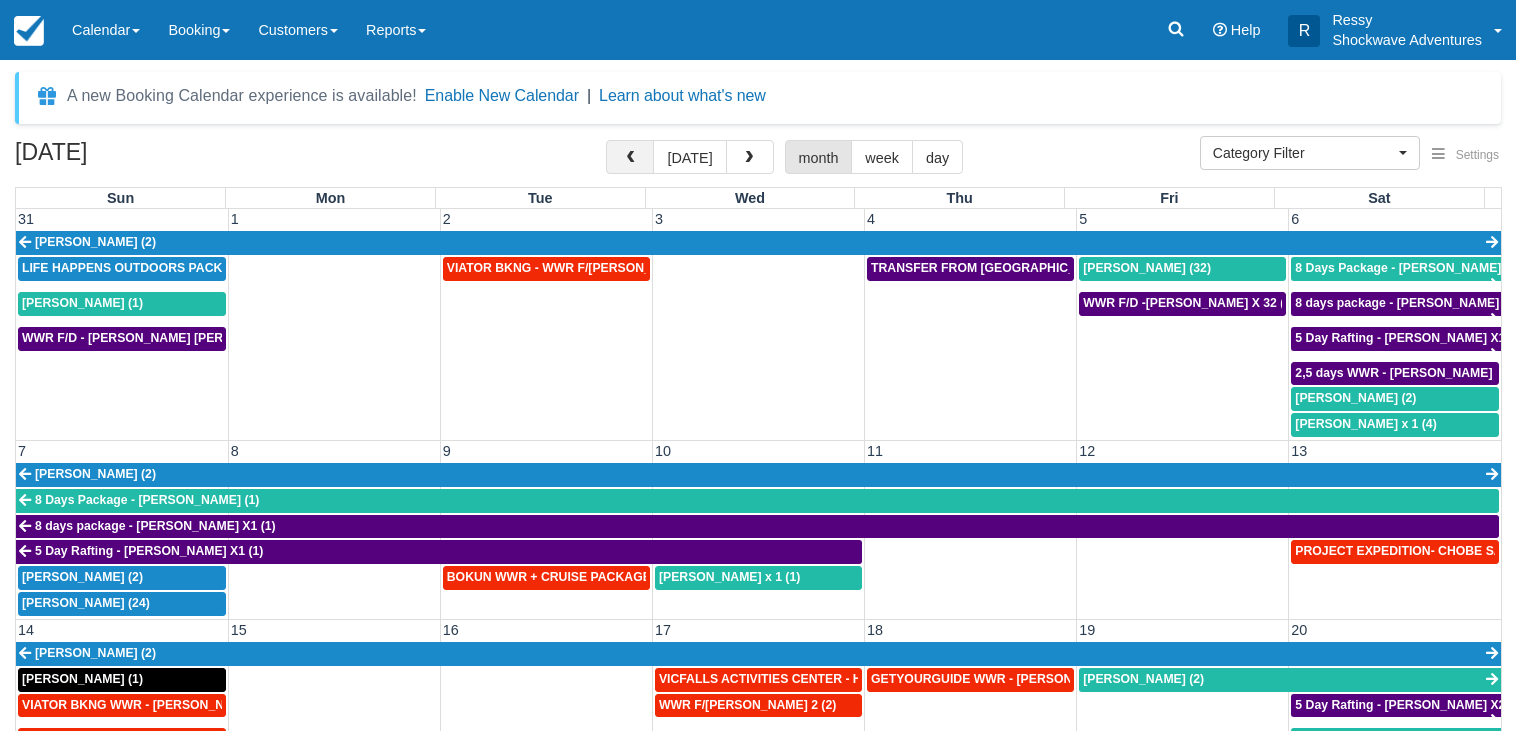click at bounding box center [630, 157] 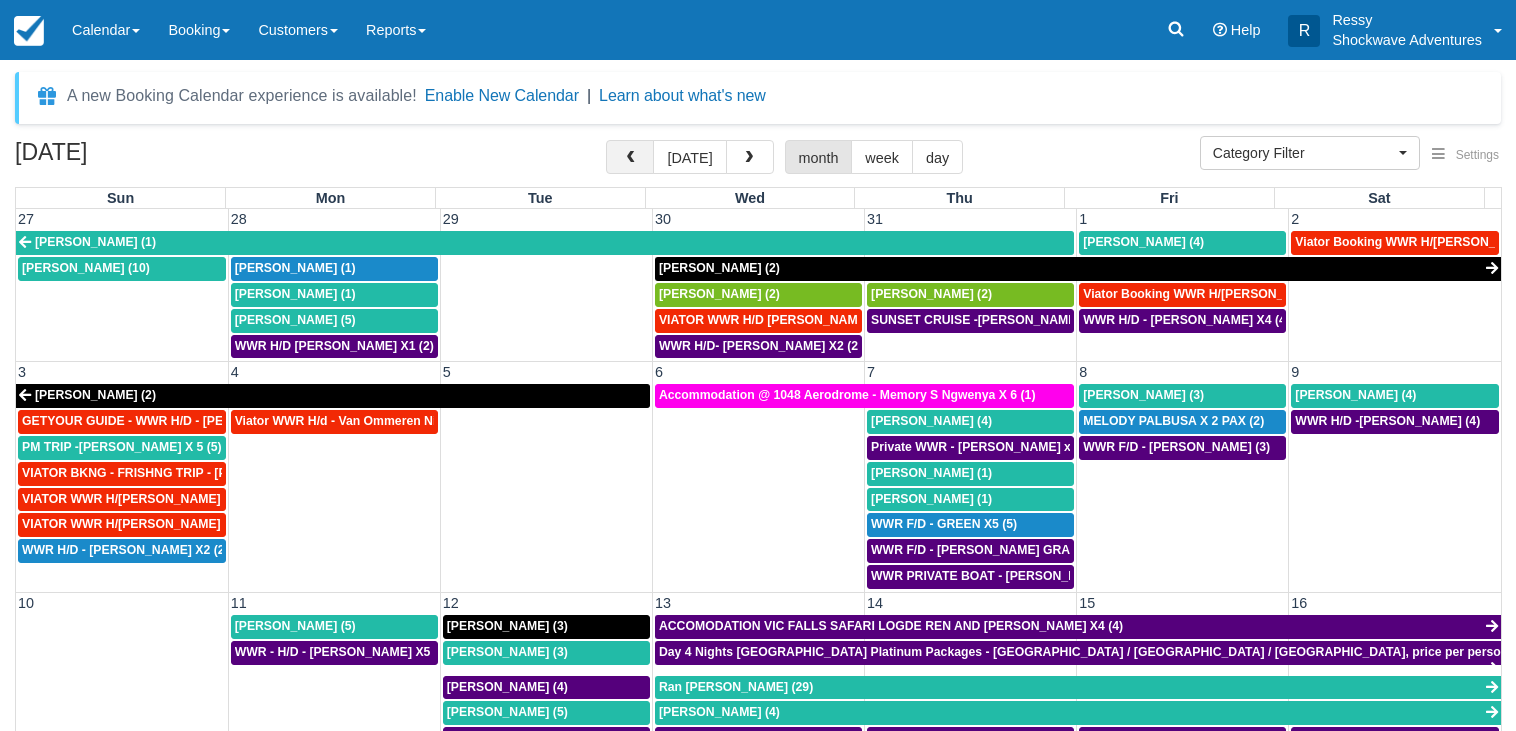 click at bounding box center [630, 157] 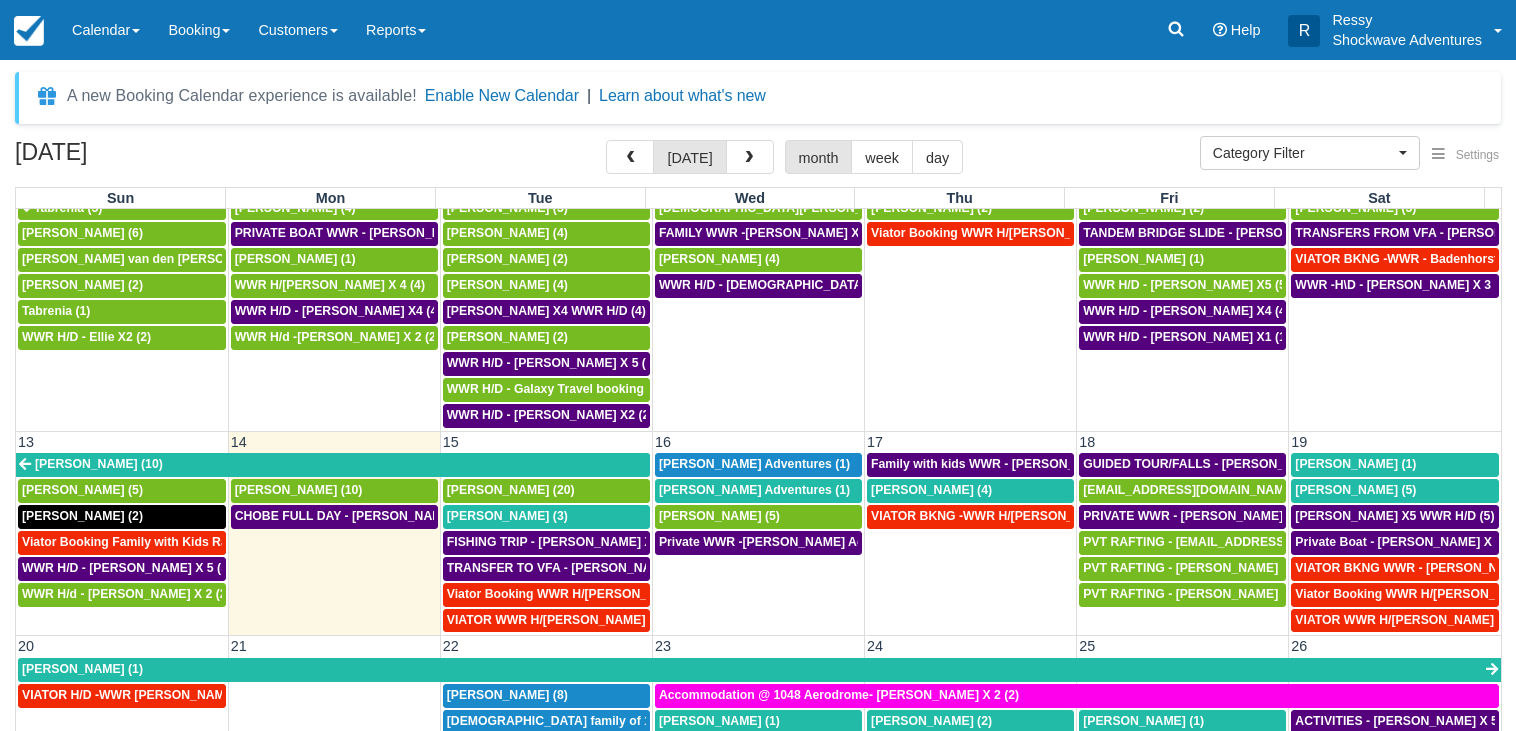 scroll, scrollTop: 384, scrollLeft: 0, axis: vertical 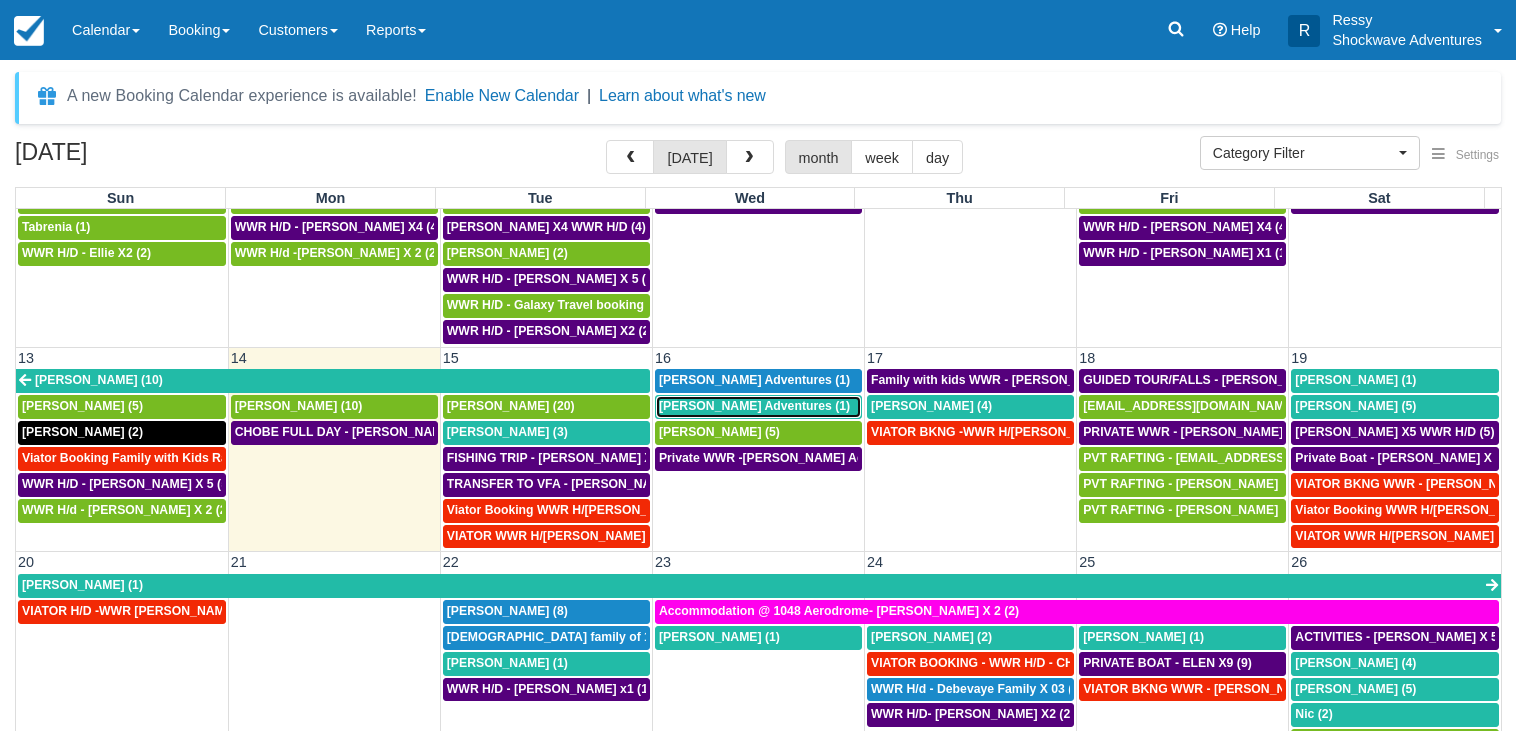 click on "[PERSON_NAME] Adventures (1)" at bounding box center [754, 406] 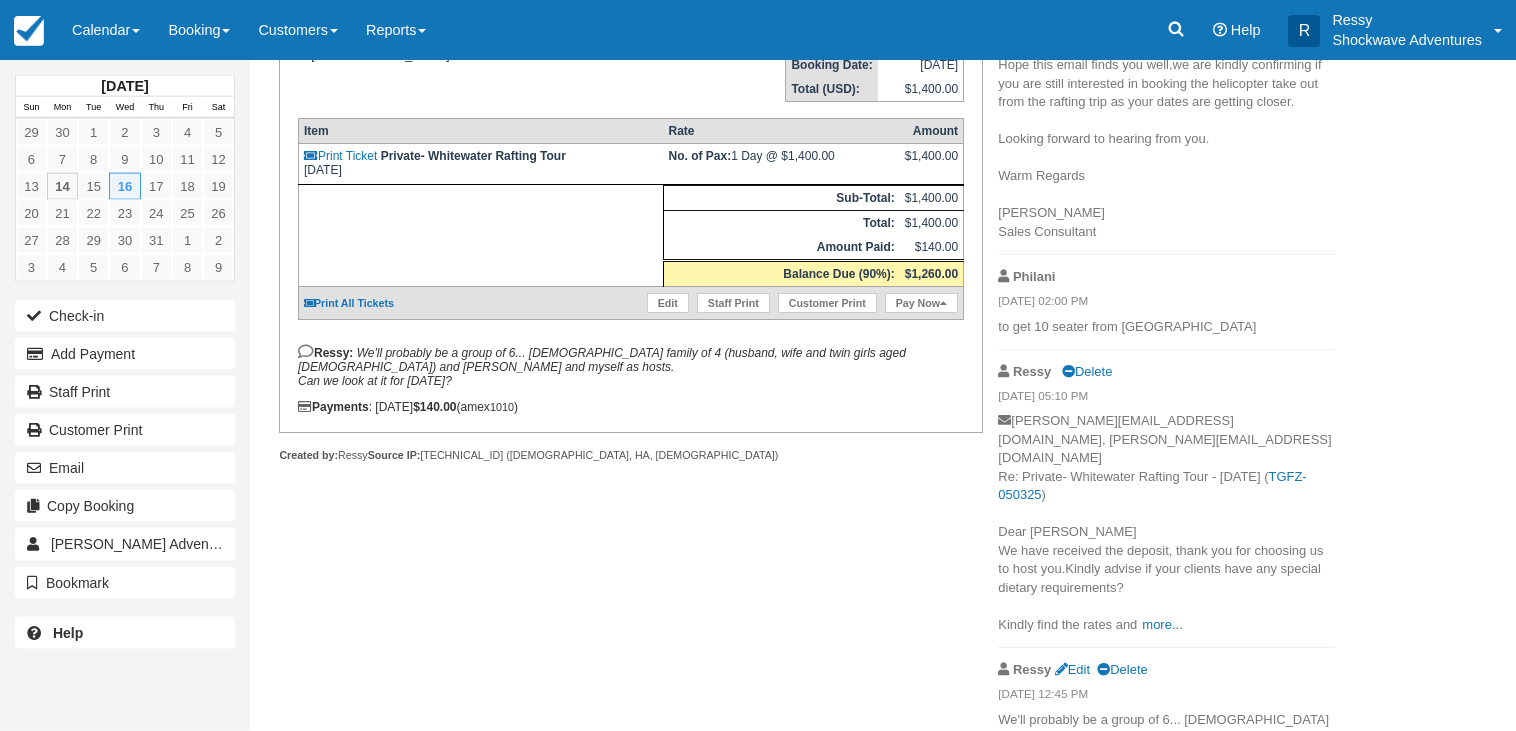 scroll, scrollTop: 381, scrollLeft: 0, axis: vertical 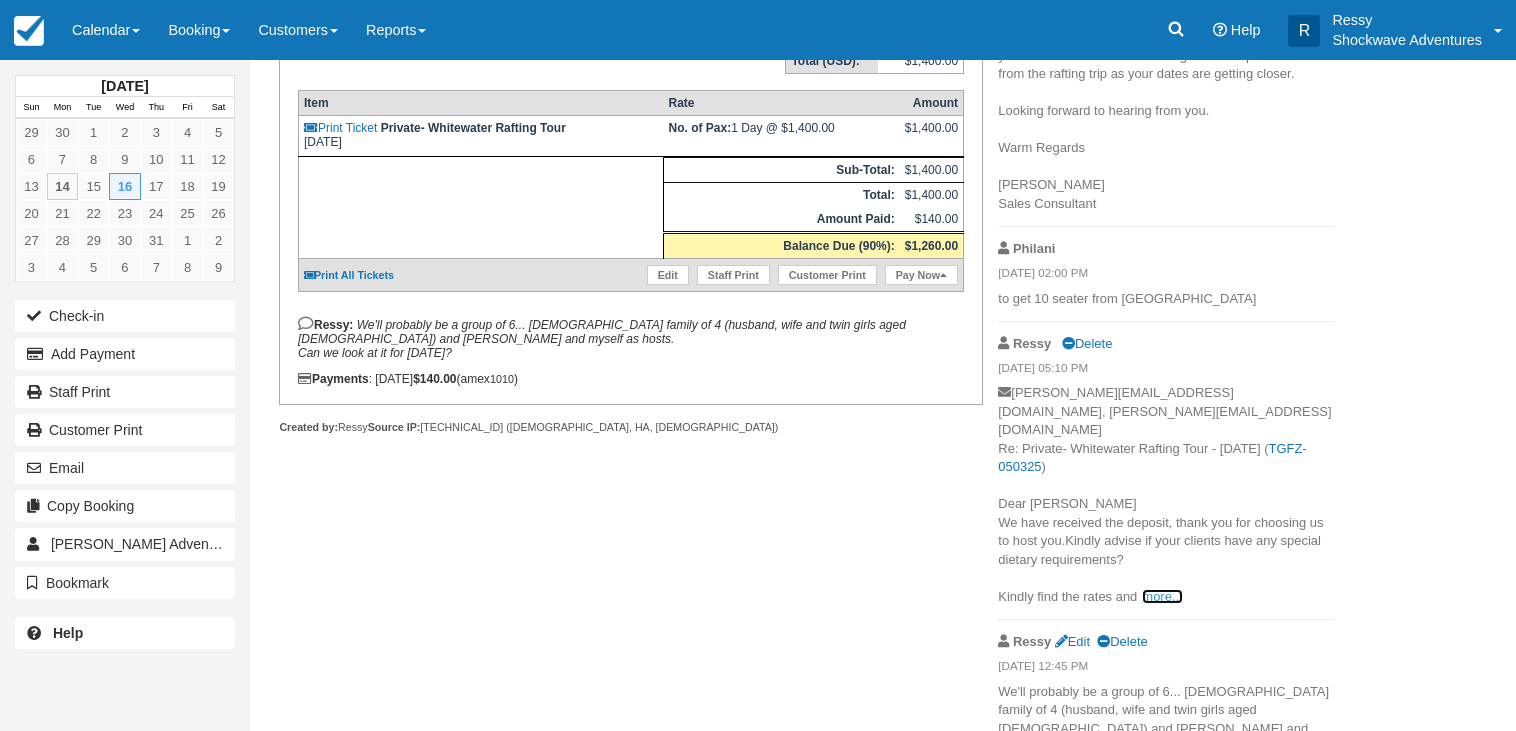 click on "more..." at bounding box center [1162, 596] 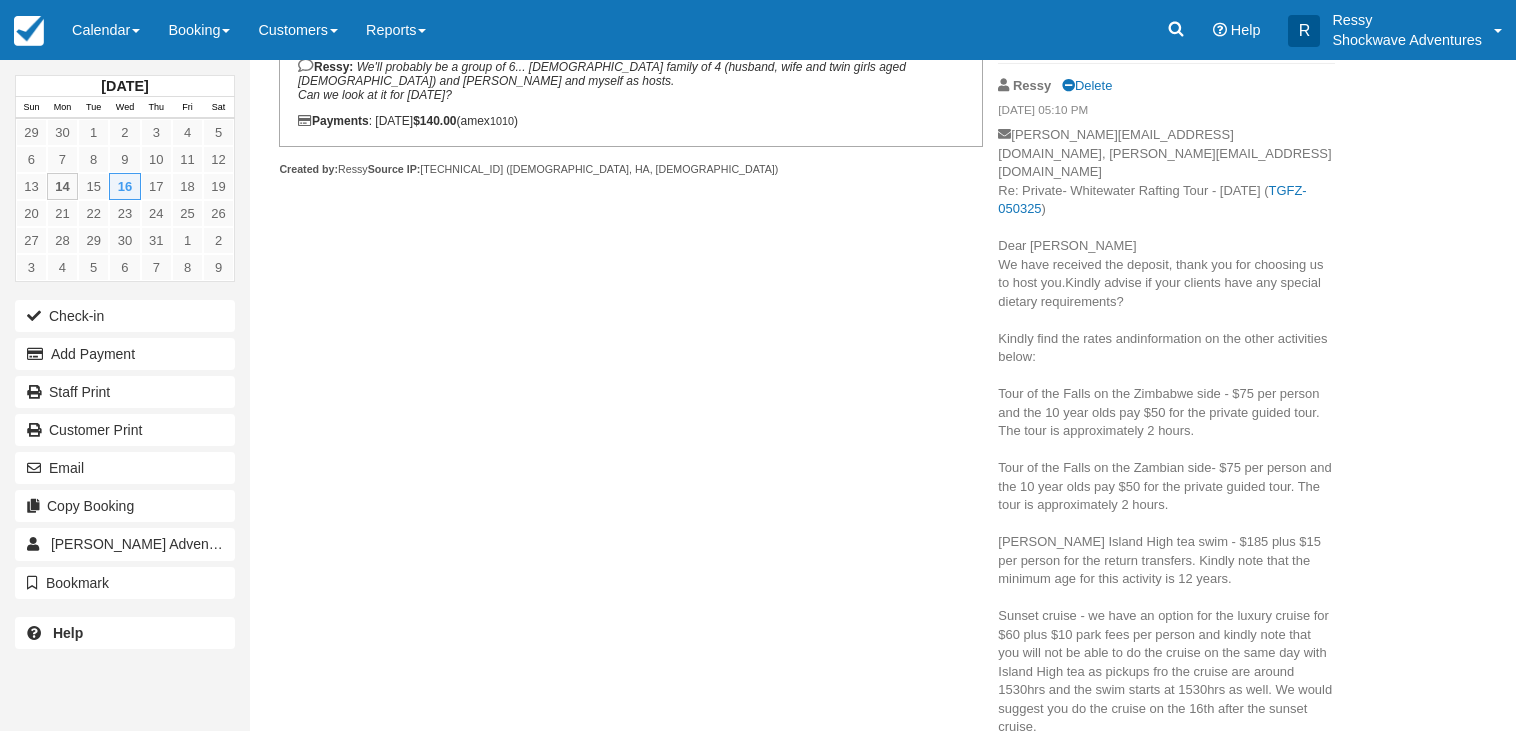 scroll, scrollTop: 543, scrollLeft: 0, axis: vertical 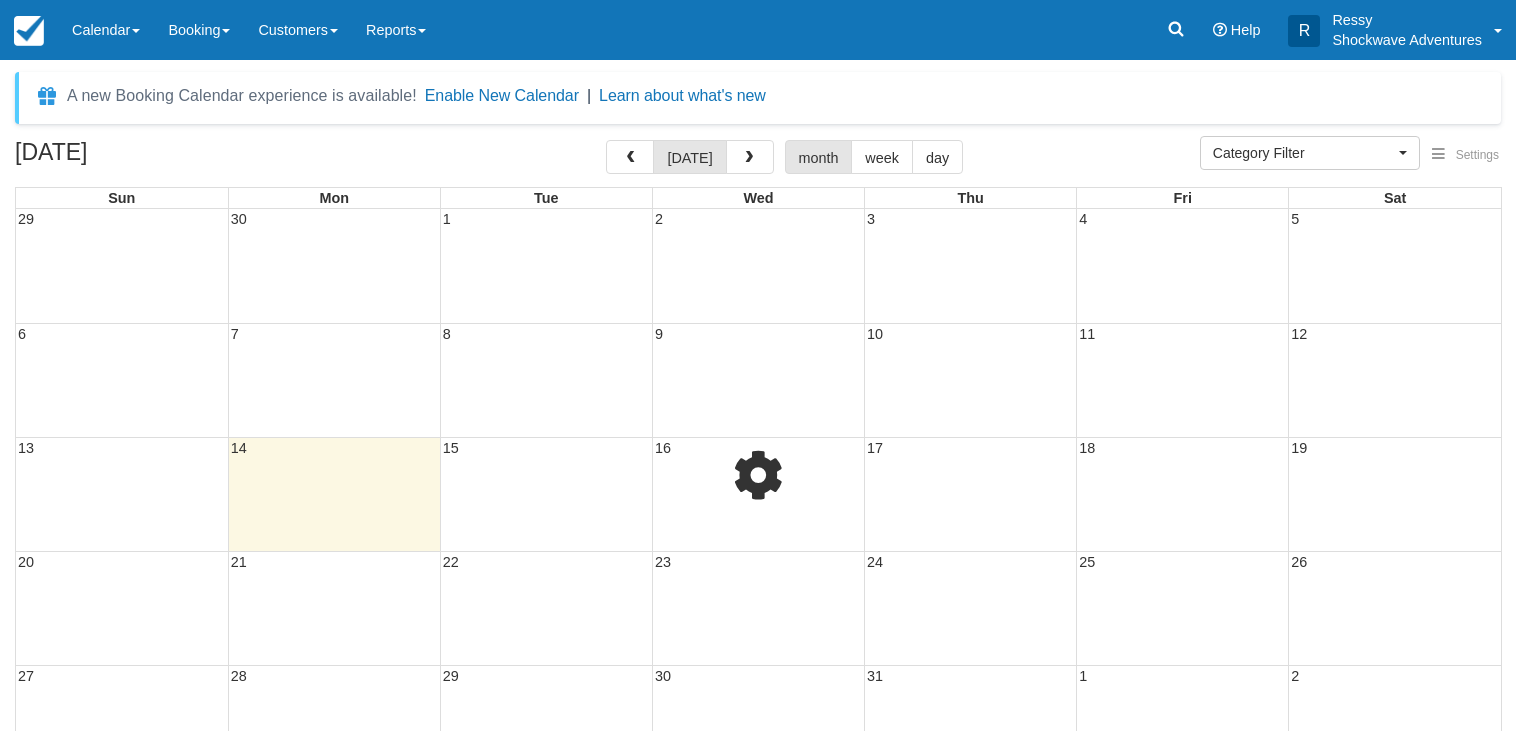 select 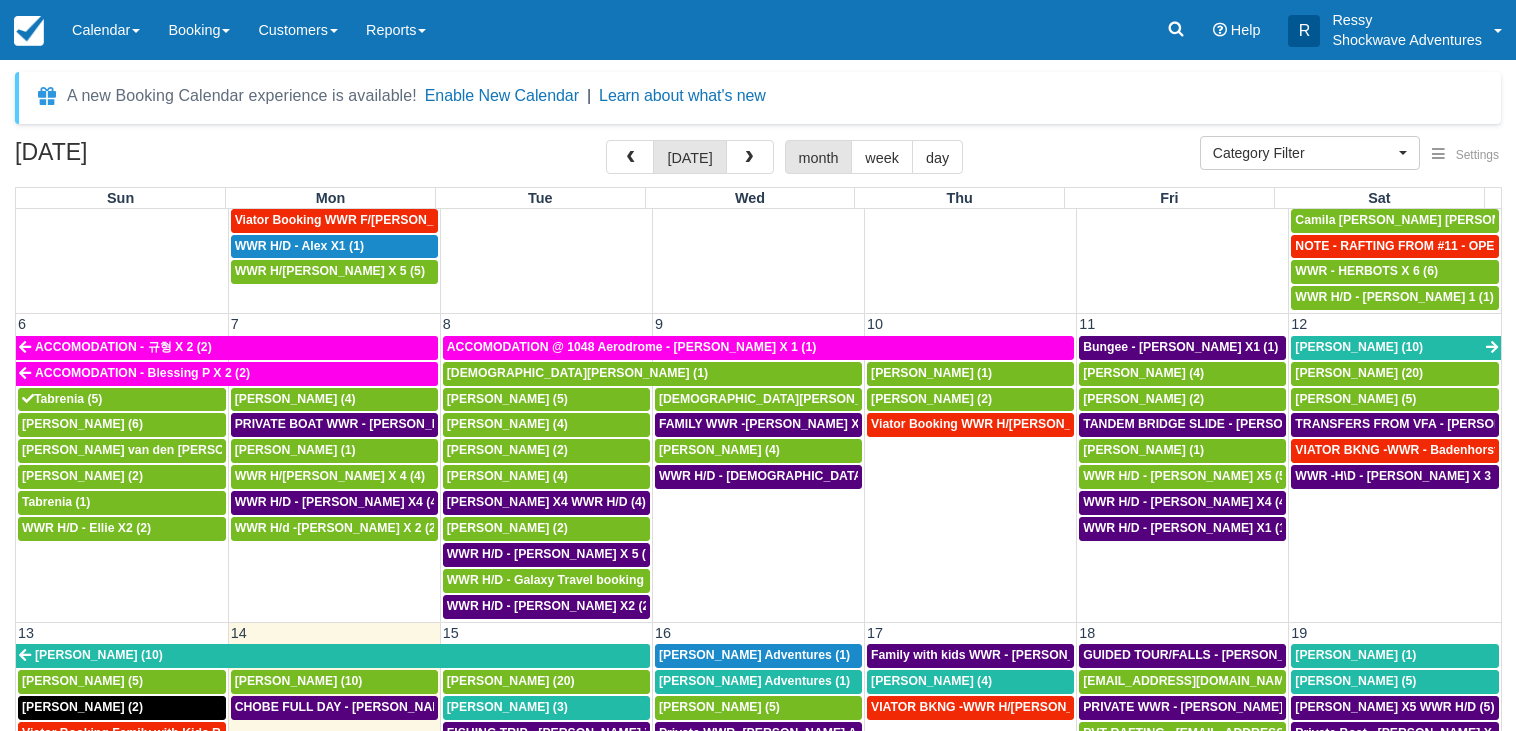 scroll, scrollTop: 288, scrollLeft: 0, axis: vertical 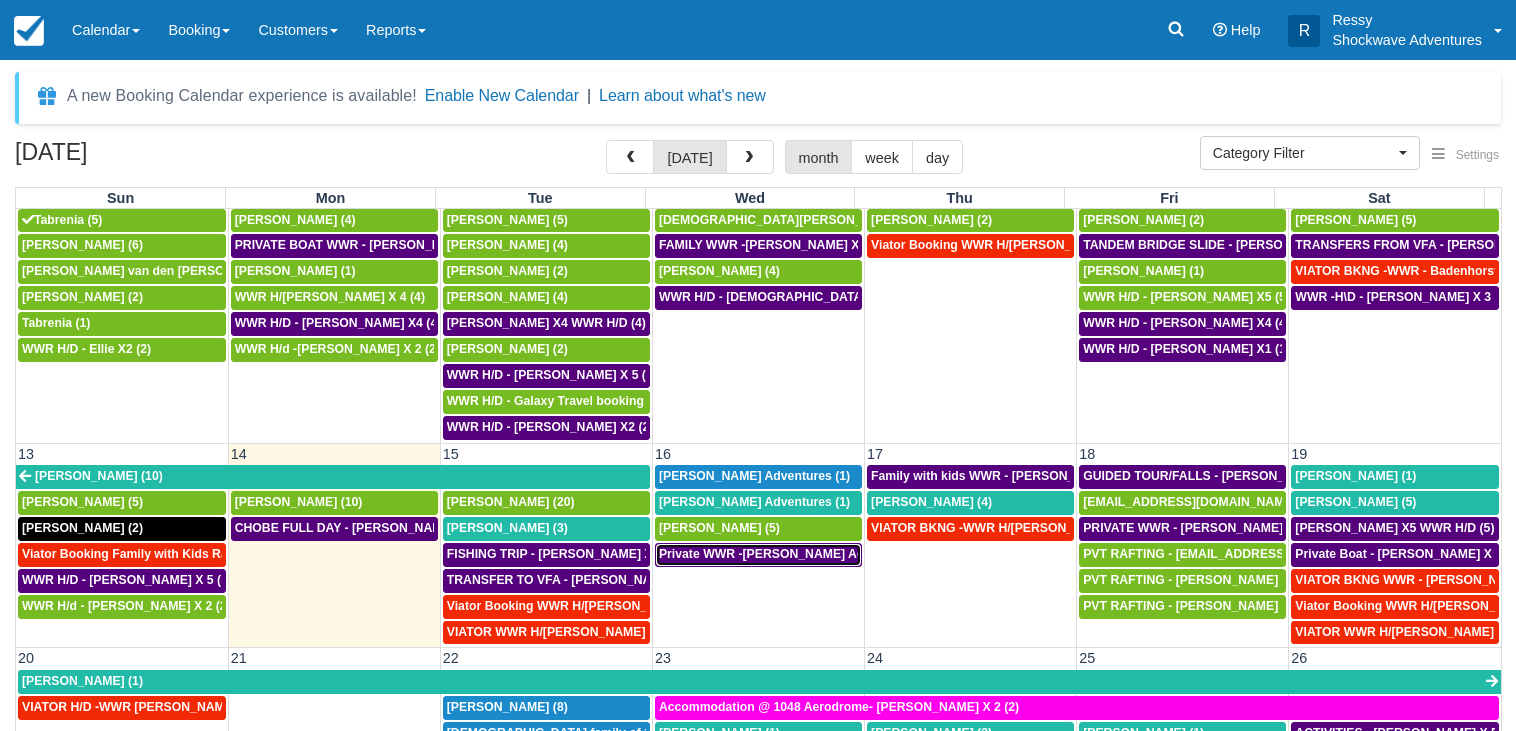 click on "Private WWR -[PERSON_NAME] Adventures X1 (1)" at bounding box center (805, 554) 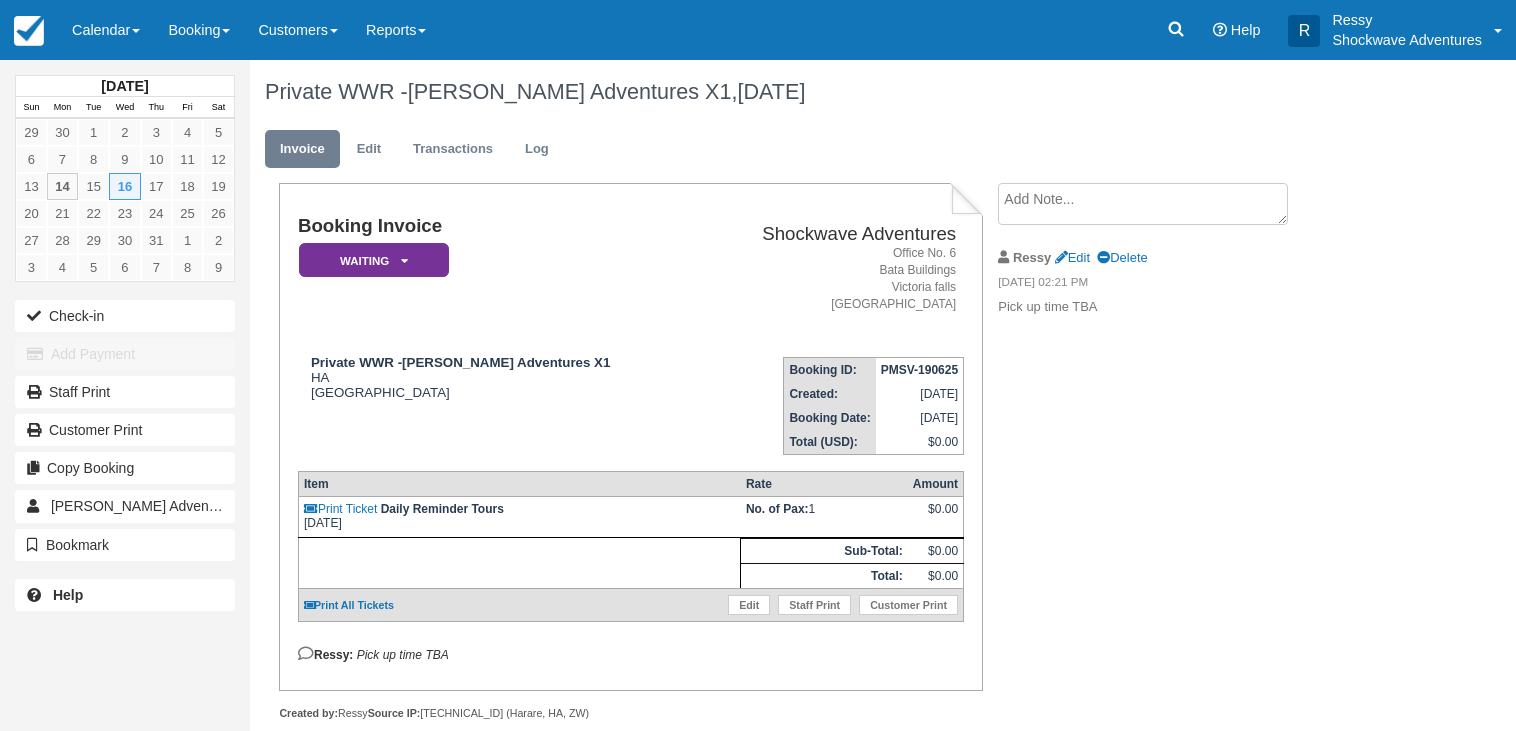 scroll, scrollTop: 0, scrollLeft: 0, axis: both 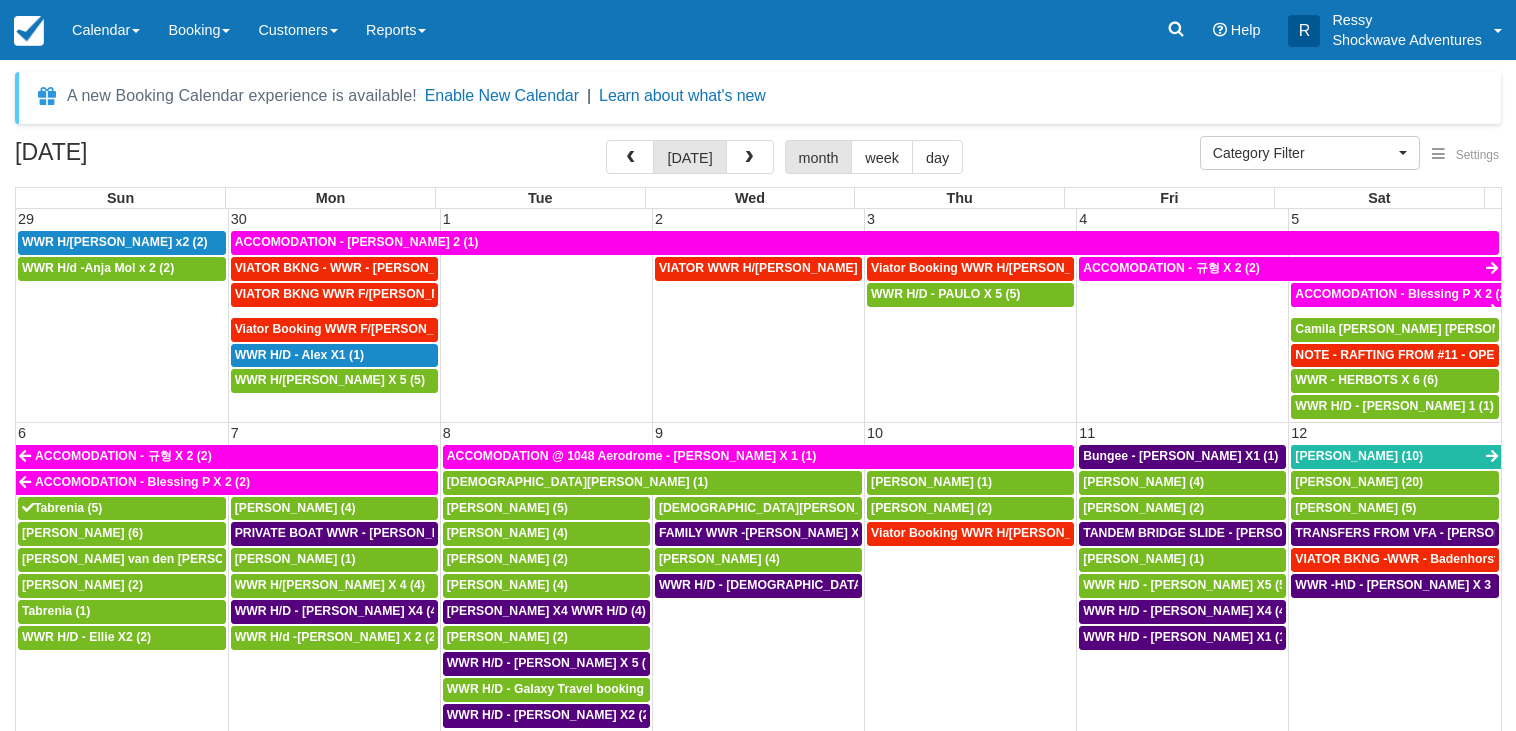 select 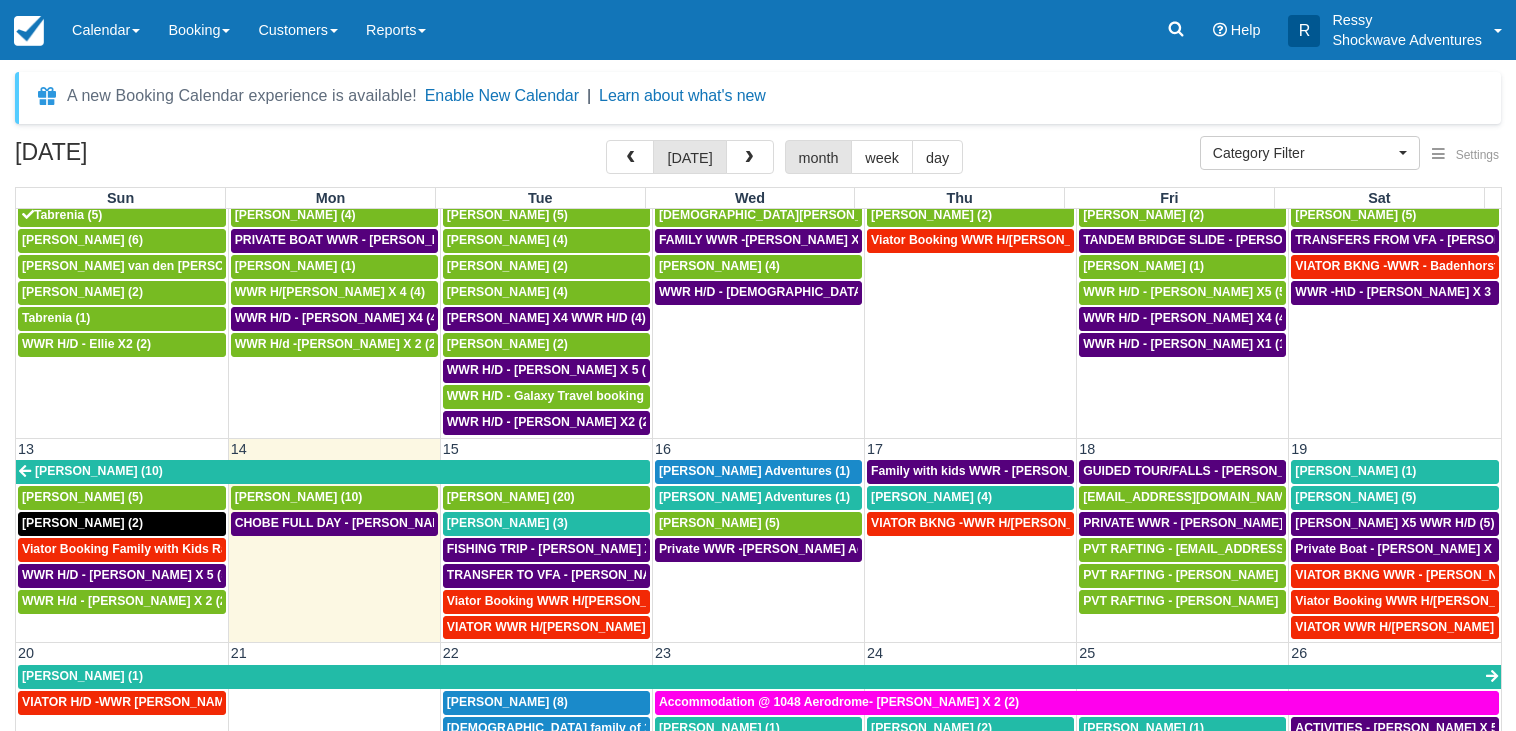 scroll, scrollTop: 384, scrollLeft: 0, axis: vertical 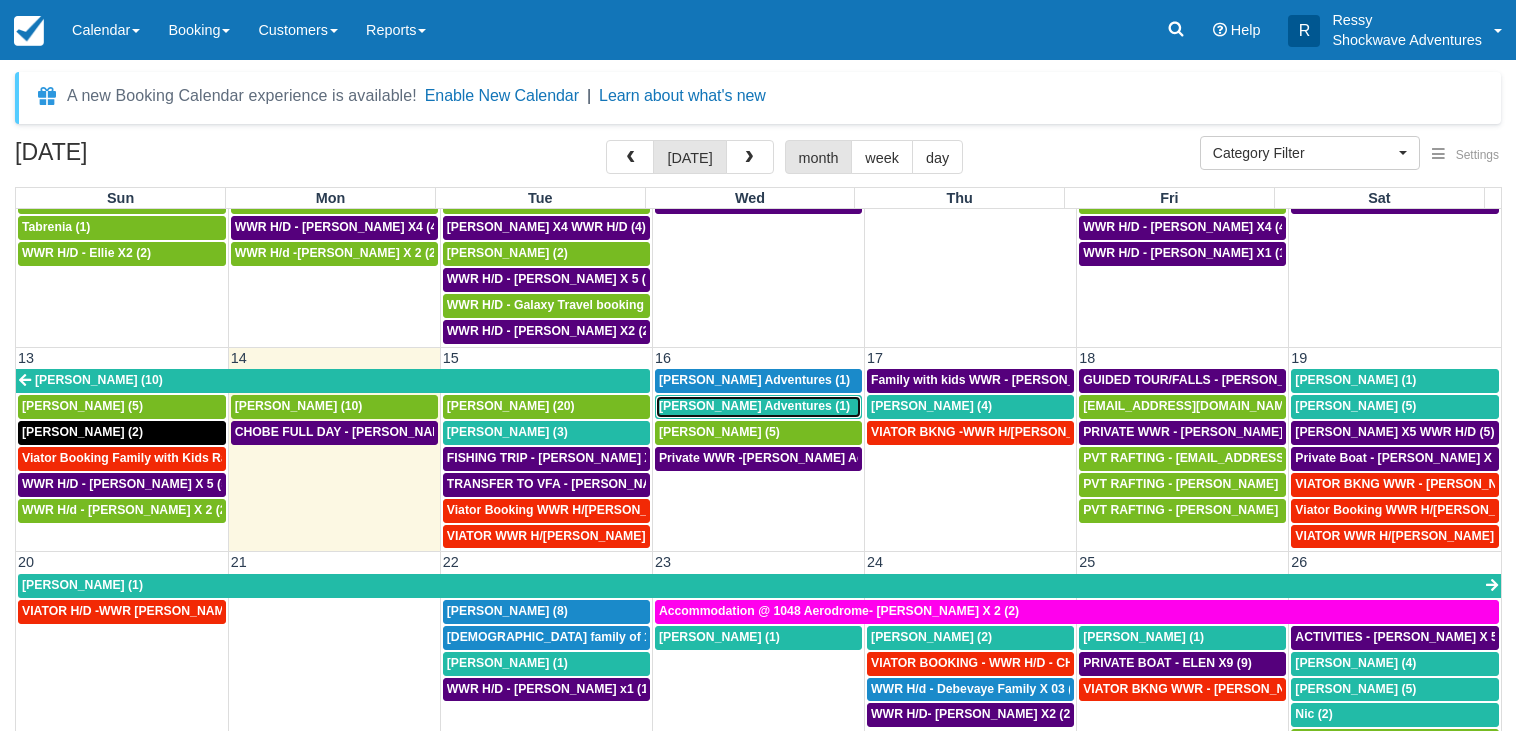 click on "[PERSON_NAME] Adventures (1)" at bounding box center [754, 406] 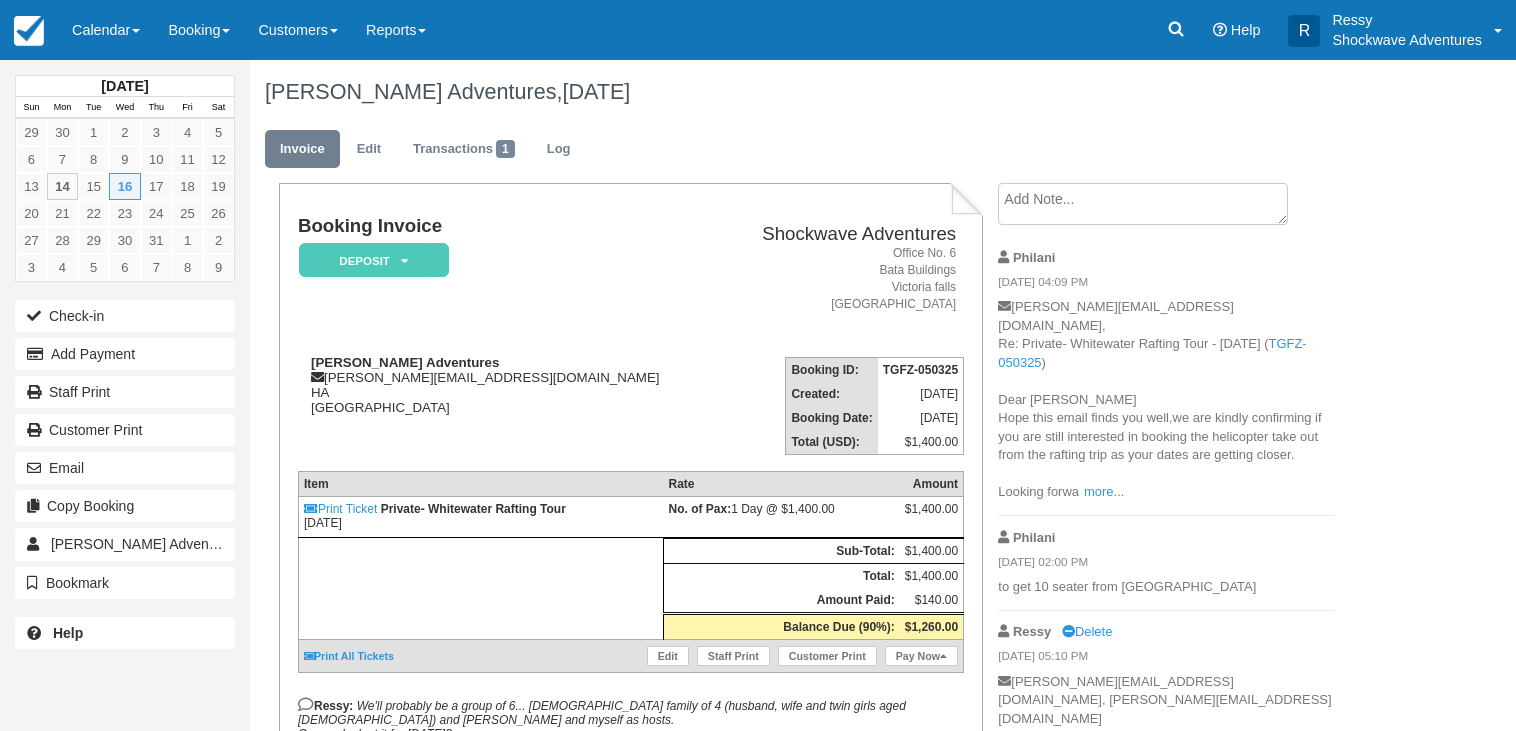 scroll, scrollTop: 0, scrollLeft: 0, axis: both 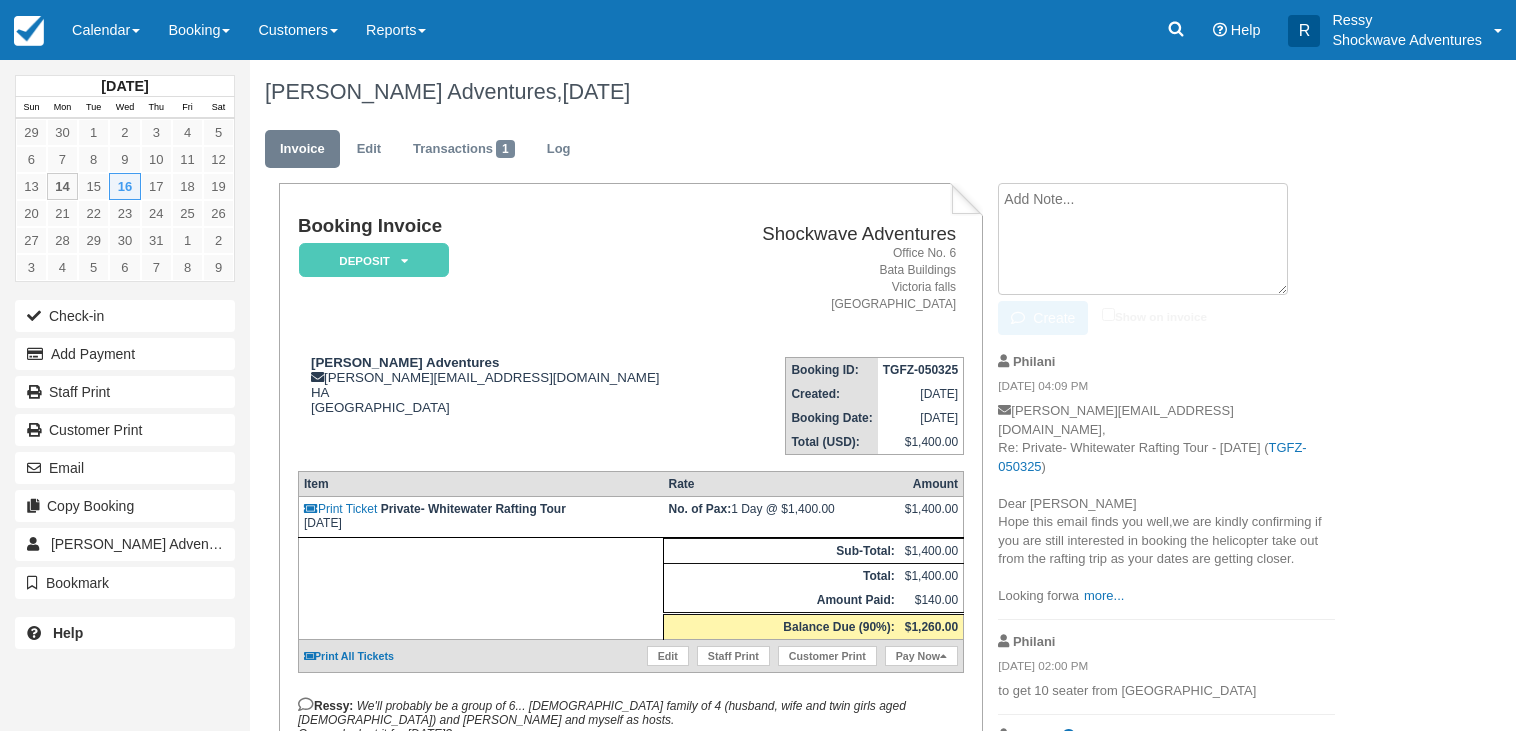 click at bounding box center (1143, 239) 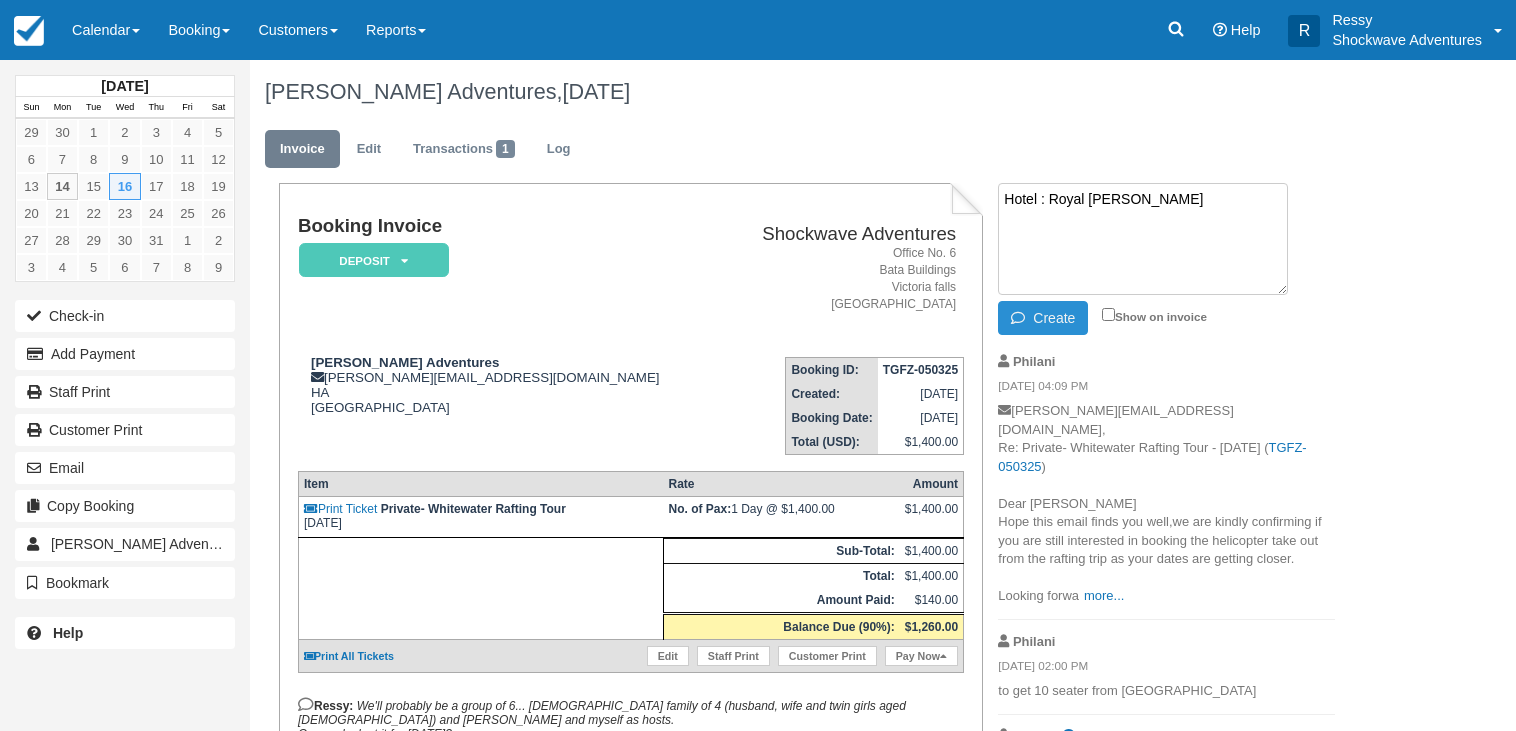 type on "Hotel : Royal Livingstone" 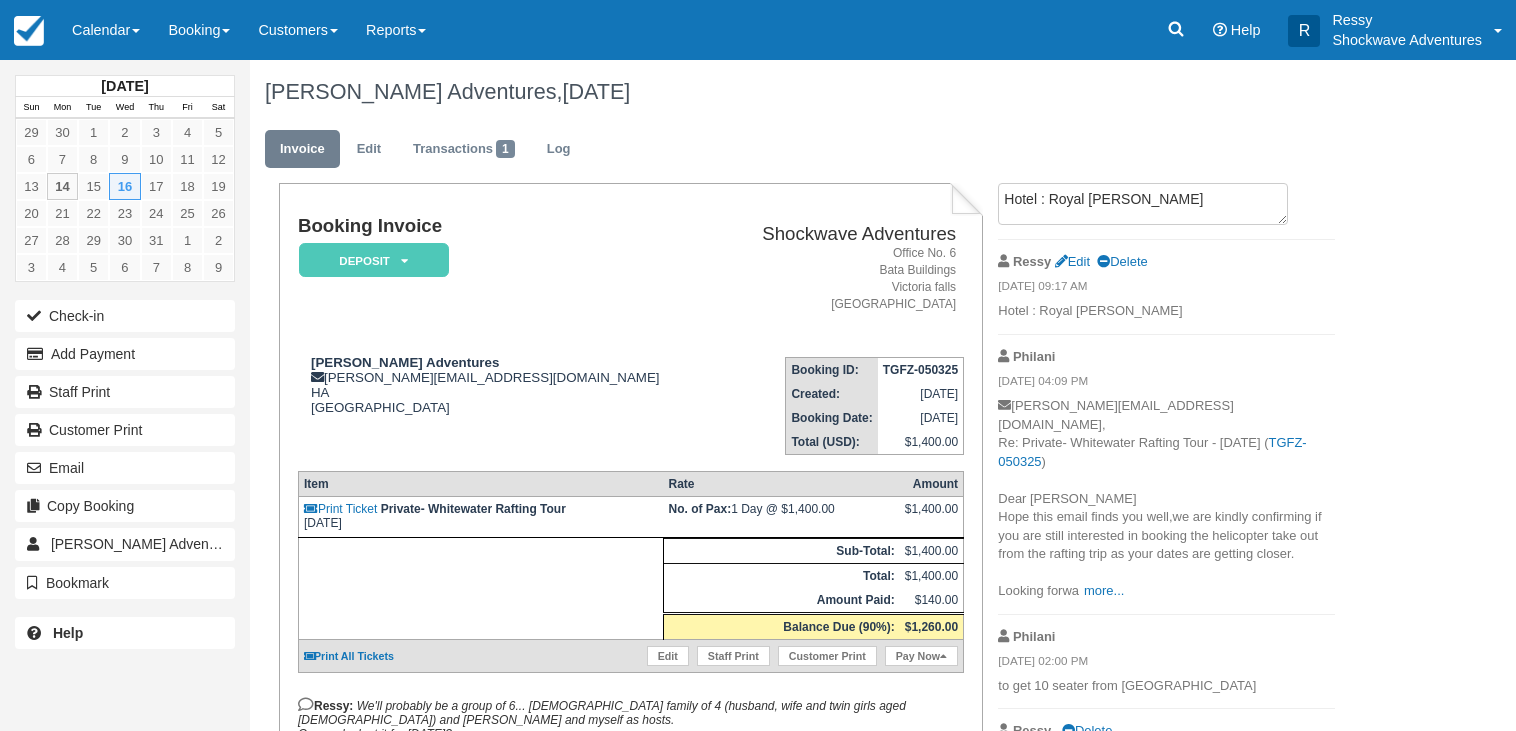 click on "Hotel : Royal Livingstone
Create
Show on invoice
Ressy
Edit     Delete
07/14/25 09:17 AM
Hotel : Royal Livingstone
Ressy
Edit     Delete
07/14/25 09:17 AM
Hotel : Royal Livingstone
Philani
07/11/25 04:09 PM
sam@cooksonadventures.com,
Re: Private- Whitewater Rafting Tour - Wed Jul 16, 2025 ( TGFZ-050325 )
Dear Sam
Hope this email finds you well,we are kindly confirming if you are still interested in booking the helicopter take out from the rafting trip as your dates are getting closer.
Looking forwa more... rd to hearing from you.
Warm Regards
Jennifer
Sales Consultant
Philani
07/11/25 02:00 PM
)" at bounding box center [1166, 679] 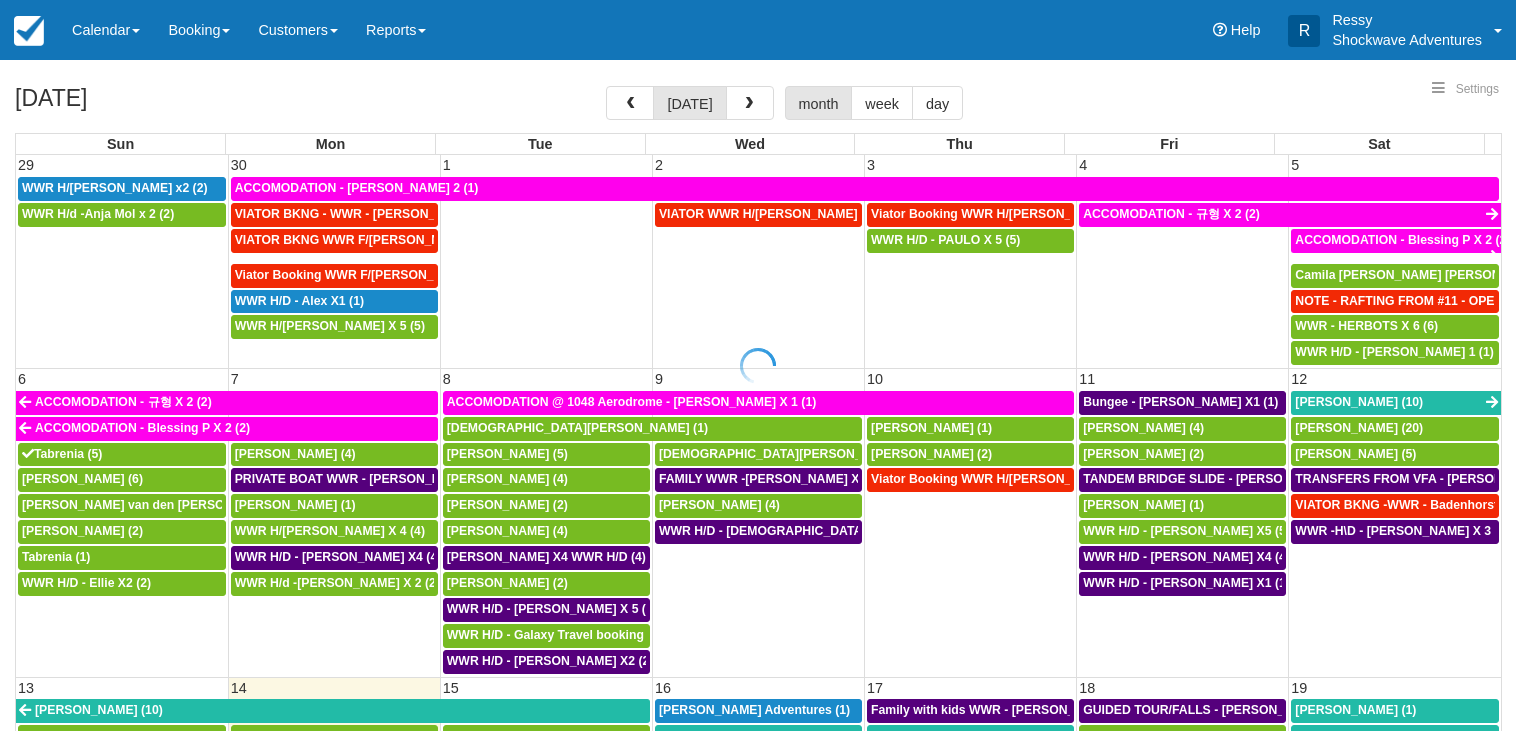 select 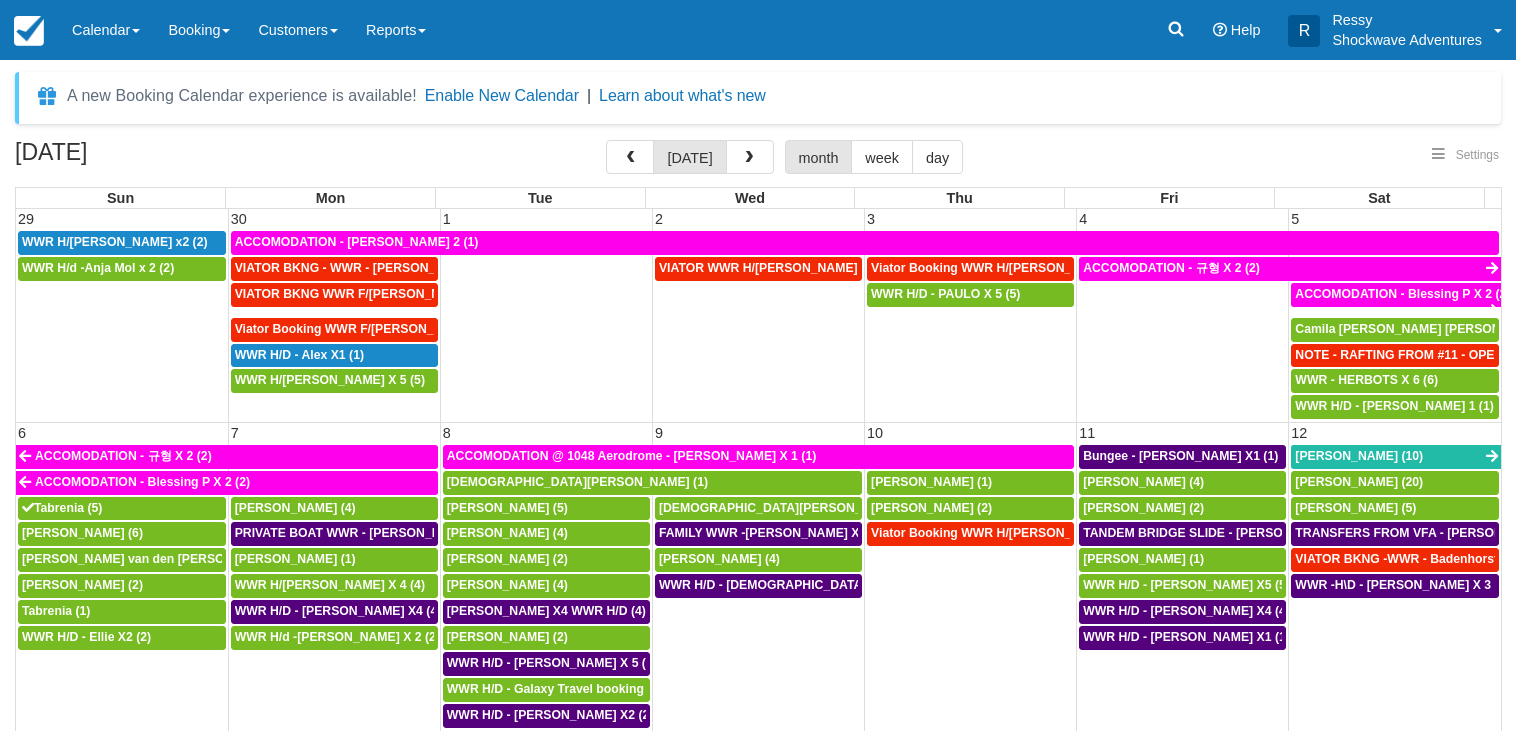 select 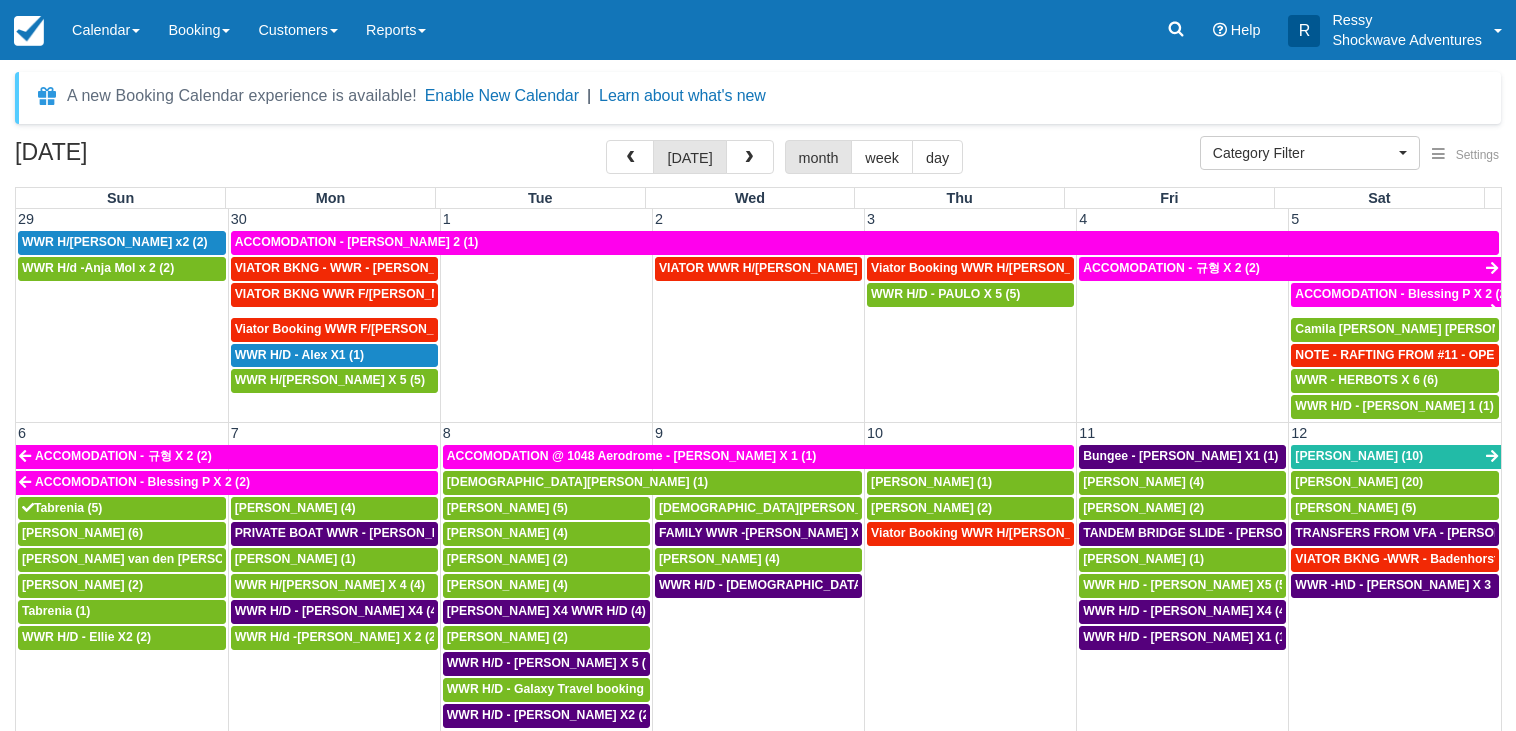 select 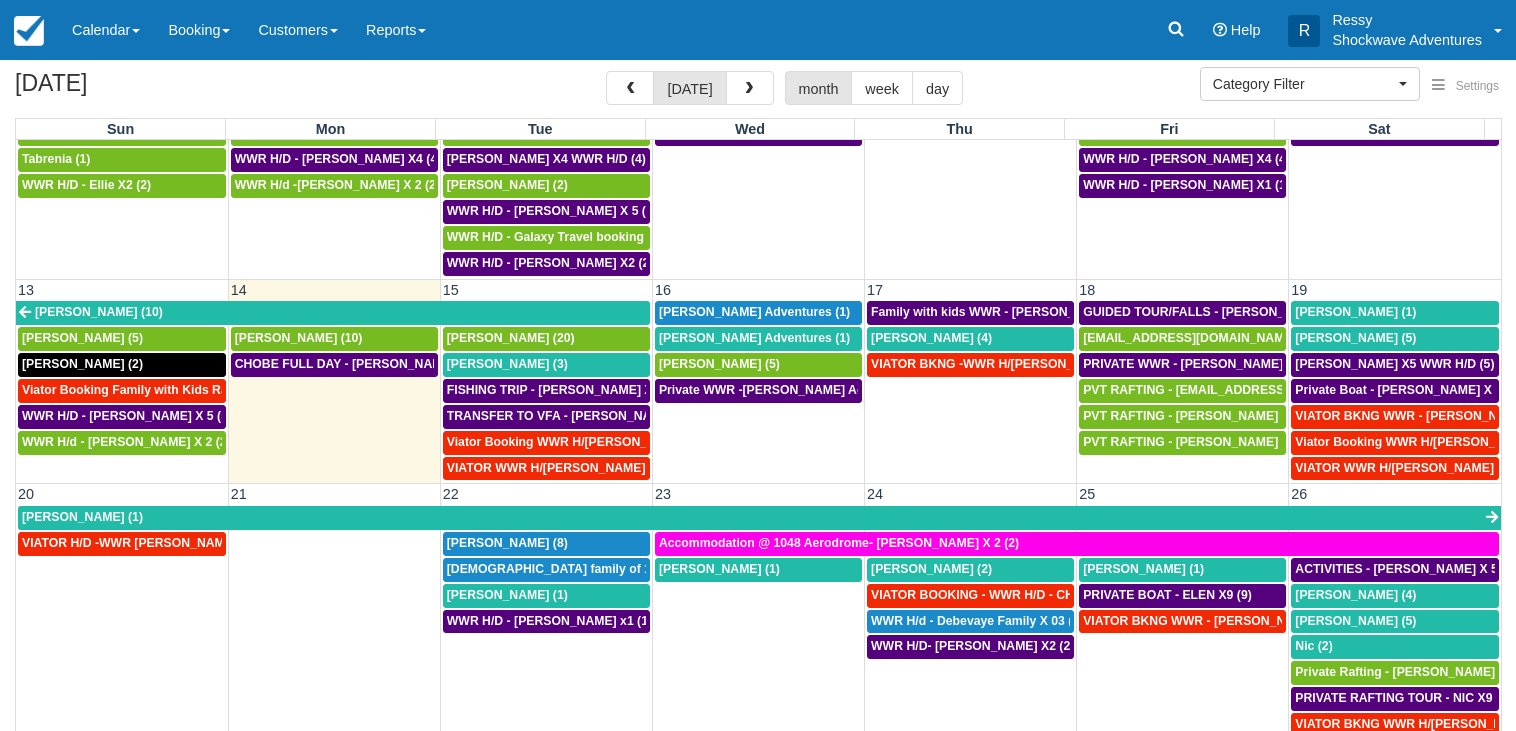 scroll, scrollTop: 384, scrollLeft: 0, axis: vertical 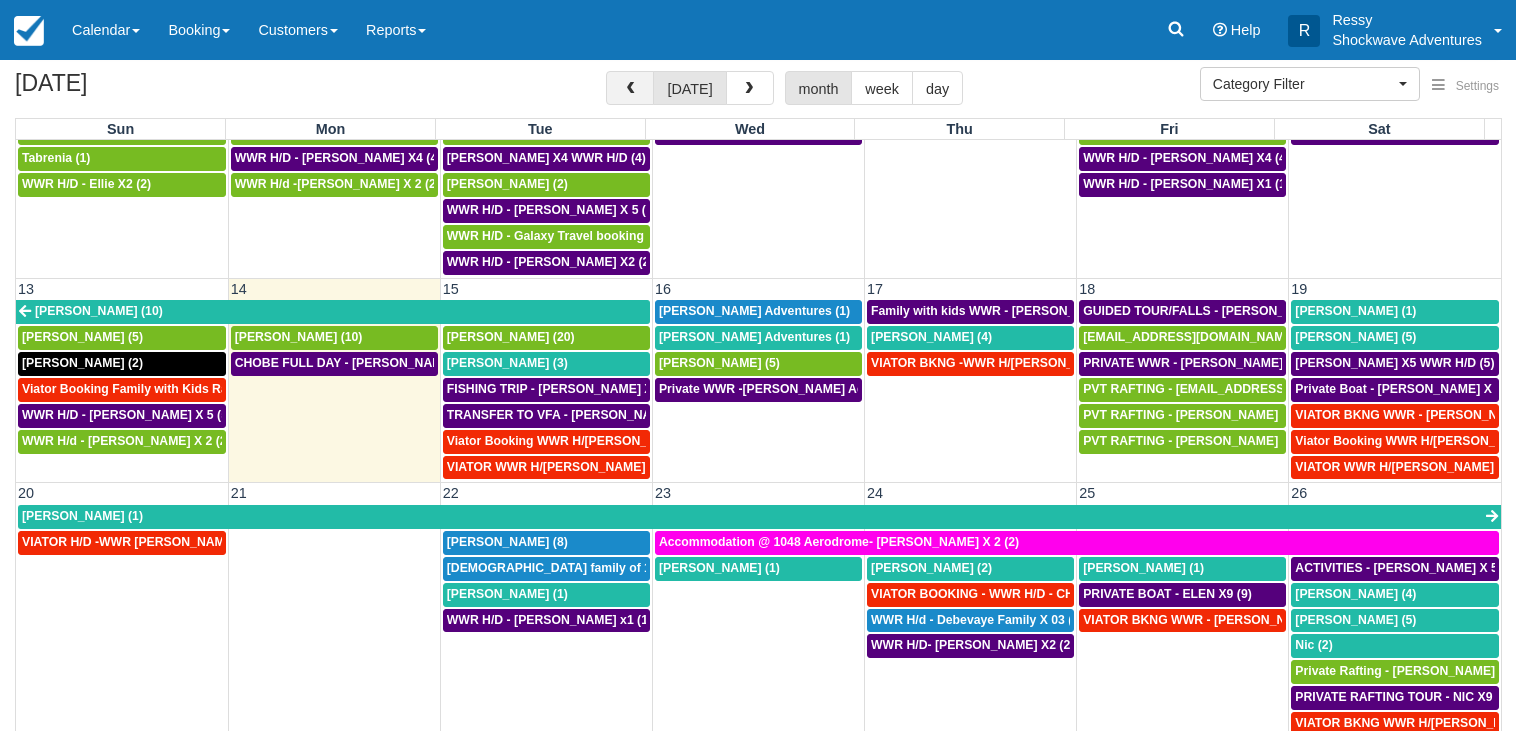 click at bounding box center [630, 89] 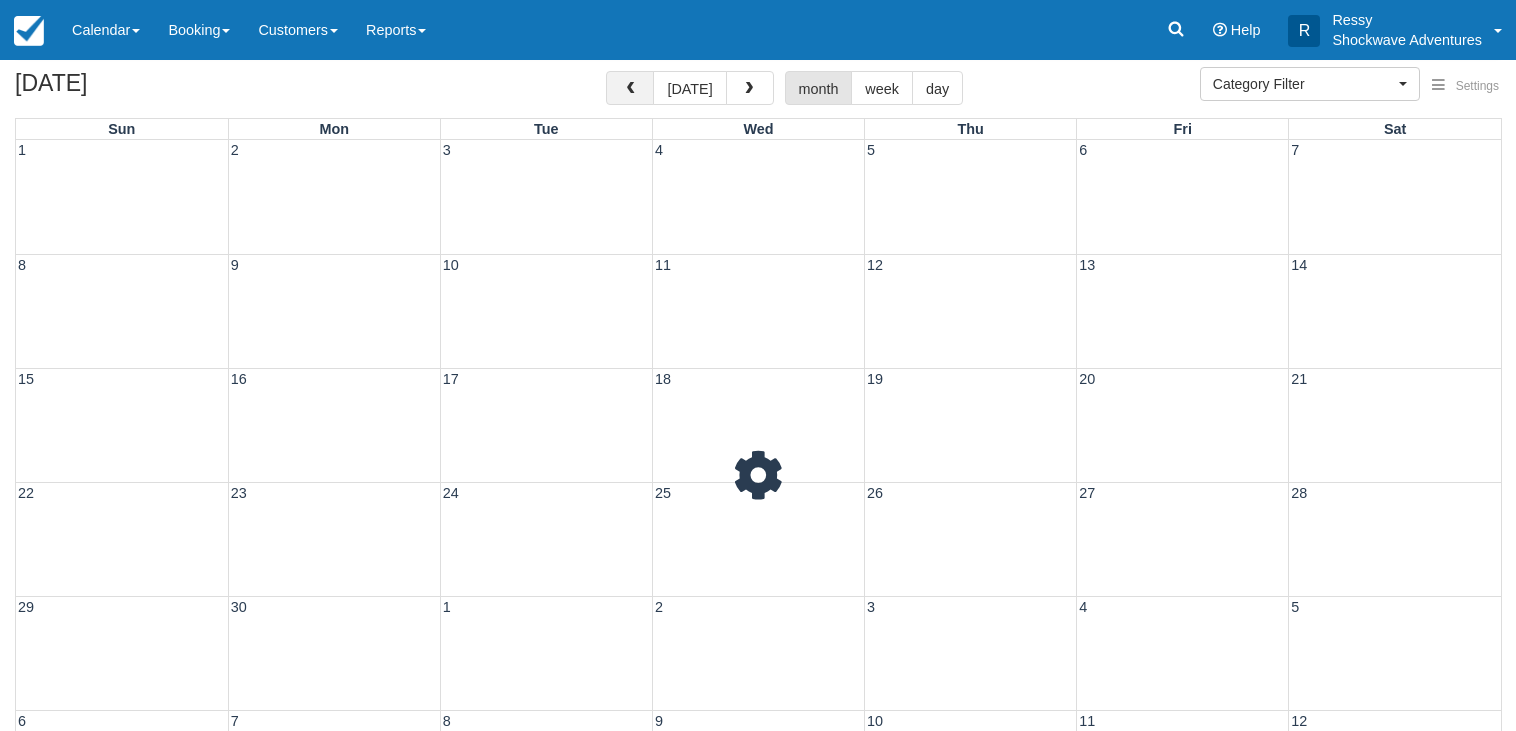 scroll, scrollTop: 0, scrollLeft: 0, axis: both 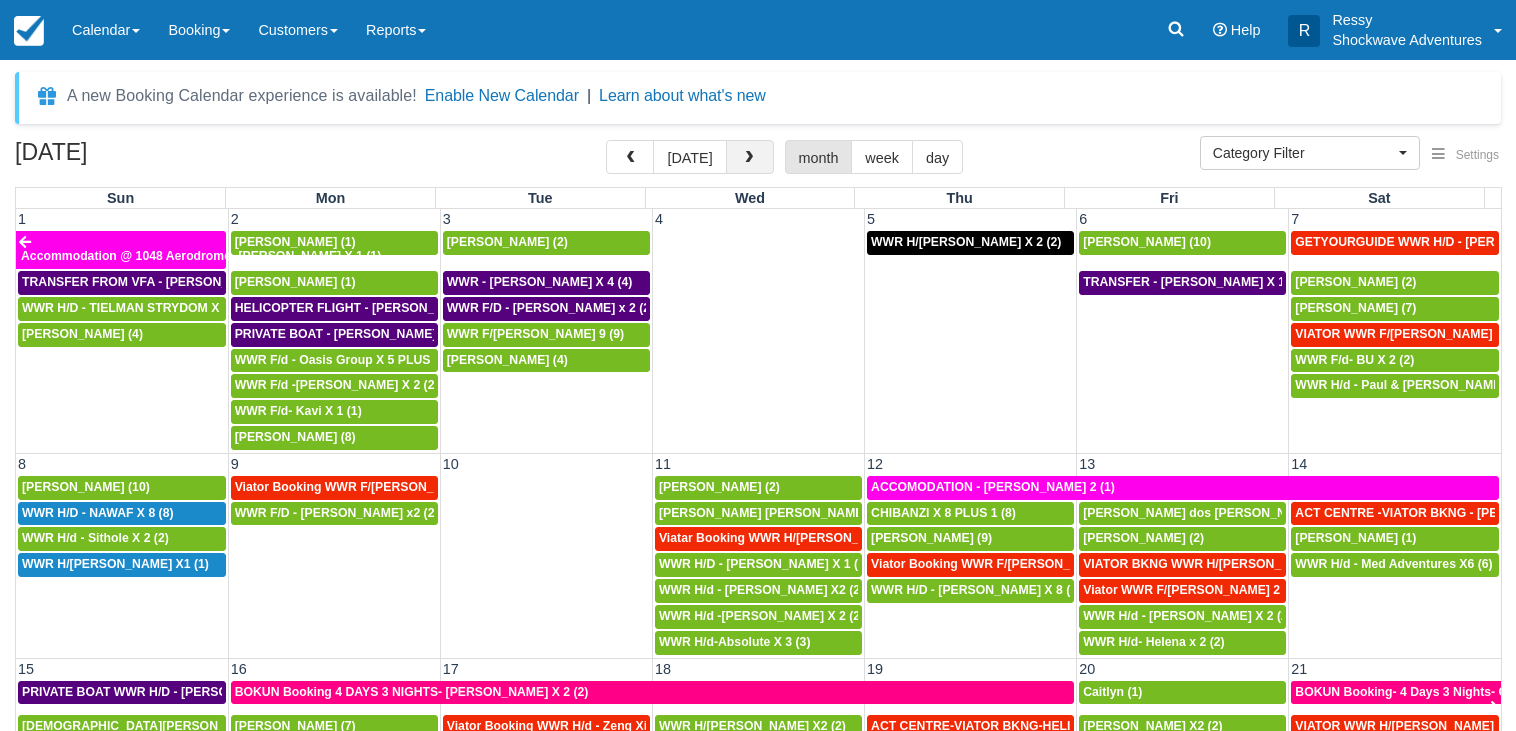 click at bounding box center (750, 157) 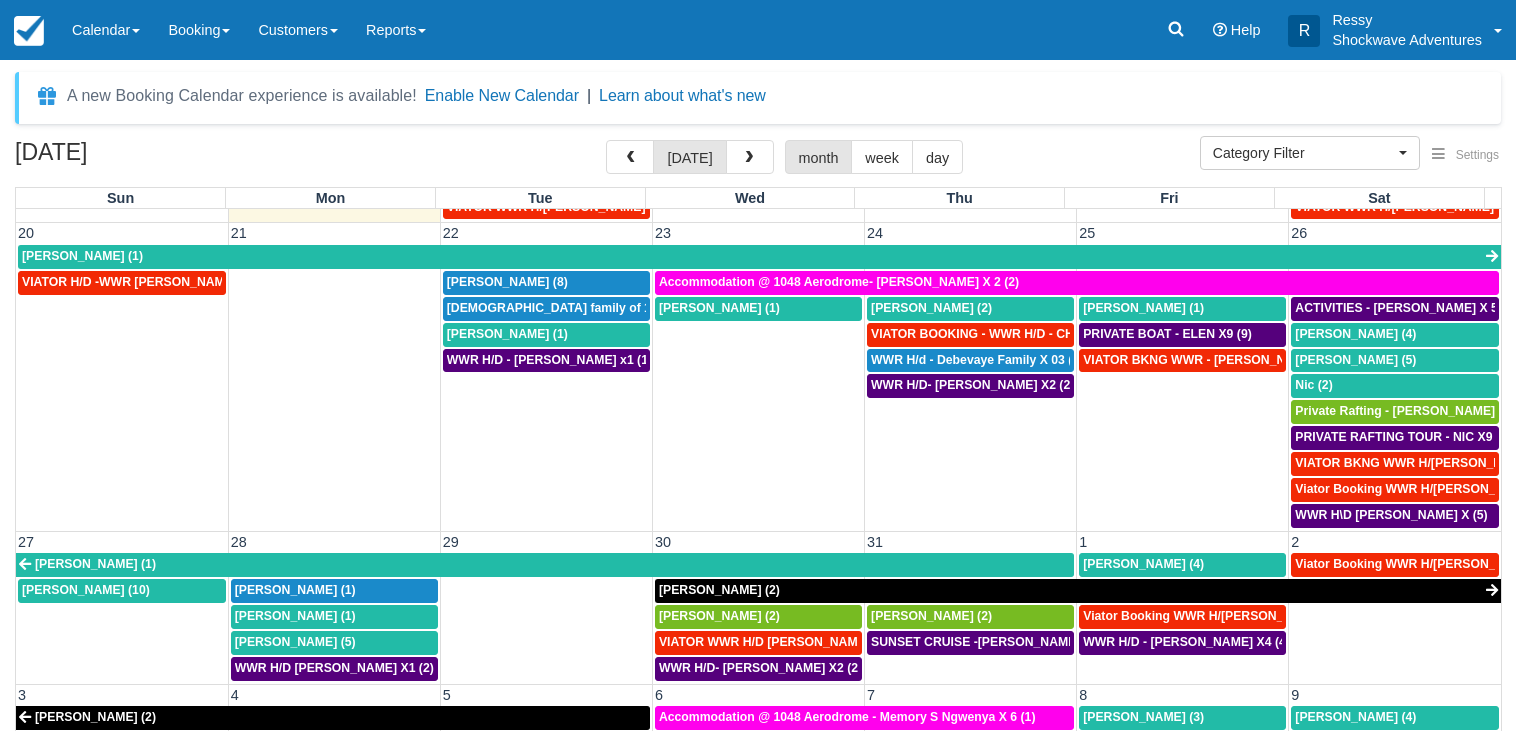 scroll, scrollTop: 733, scrollLeft: 0, axis: vertical 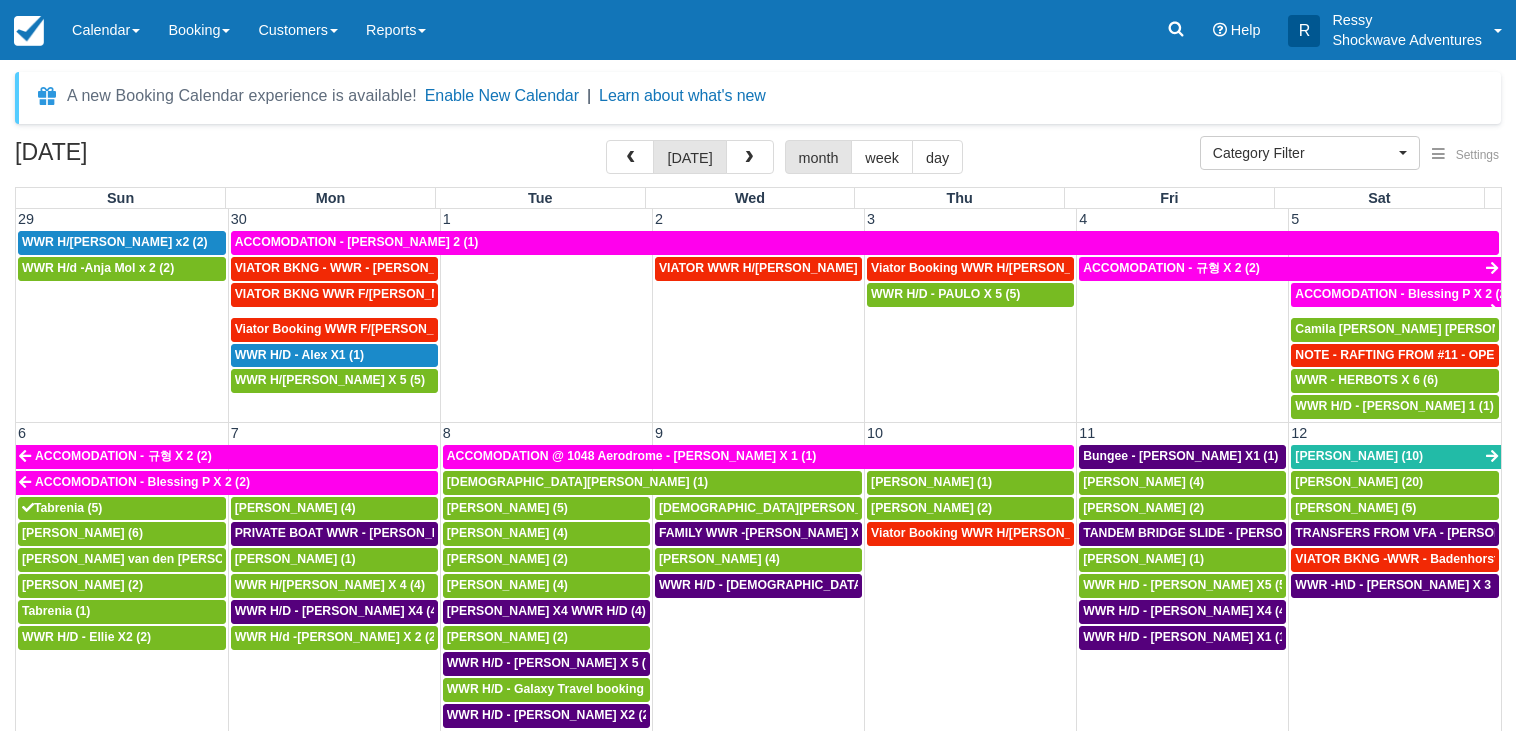 select 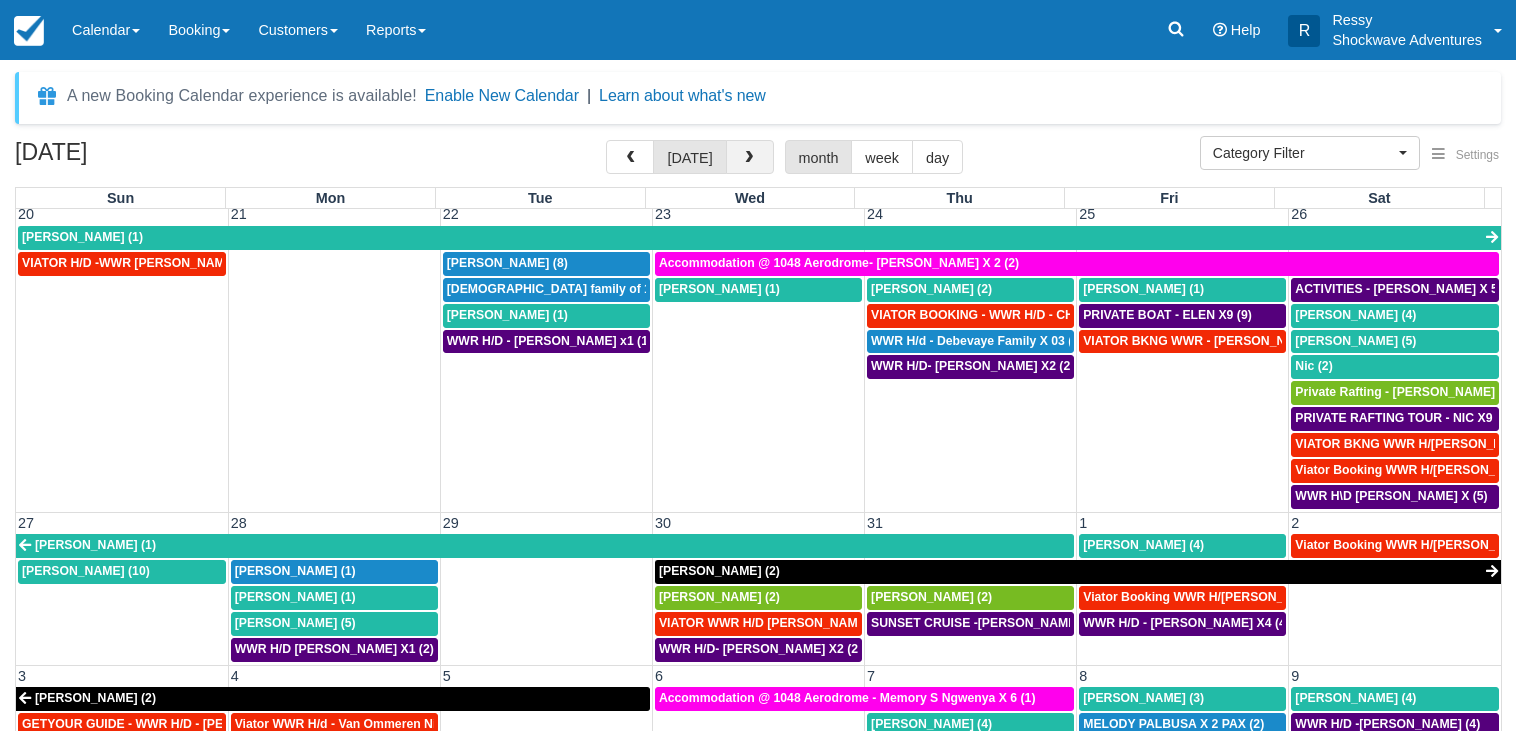 click at bounding box center [749, 158] 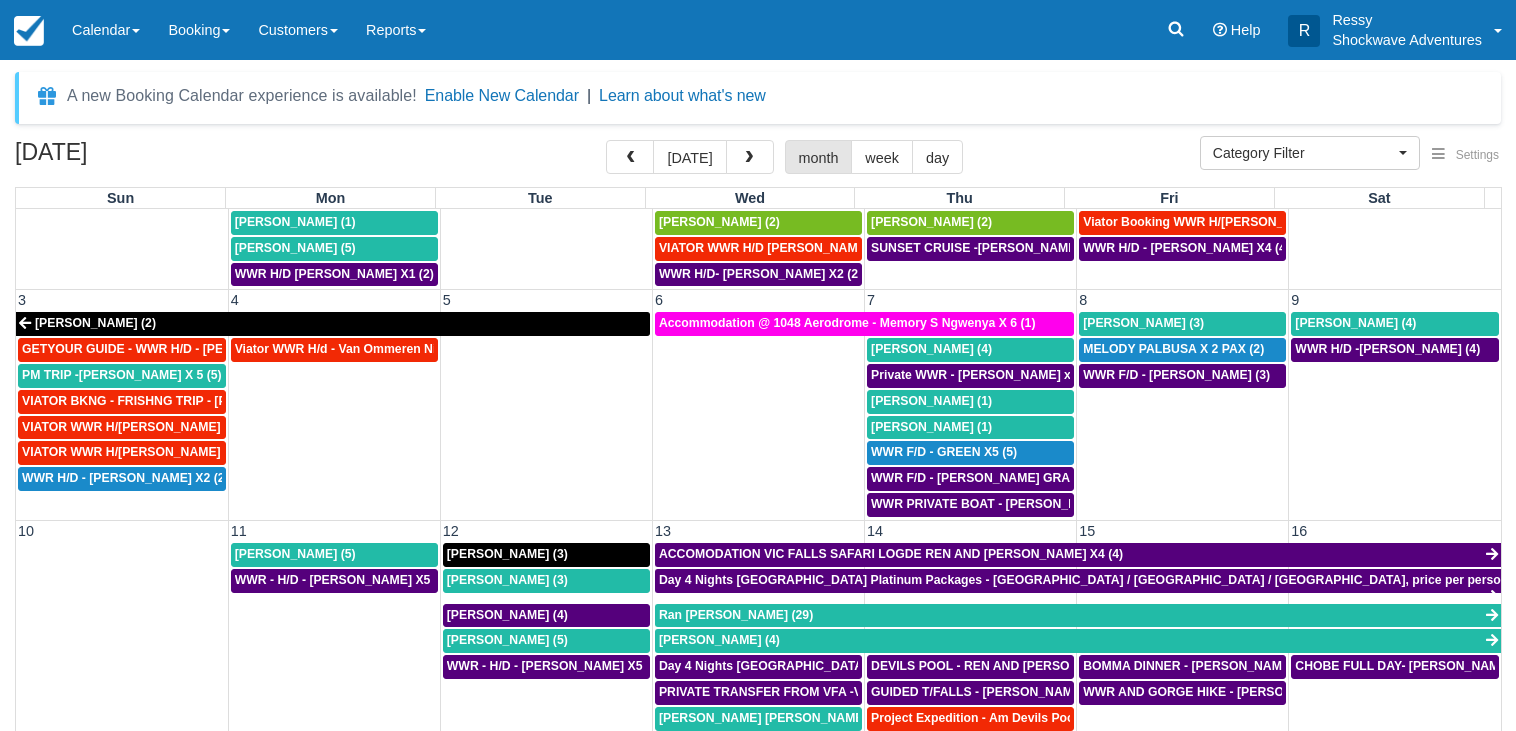 scroll, scrollTop: 0, scrollLeft: 0, axis: both 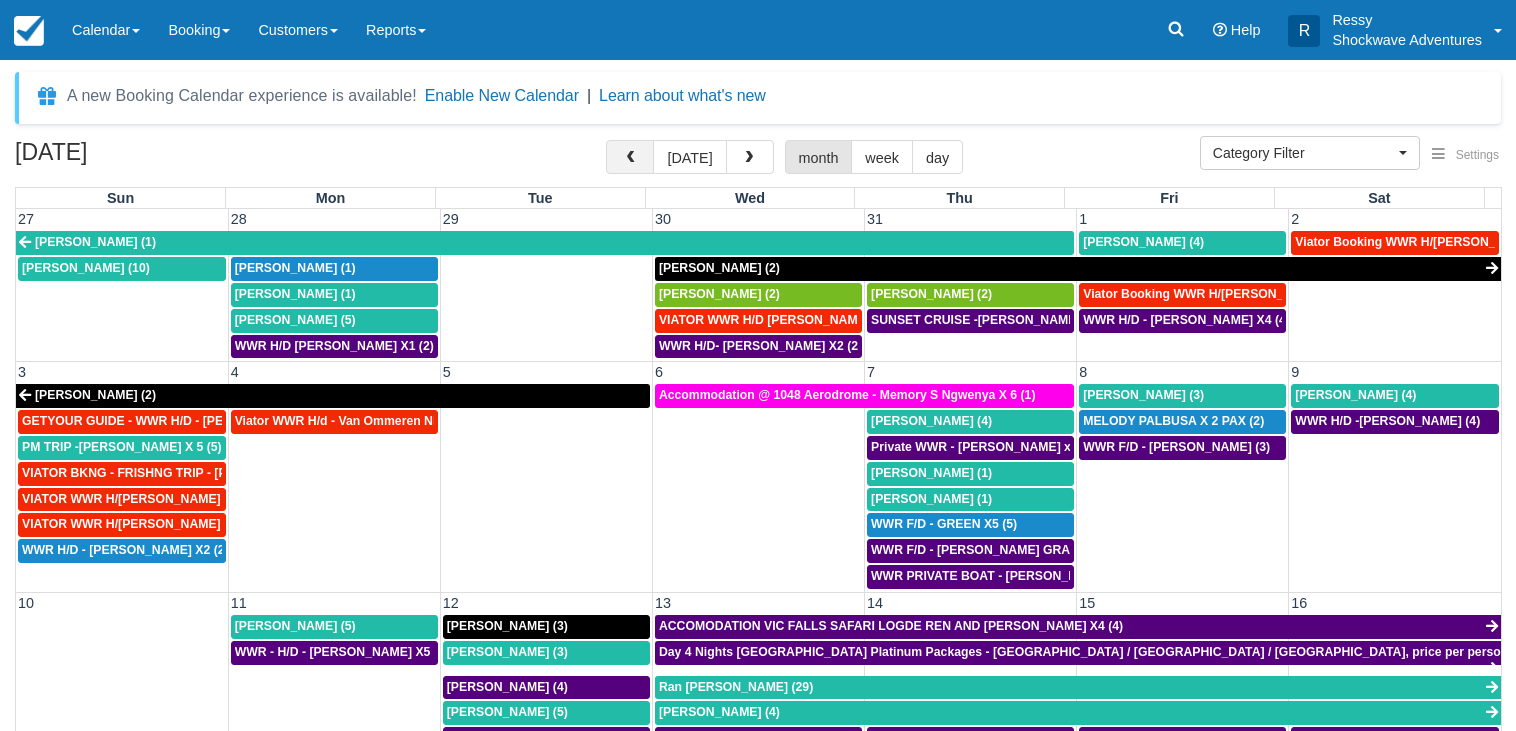 click at bounding box center [630, 157] 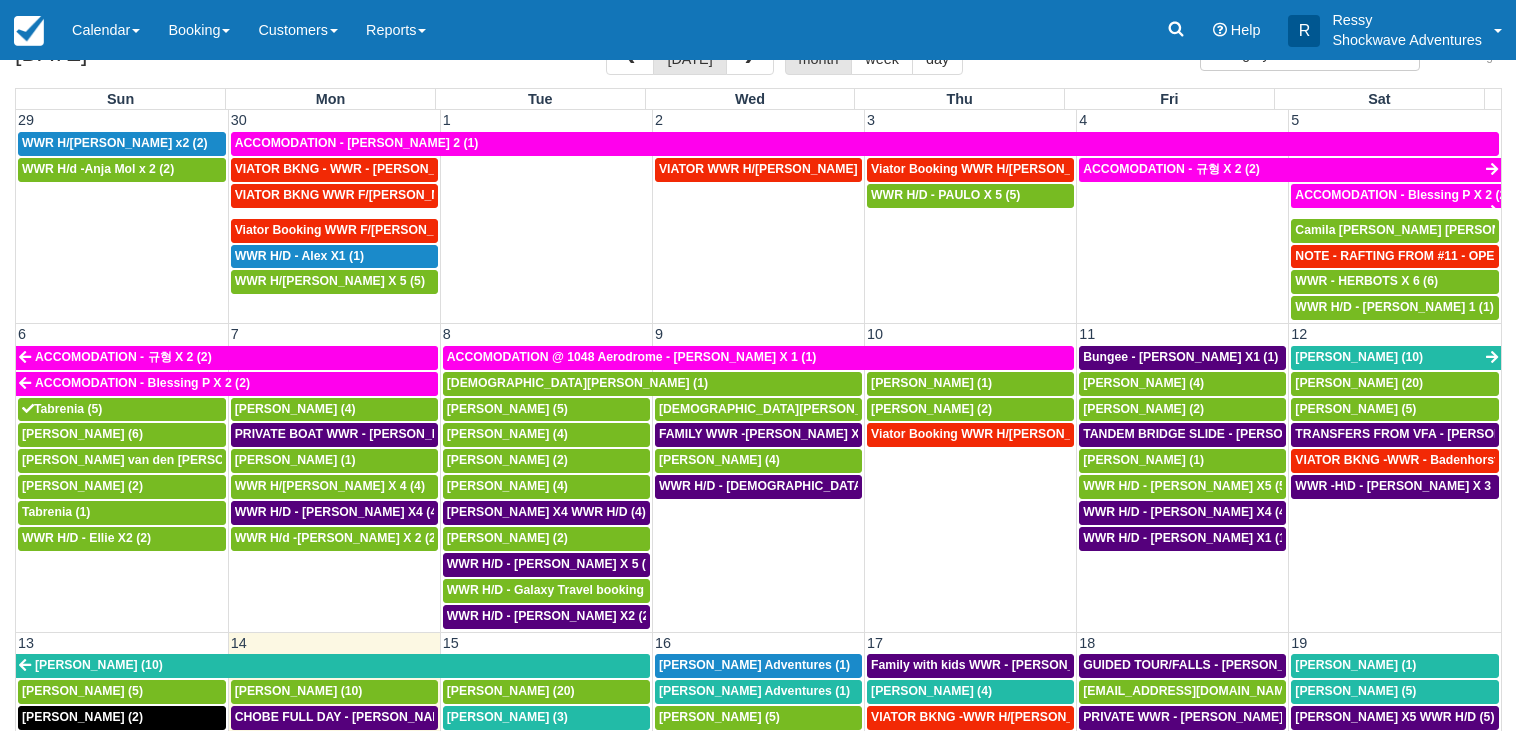 scroll, scrollTop: 171, scrollLeft: 0, axis: vertical 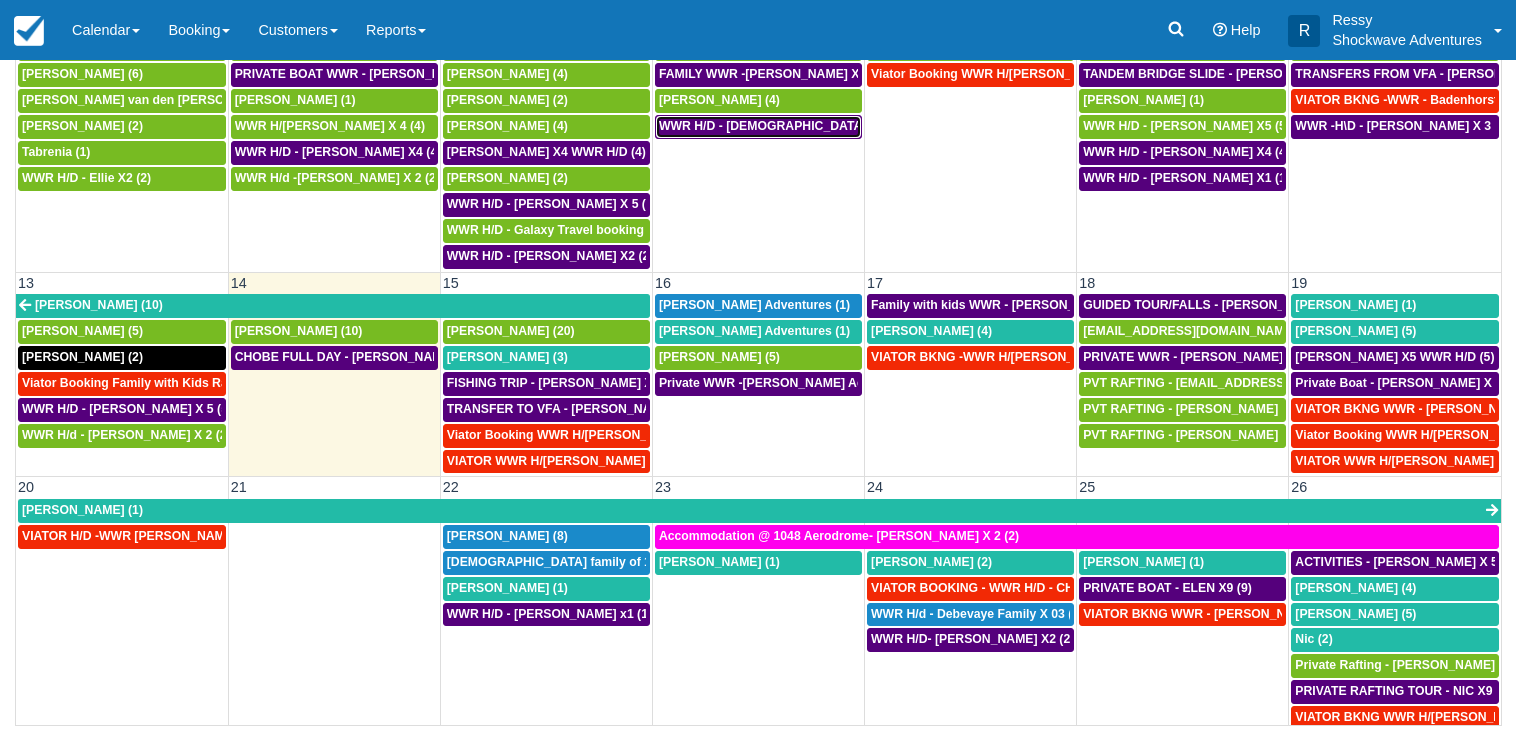 click on "WWR H/D - Christian Menz X1 (1)" at bounding box center (758, 127) 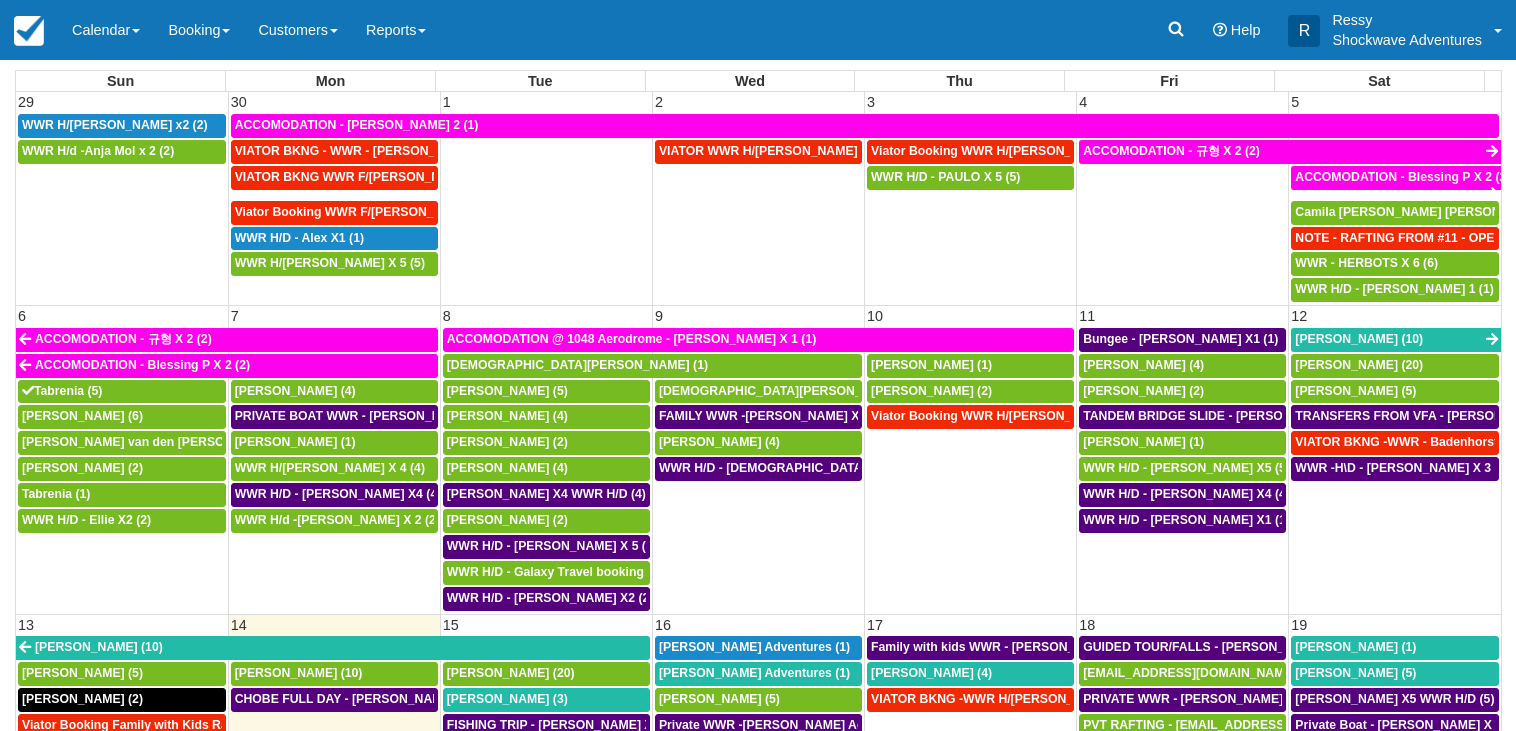 scroll, scrollTop: 171, scrollLeft: 0, axis: vertical 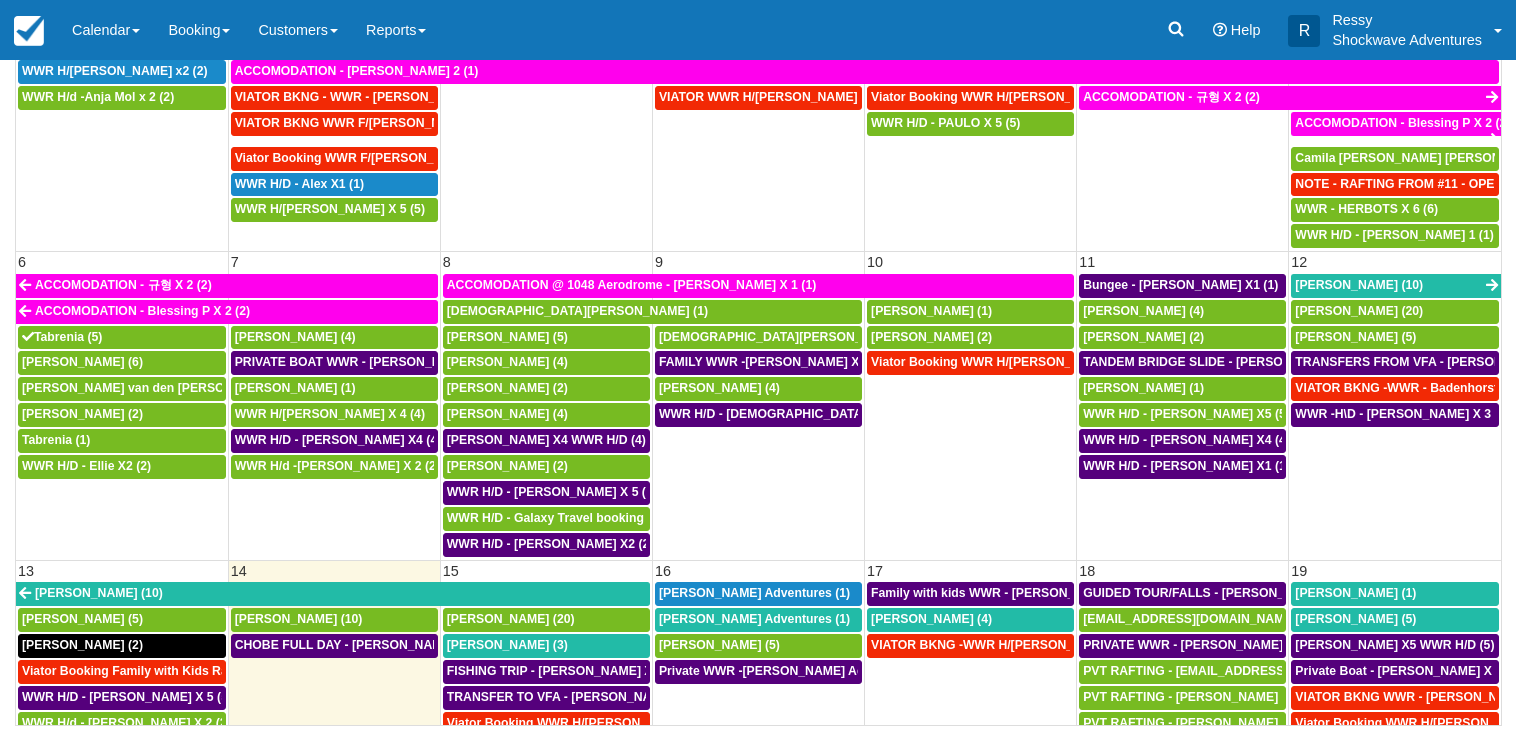 select 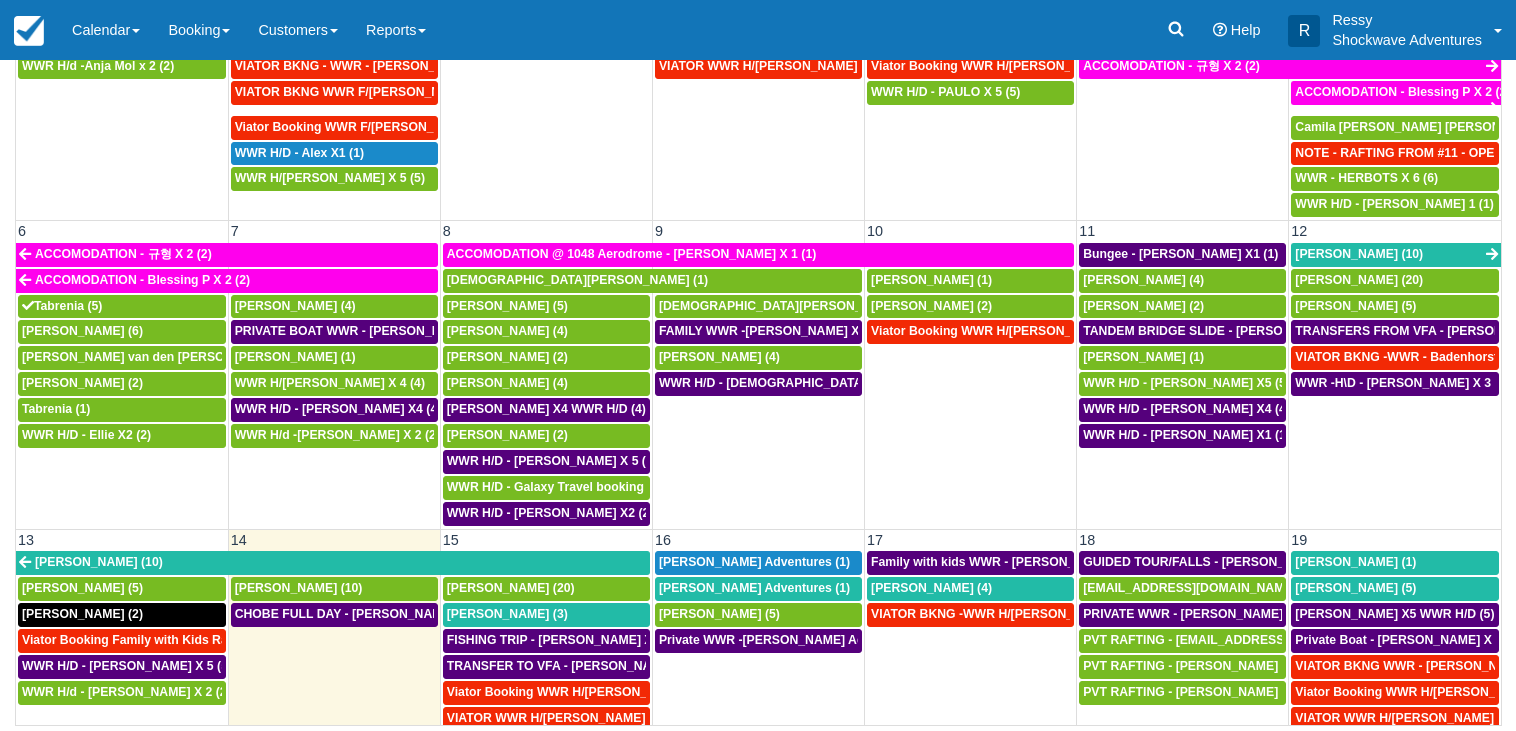 scroll, scrollTop: 0, scrollLeft: 0, axis: both 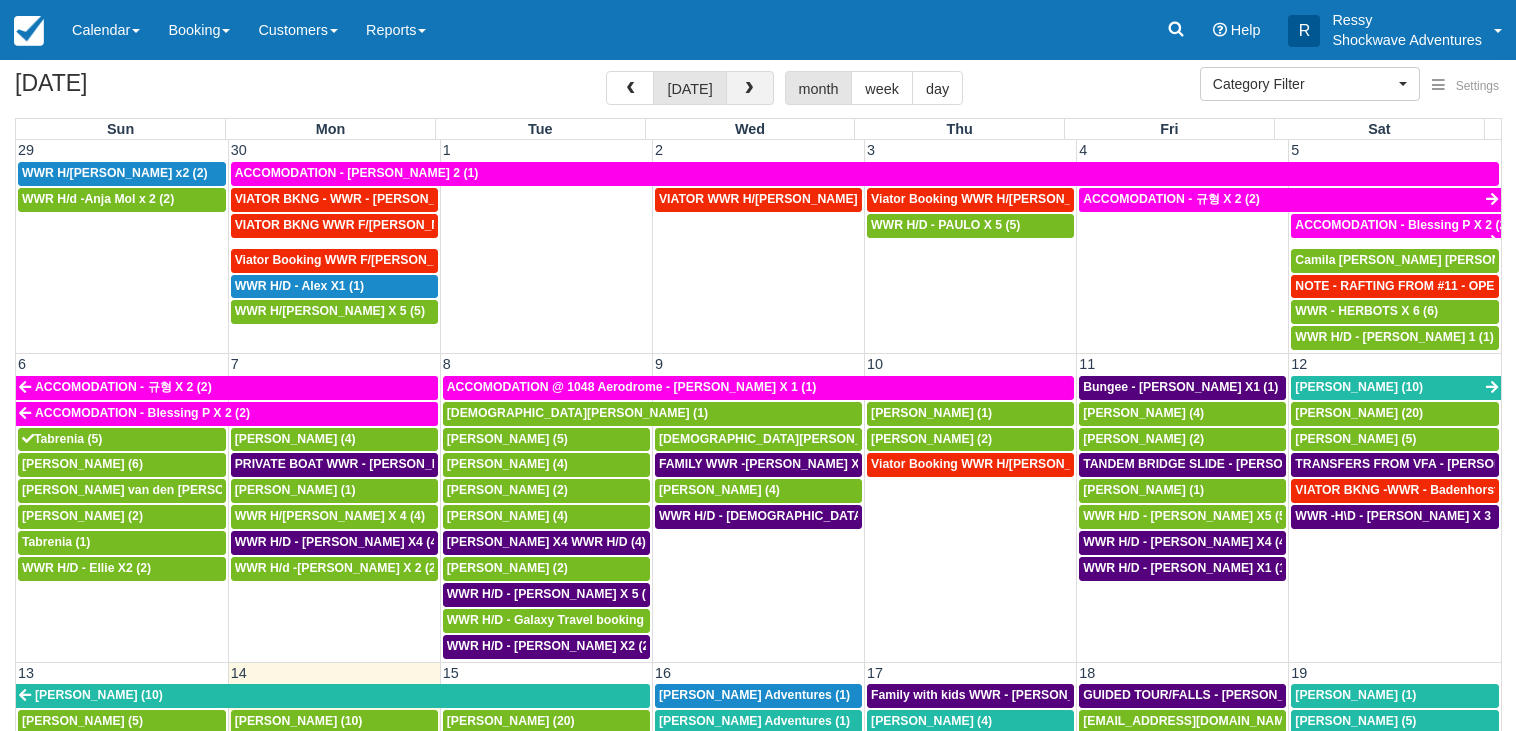 click at bounding box center (749, 89) 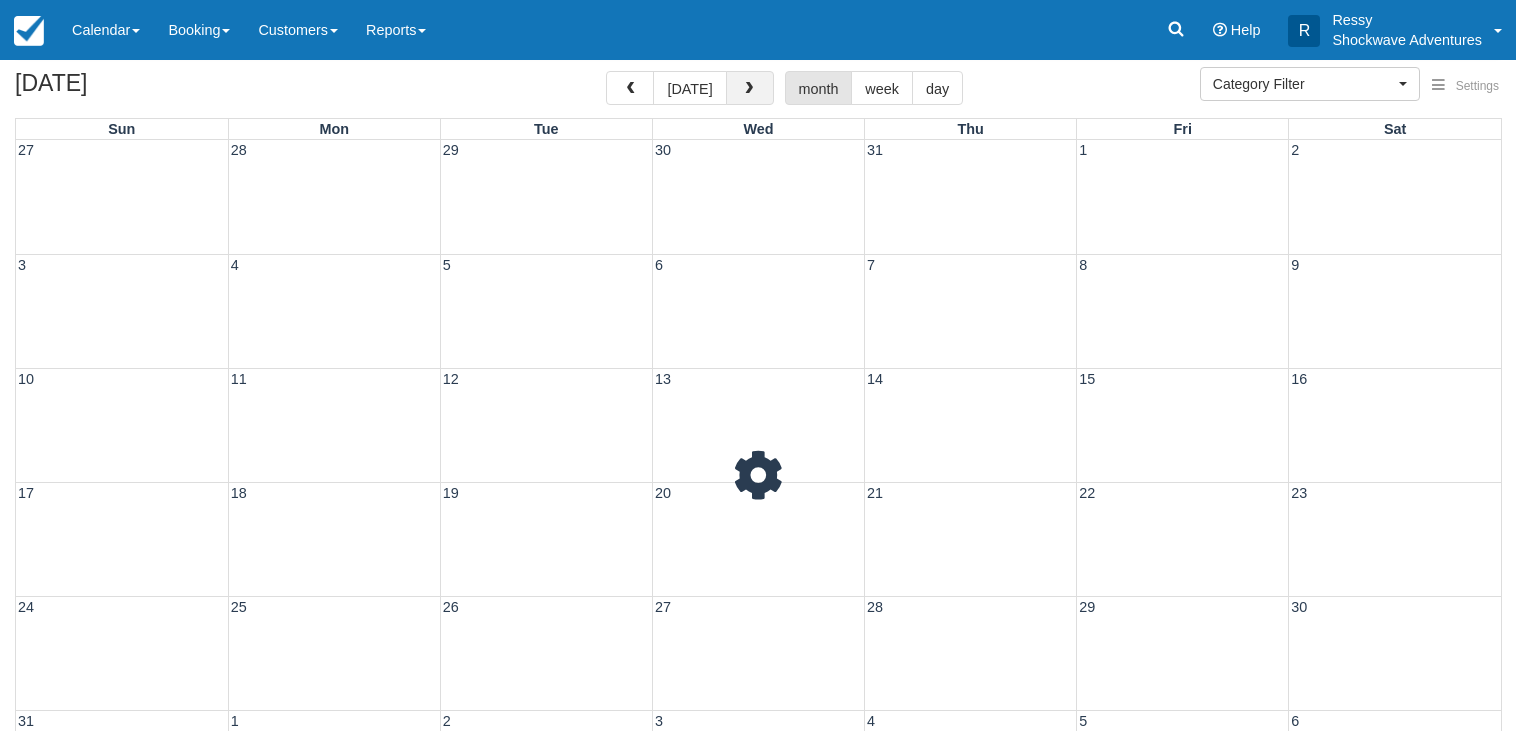 scroll, scrollTop: 0, scrollLeft: 0, axis: both 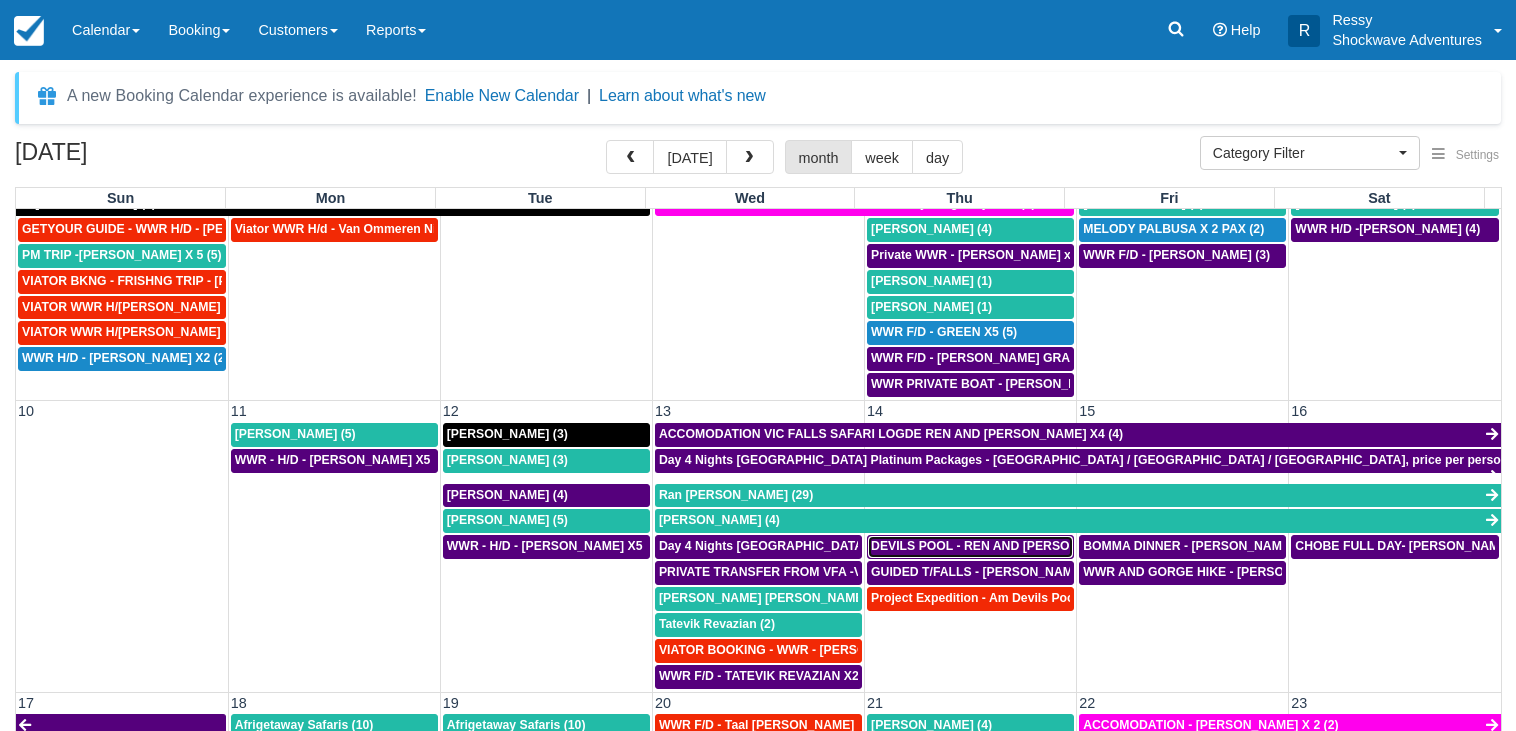click on "DEVILS POOL - REN AND STEVE X4 (4)" at bounding box center (1016, 546) 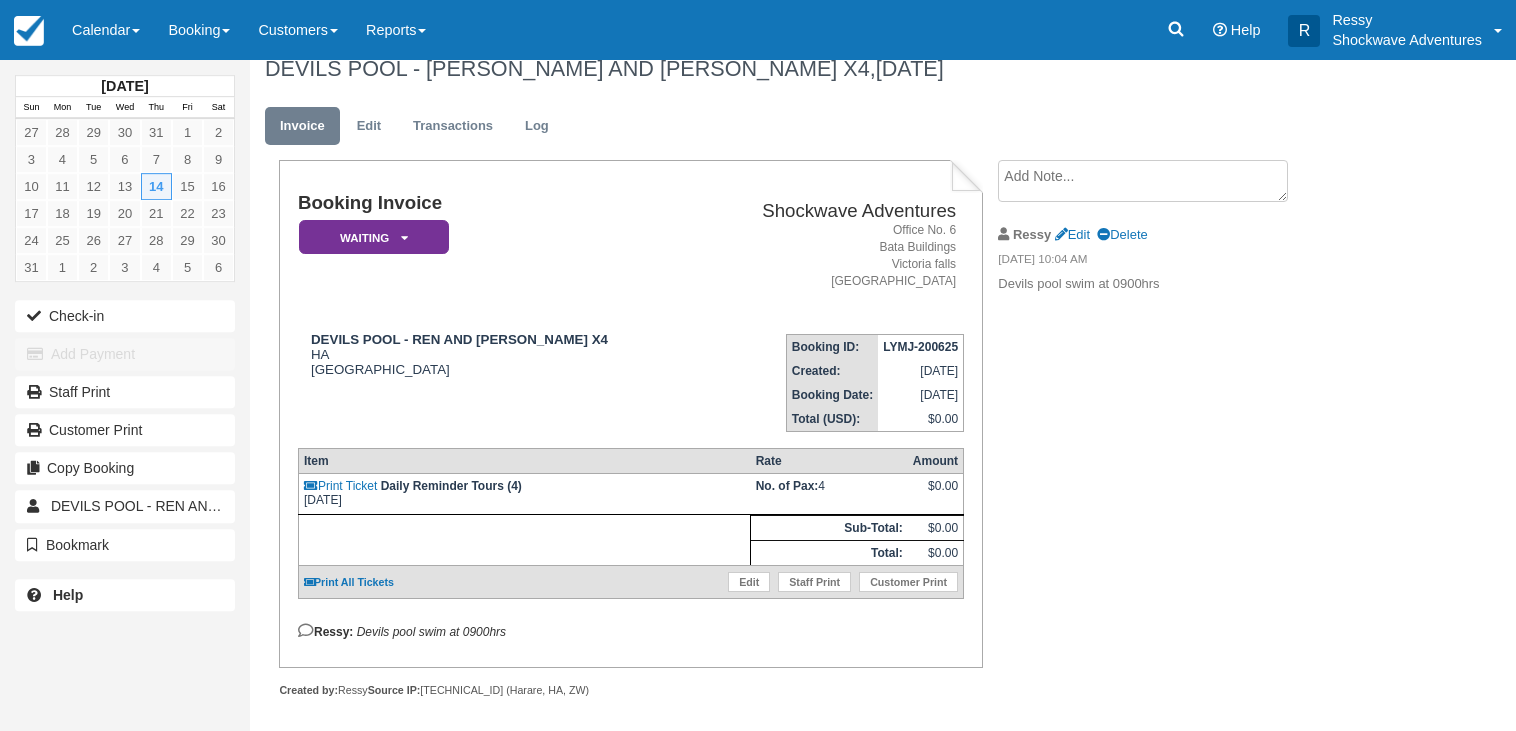 scroll, scrollTop: 0, scrollLeft: 0, axis: both 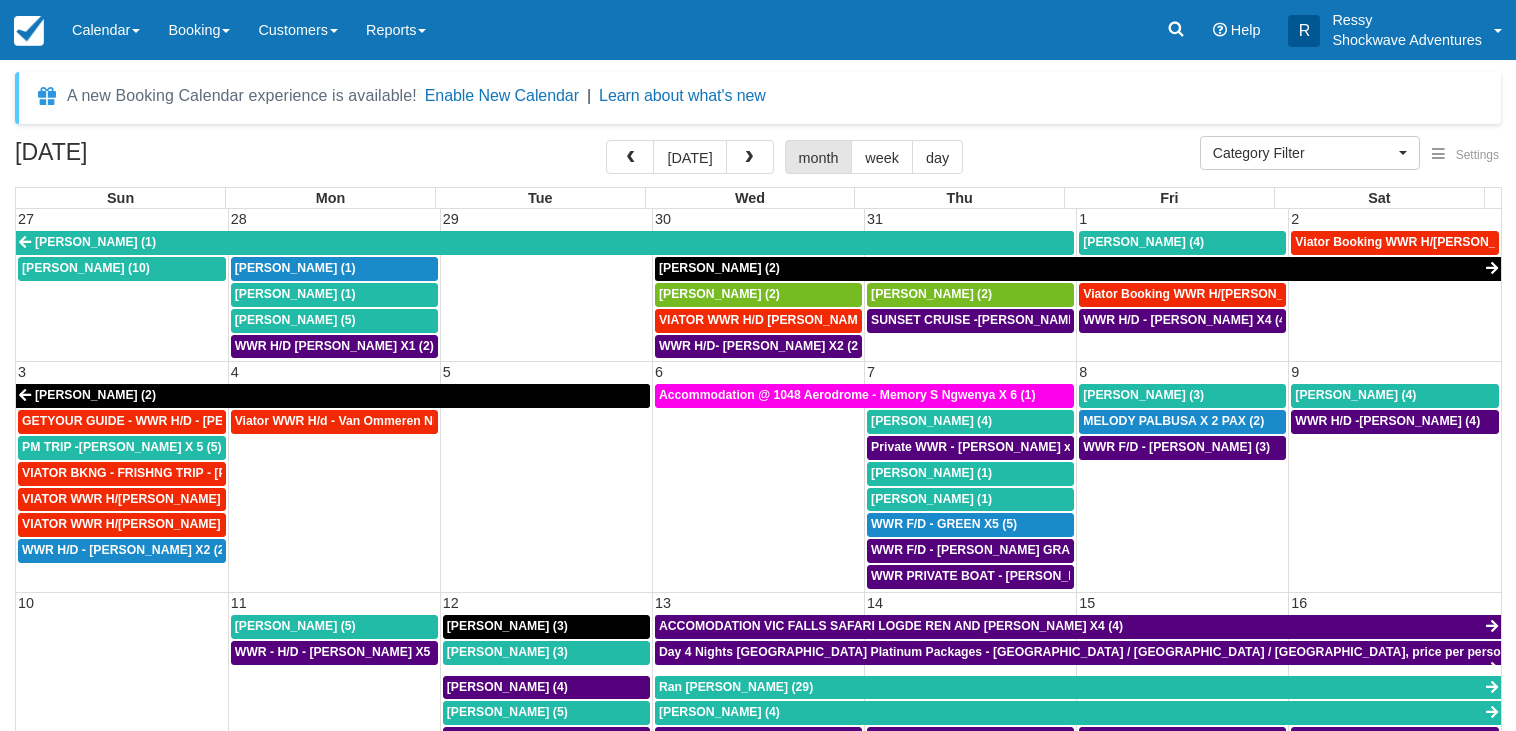 select 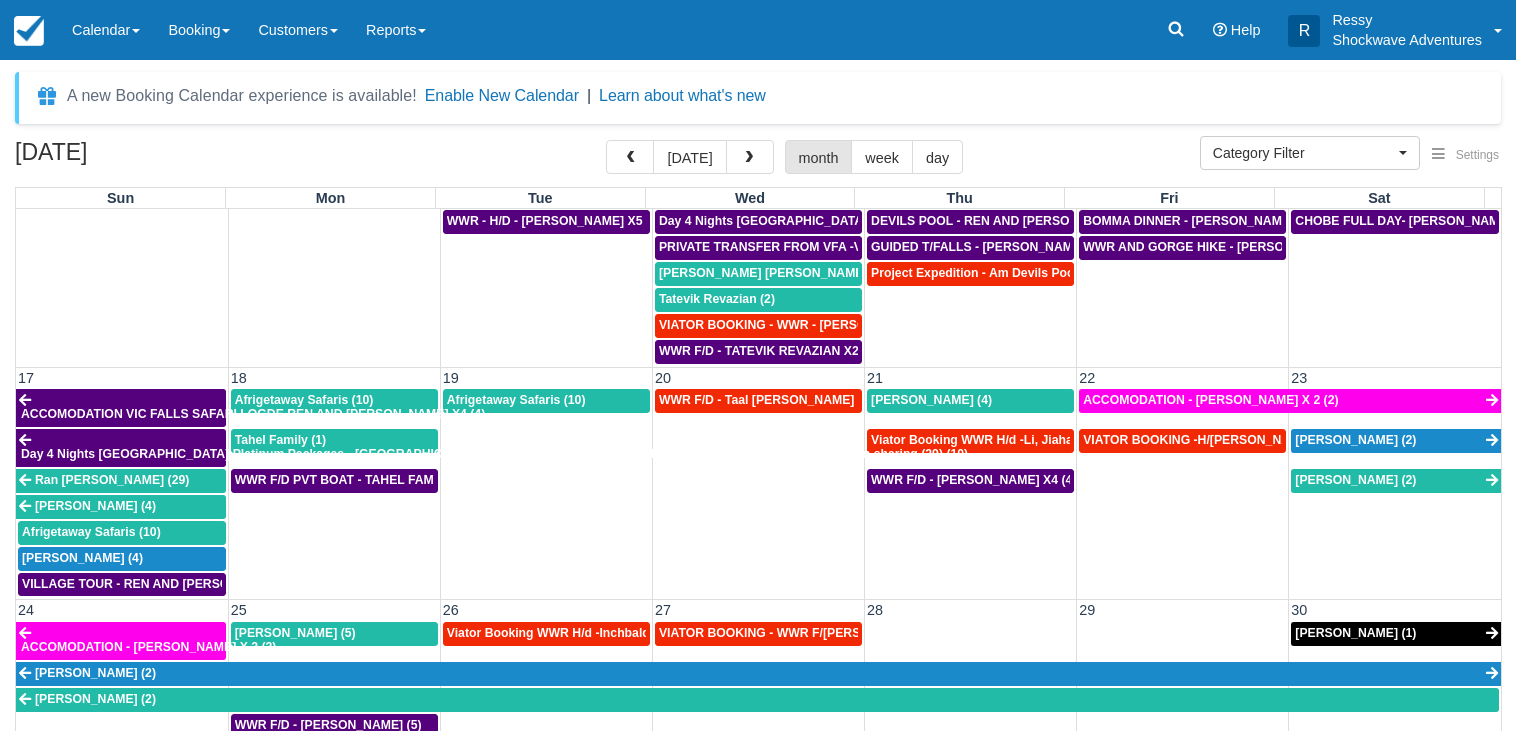 scroll, scrollTop: 576, scrollLeft: 0, axis: vertical 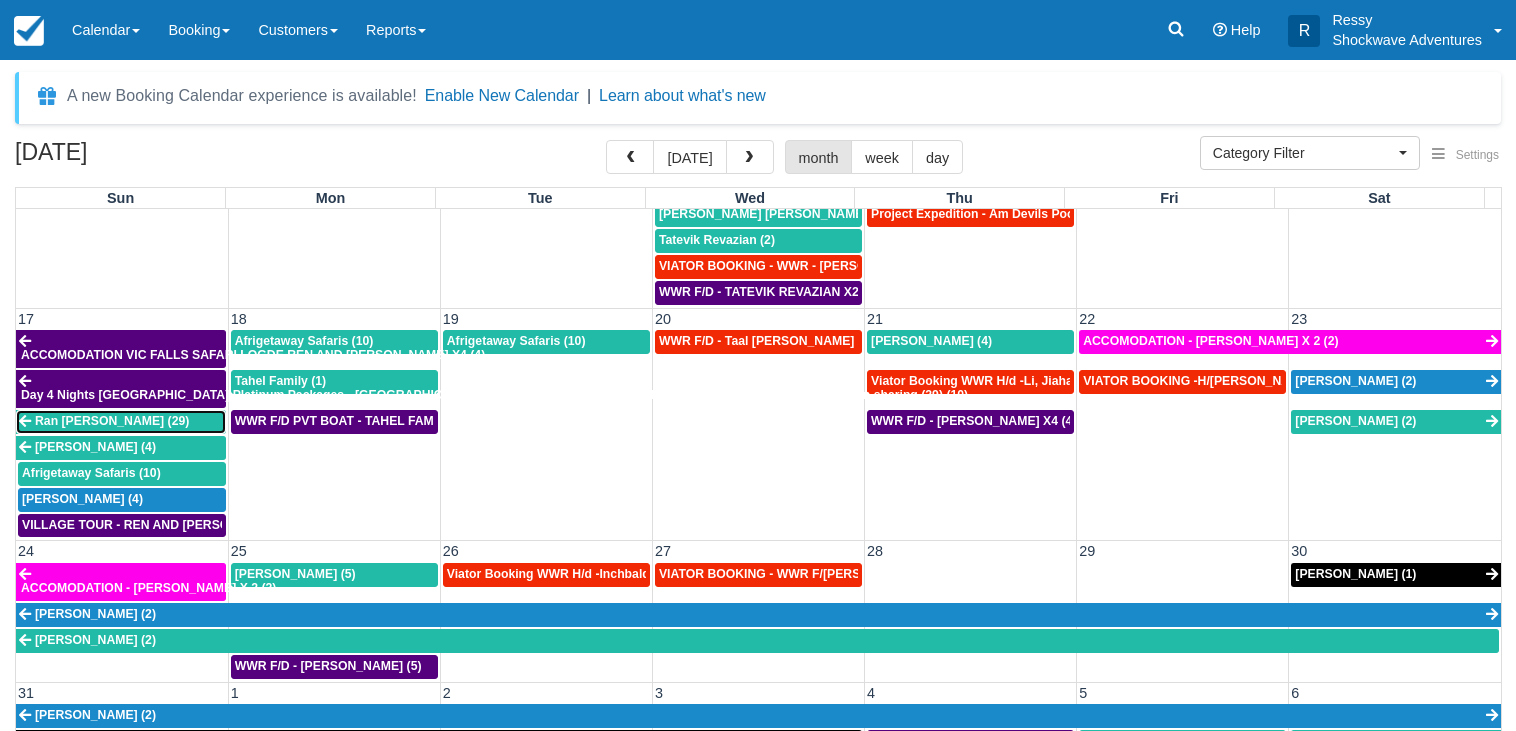 click on "Ran [PERSON_NAME] (29)" at bounding box center [121, 422] 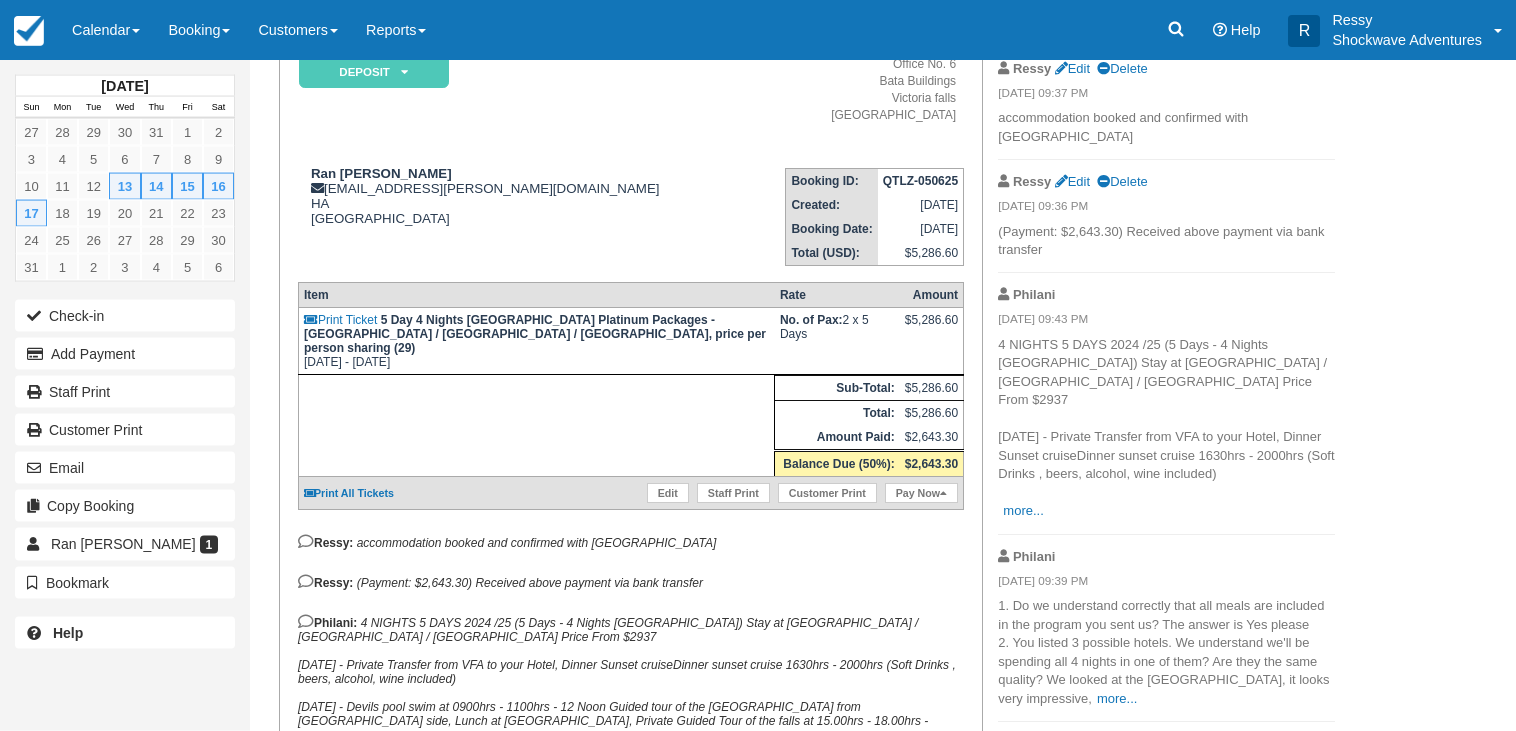 scroll, scrollTop: 204, scrollLeft: 0, axis: vertical 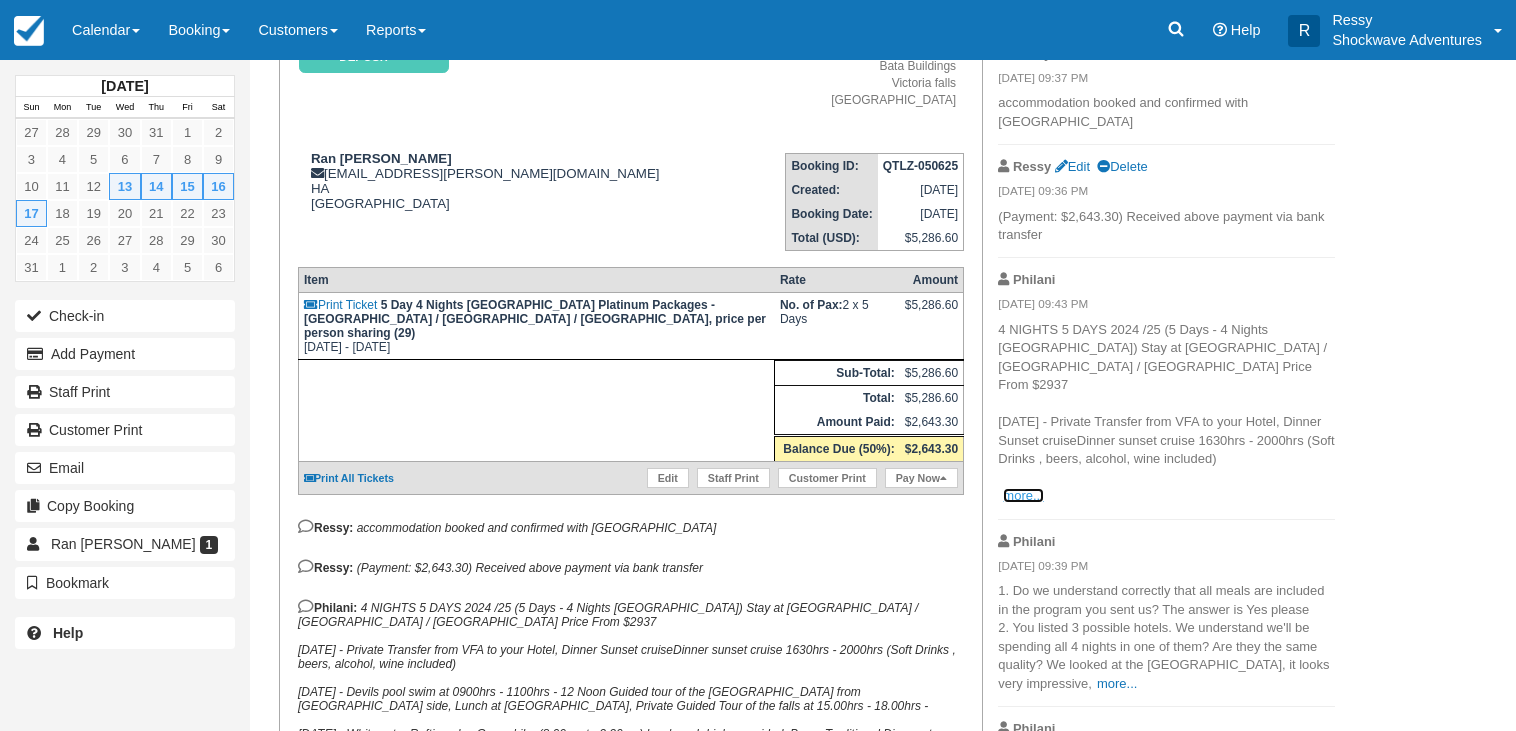 click on "more..." at bounding box center [1023, 495] 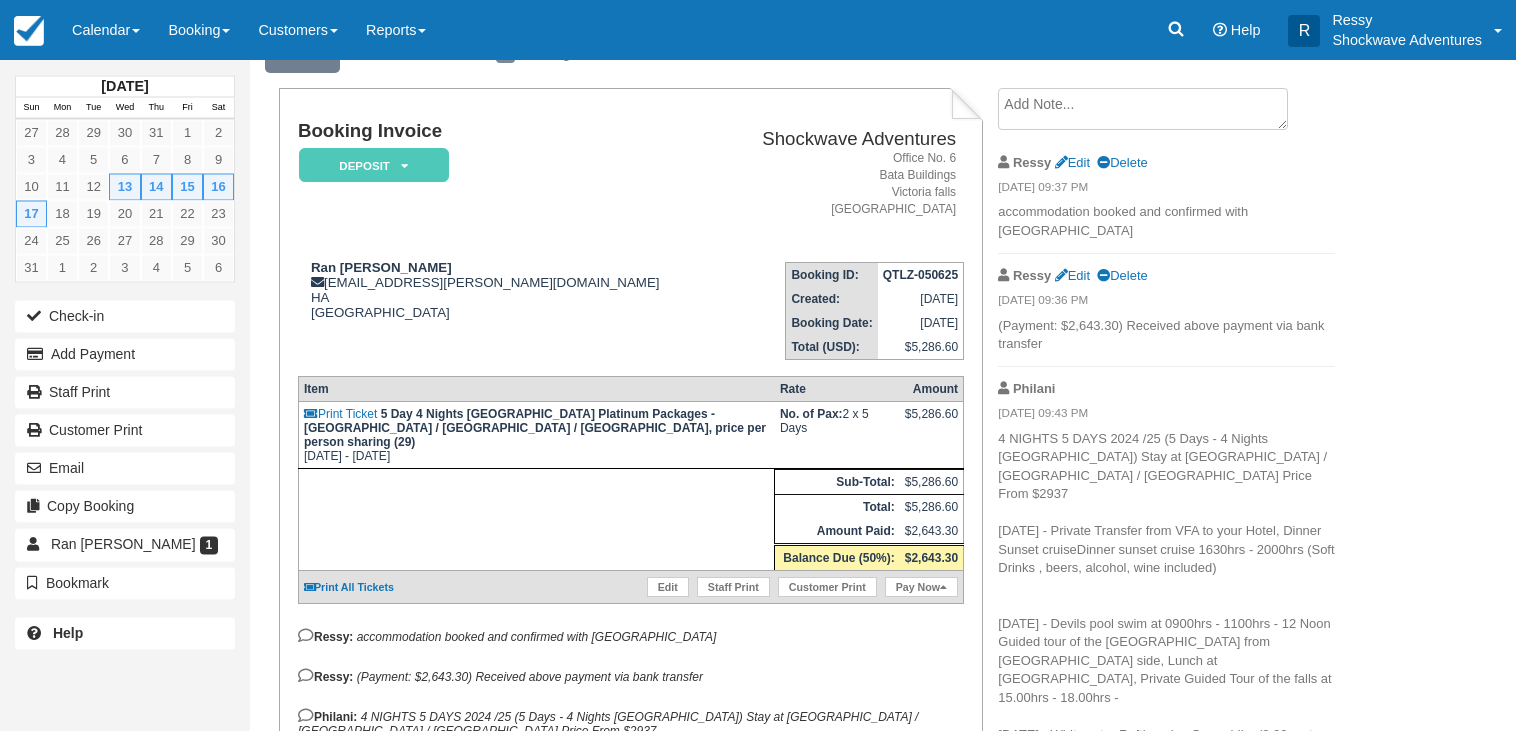 scroll, scrollTop: 306, scrollLeft: 0, axis: vertical 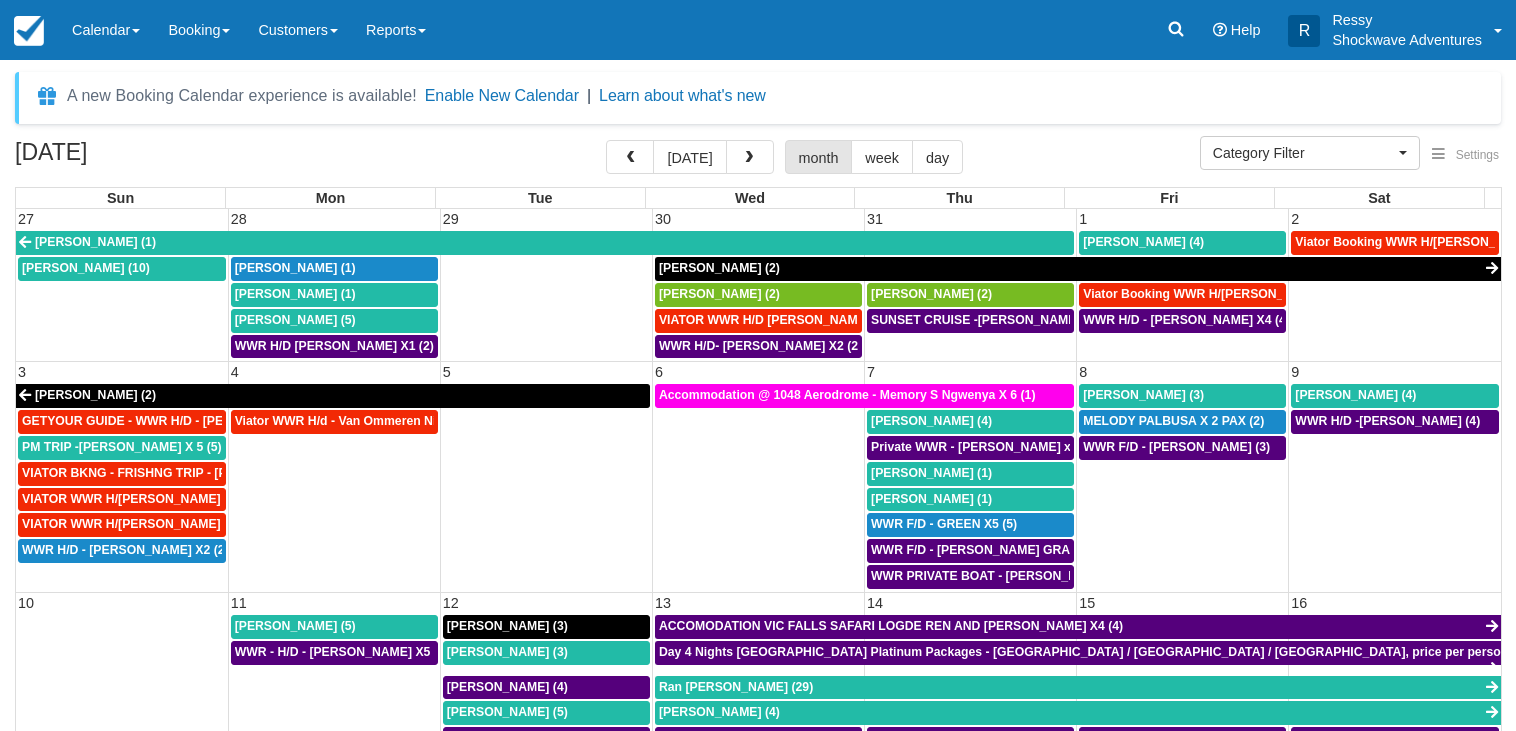select 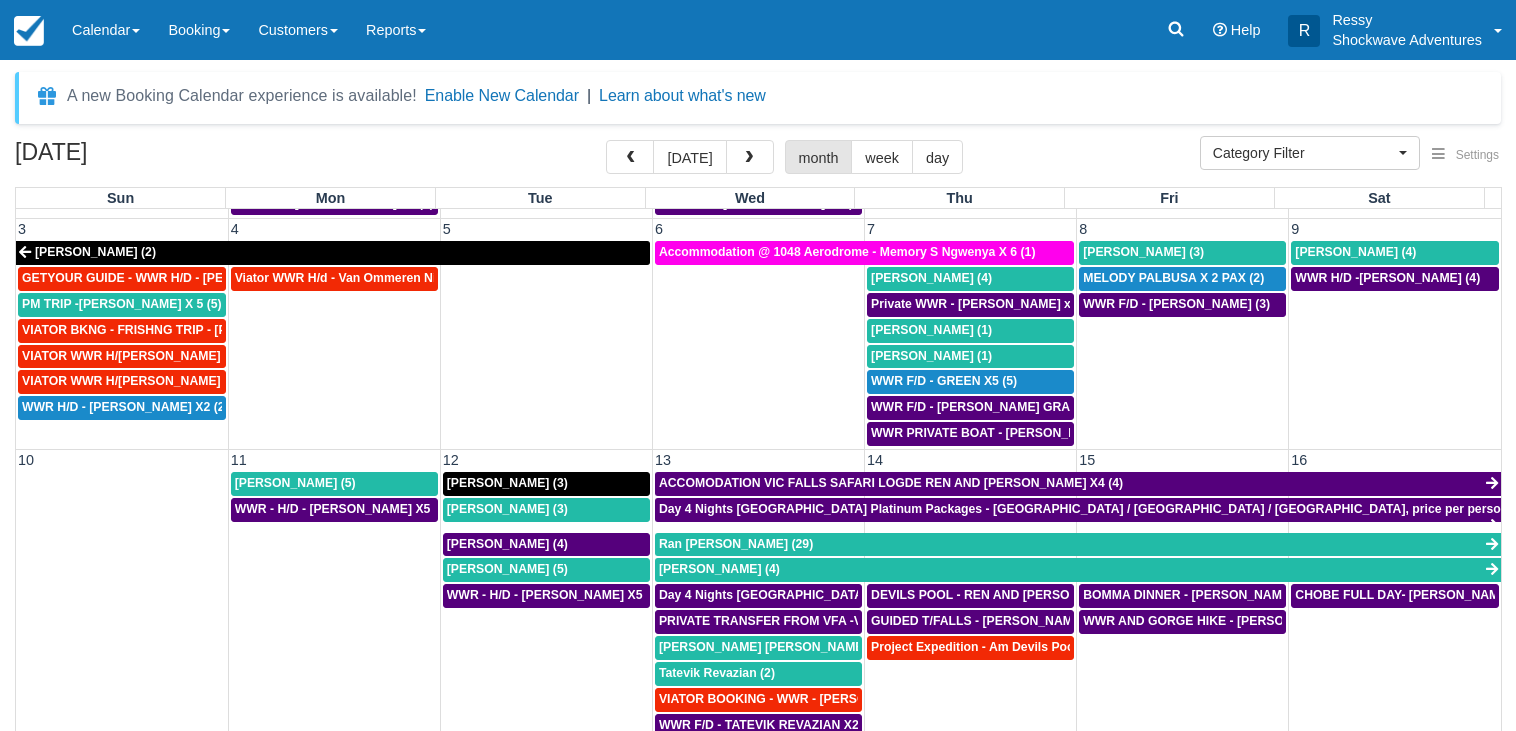 scroll, scrollTop: 192, scrollLeft: 0, axis: vertical 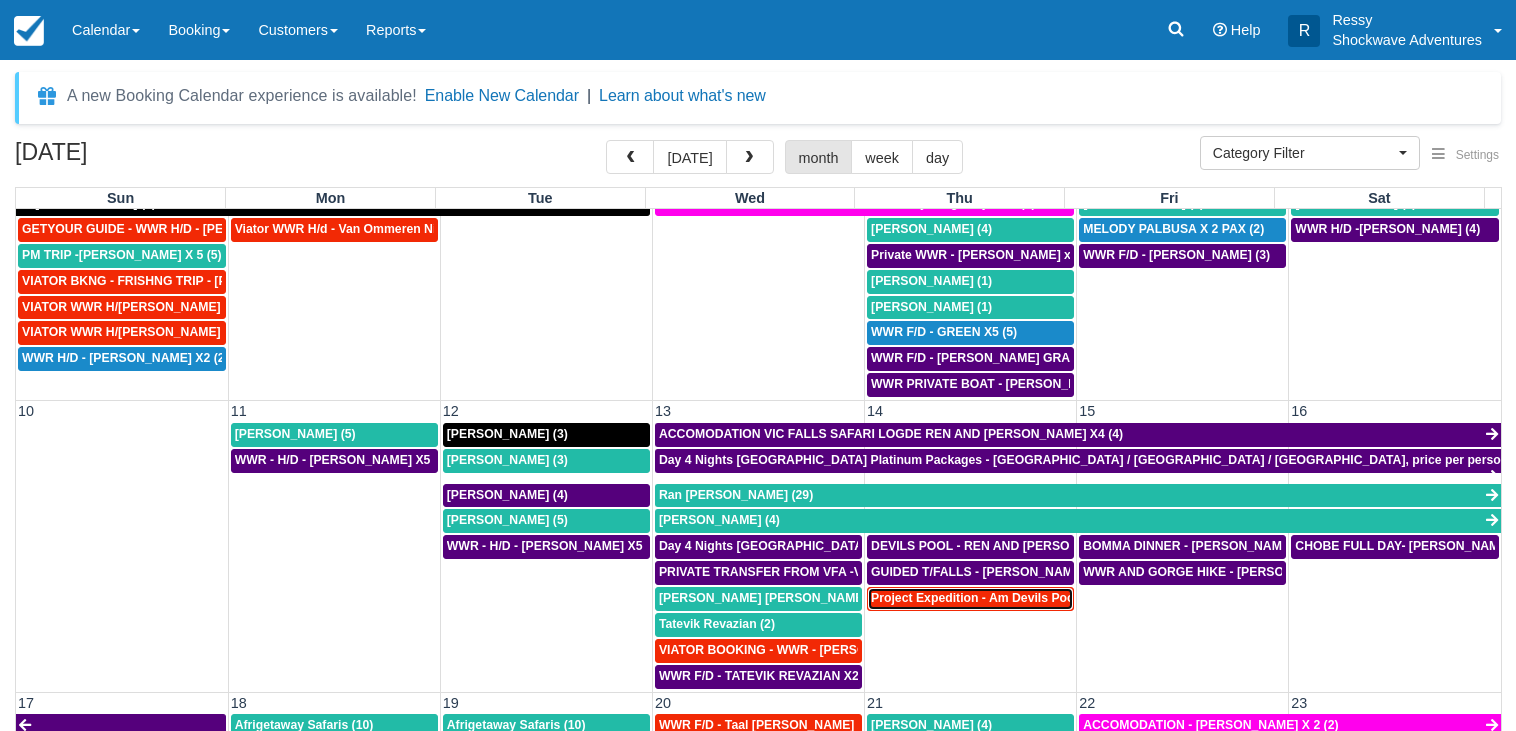 click on "Project Expedition - Am Devils Pool- Aaron Winarski X 2 (2)" at bounding box center [1049, 598] 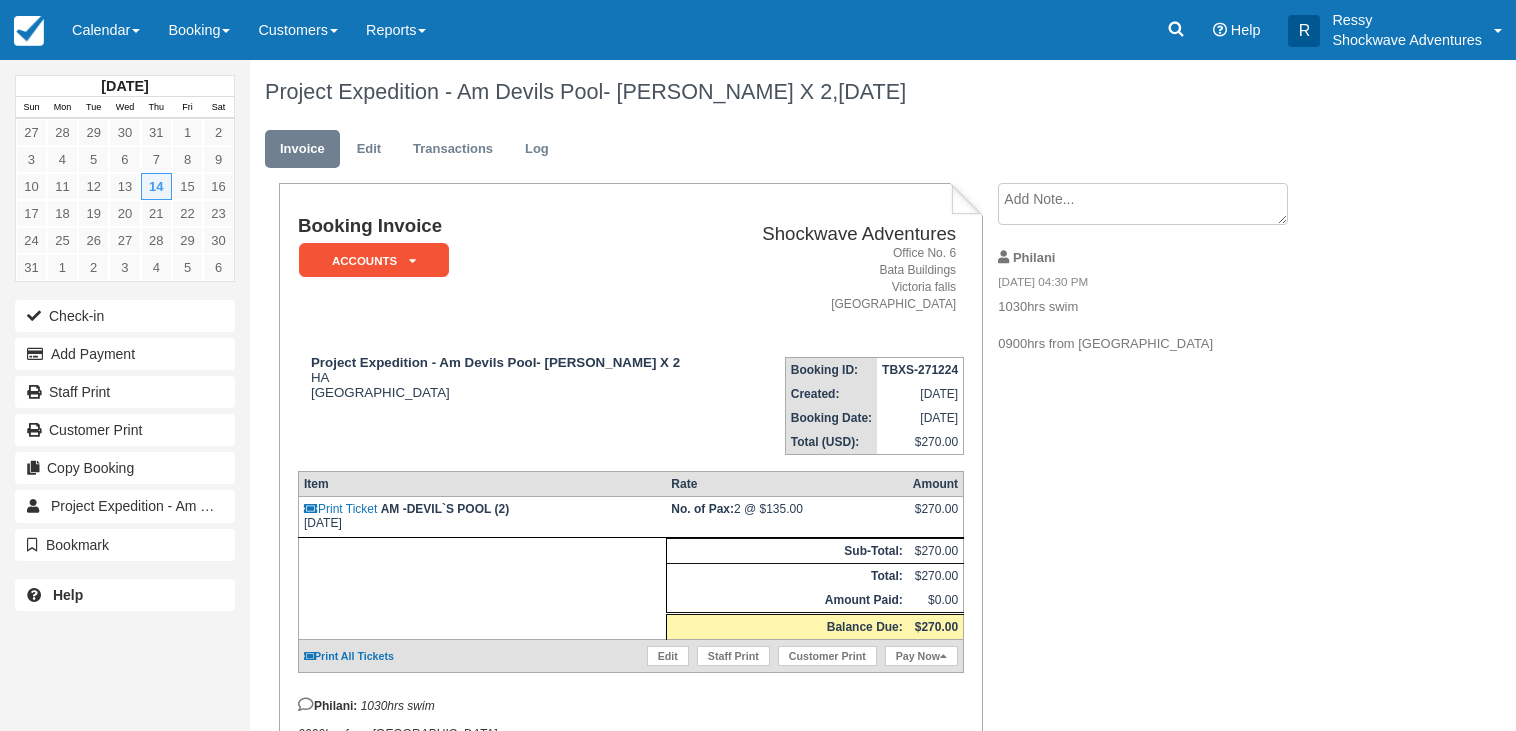 scroll, scrollTop: 0, scrollLeft: 0, axis: both 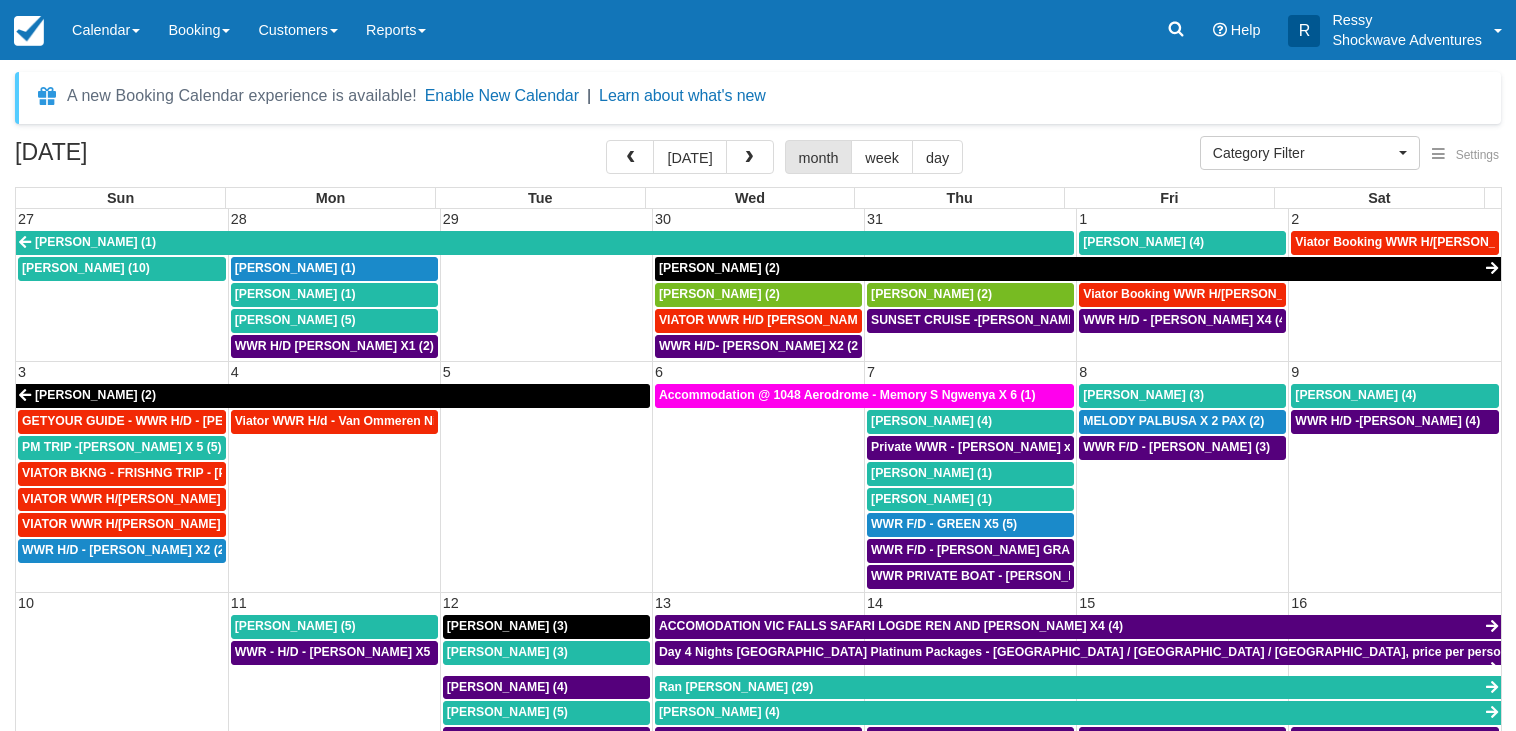 select 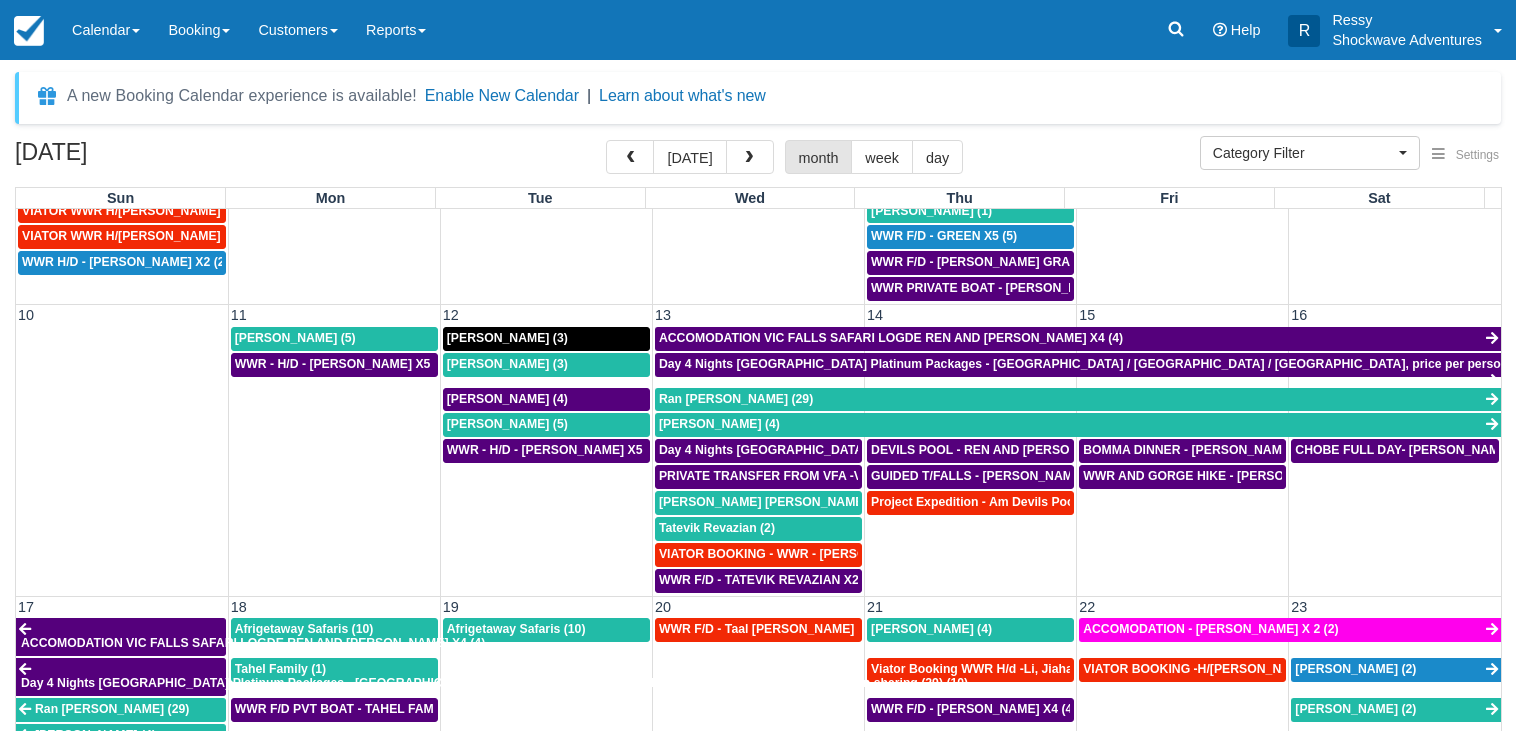 scroll, scrollTop: 480, scrollLeft: 0, axis: vertical 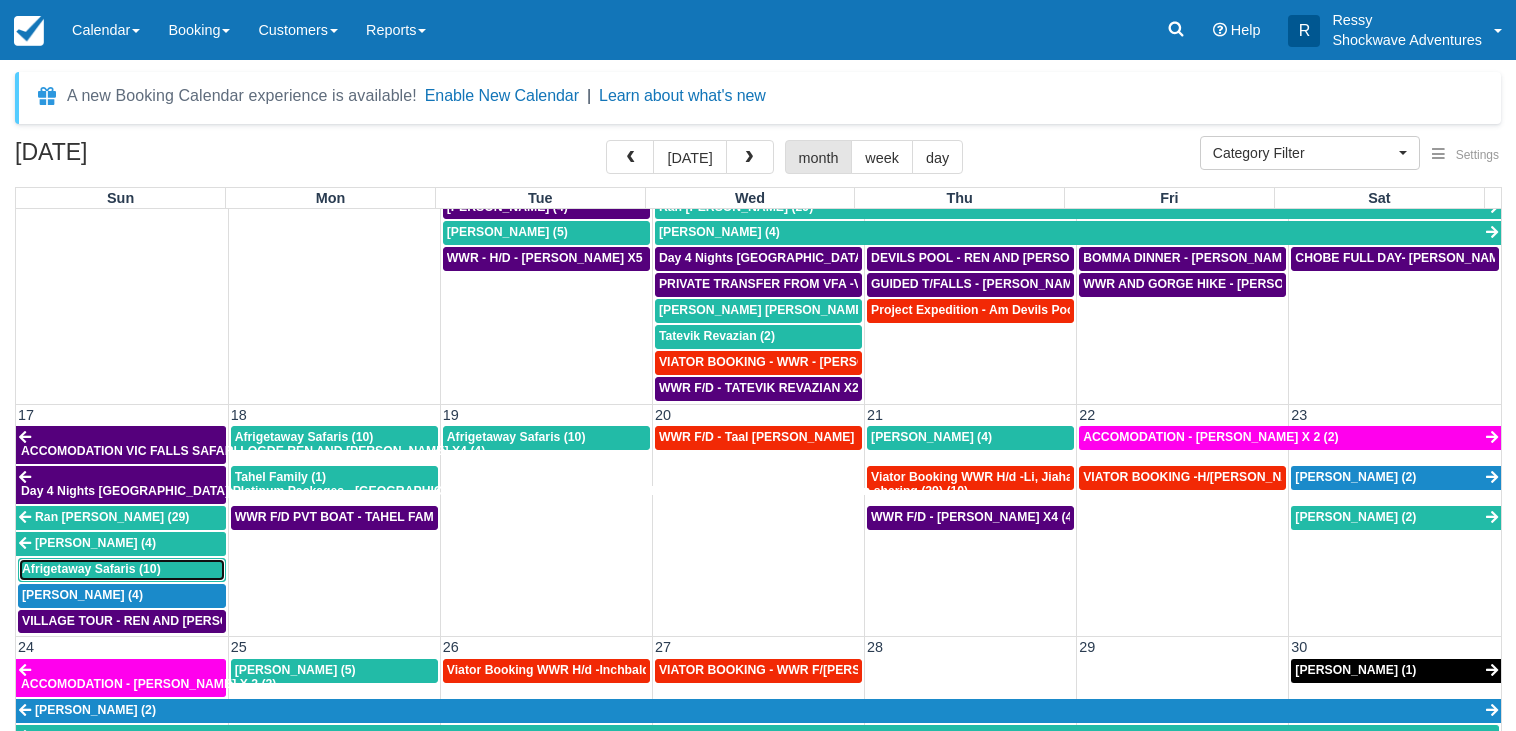 click on "Afrigetaway Safaris (10)" at bounding box center [91, 569] 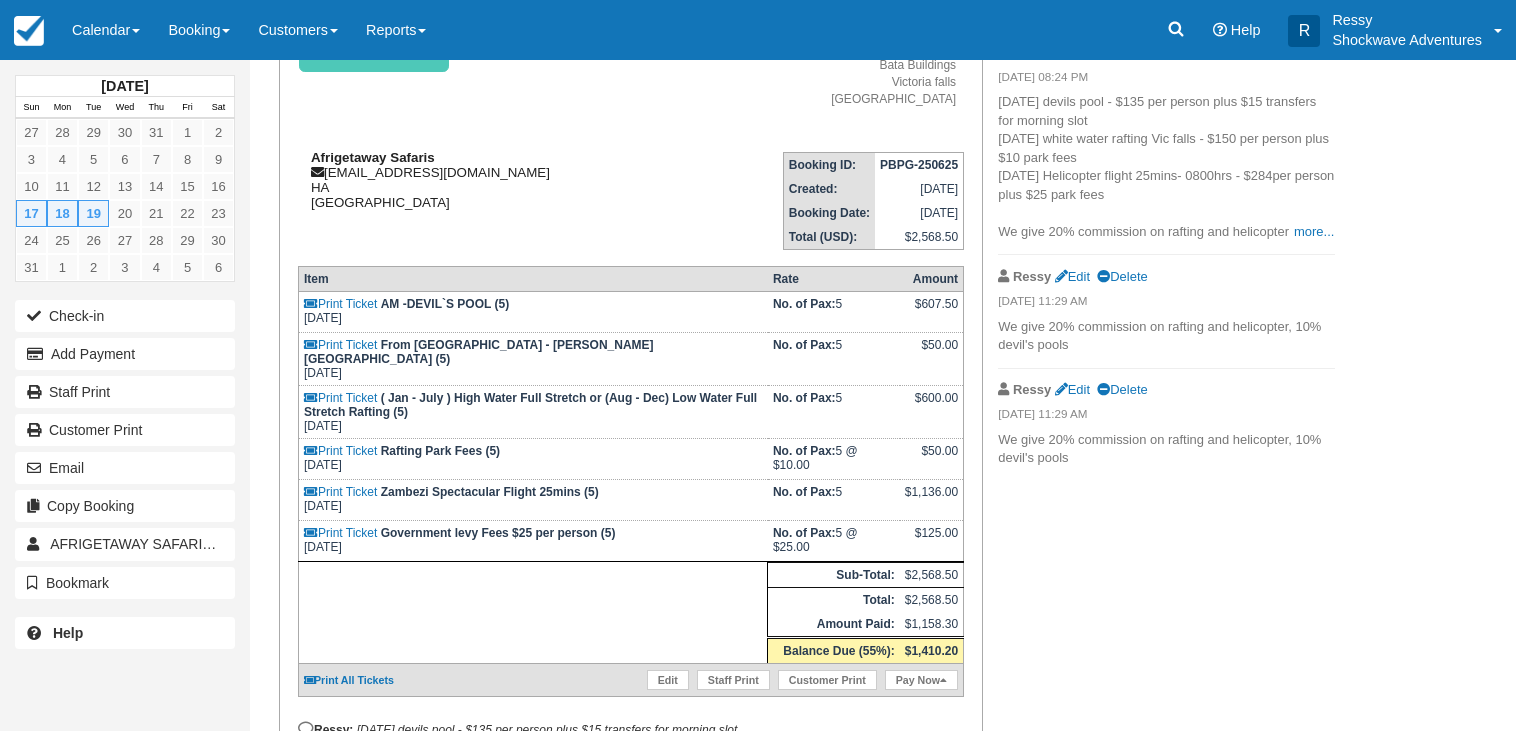 scroll, scrollTop: 0, scrollLeft: 0, axis: both 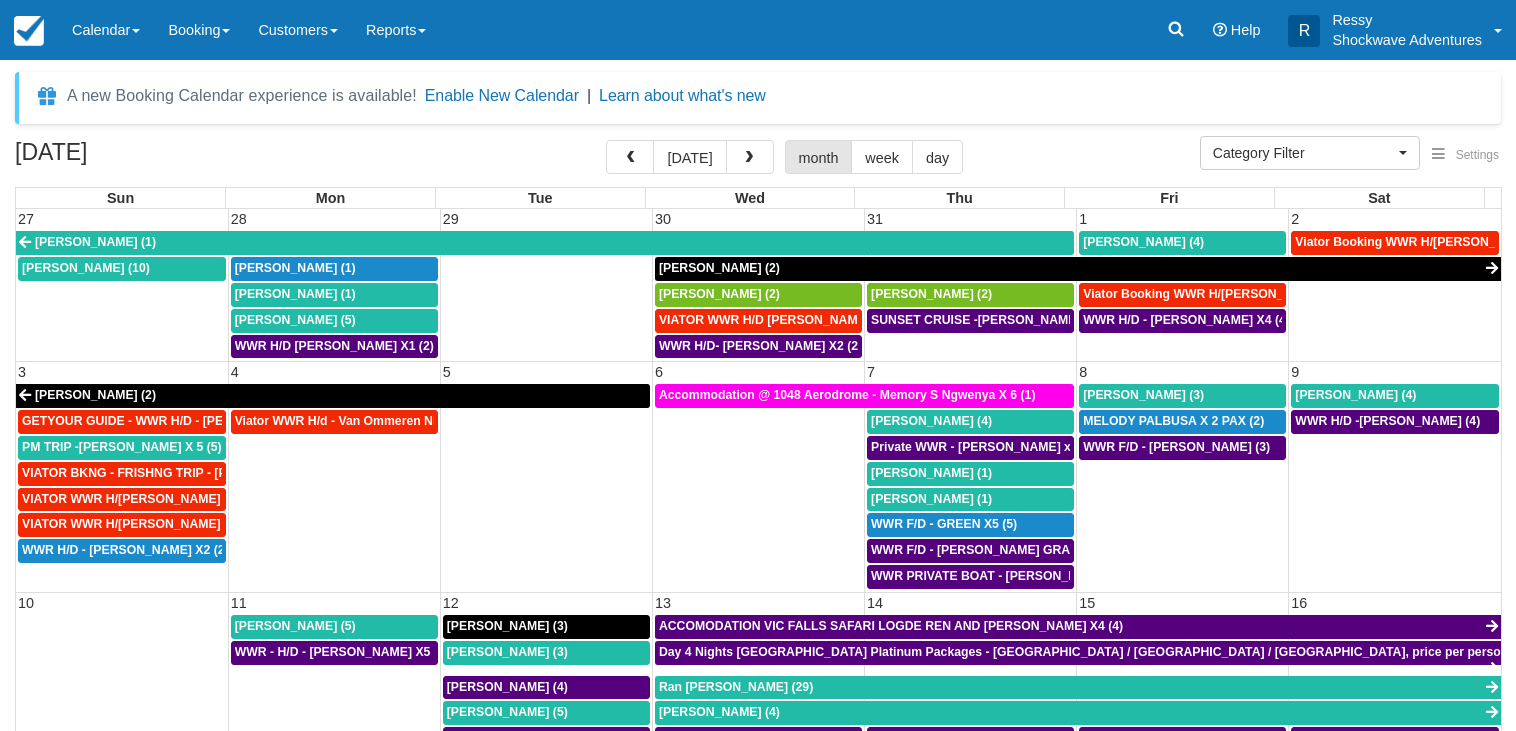 select 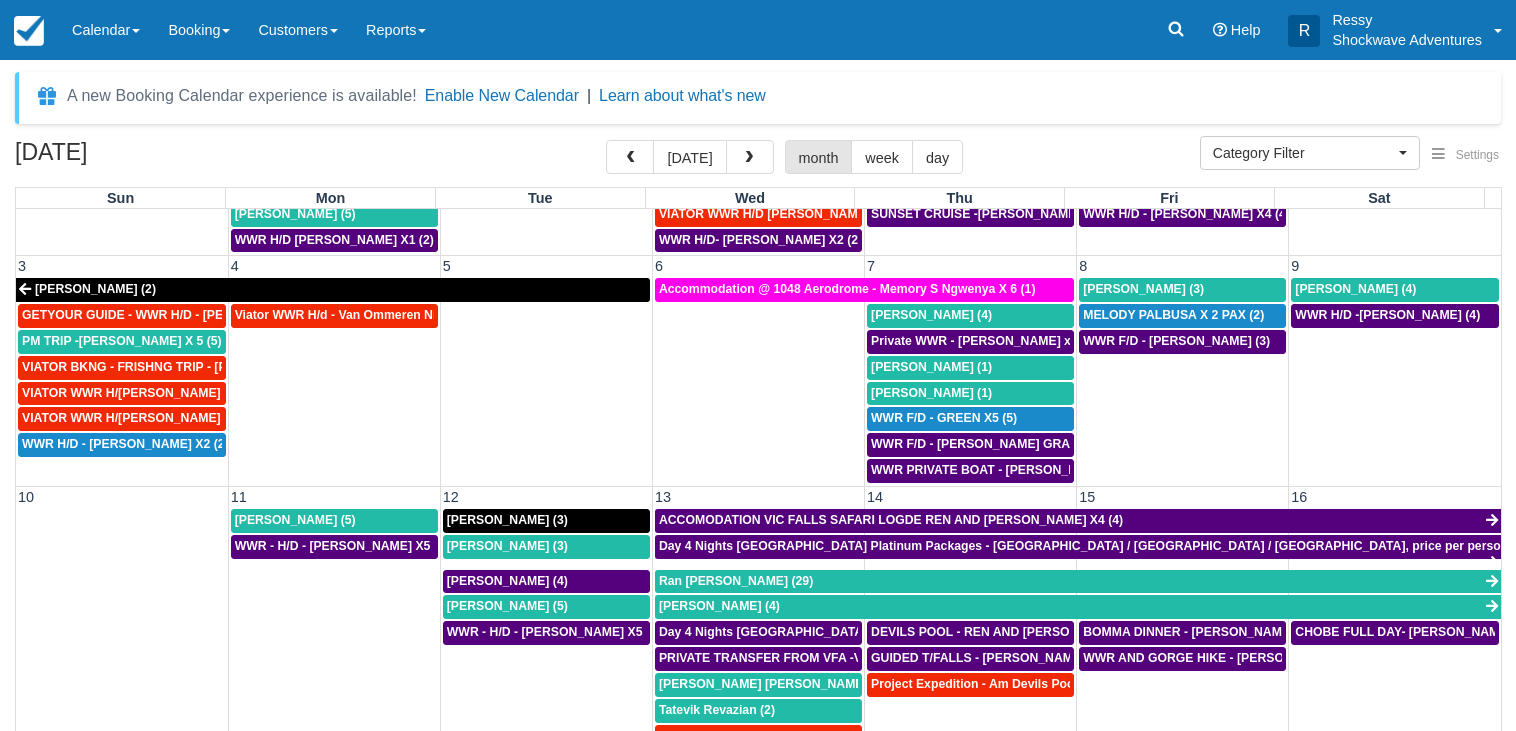 scroll, scrollTop: 192, scrollLeft: 0, axis: vertical 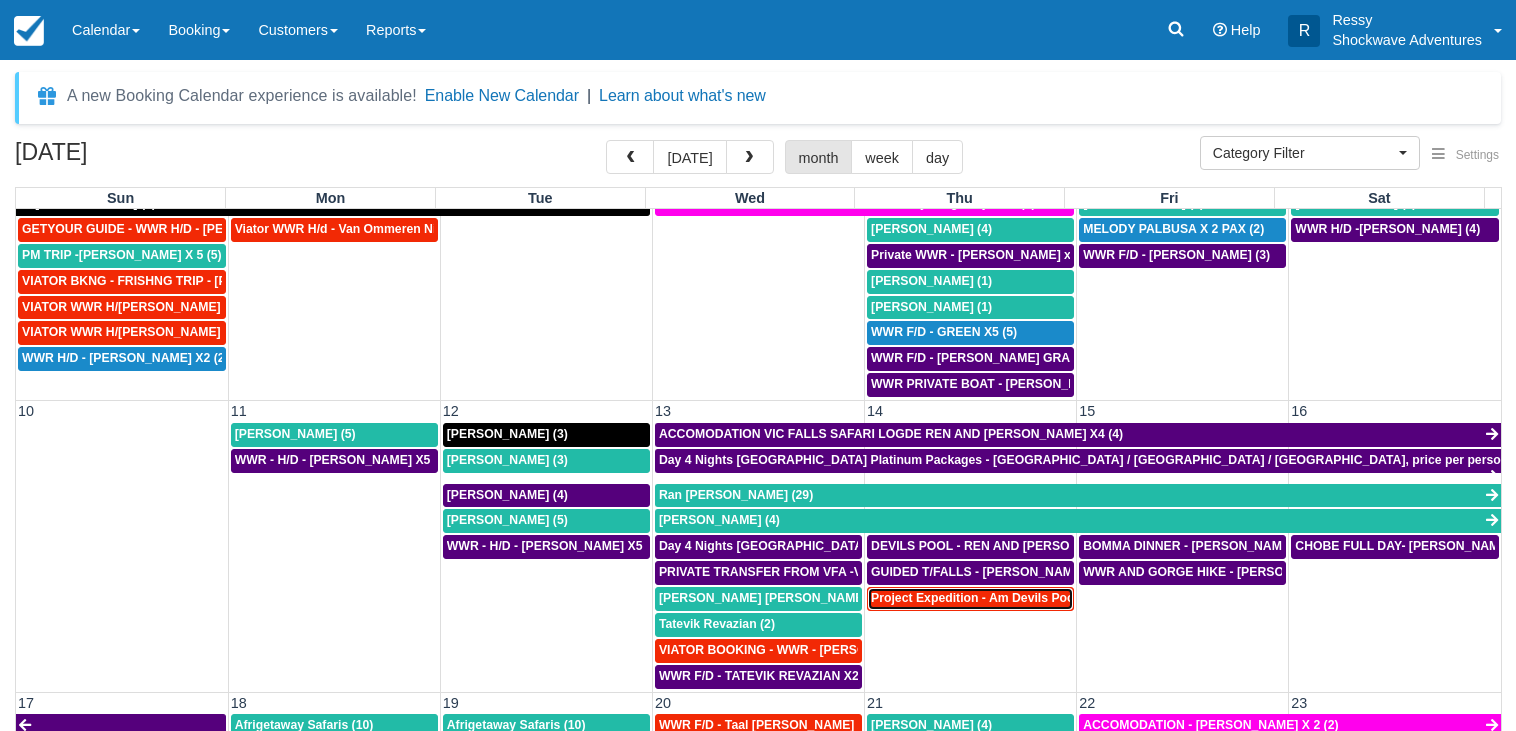 click on "Project Expedition - Am Devils Pool- Aaron Winarski X 2 (2)" at bounding box center [1049, 598] 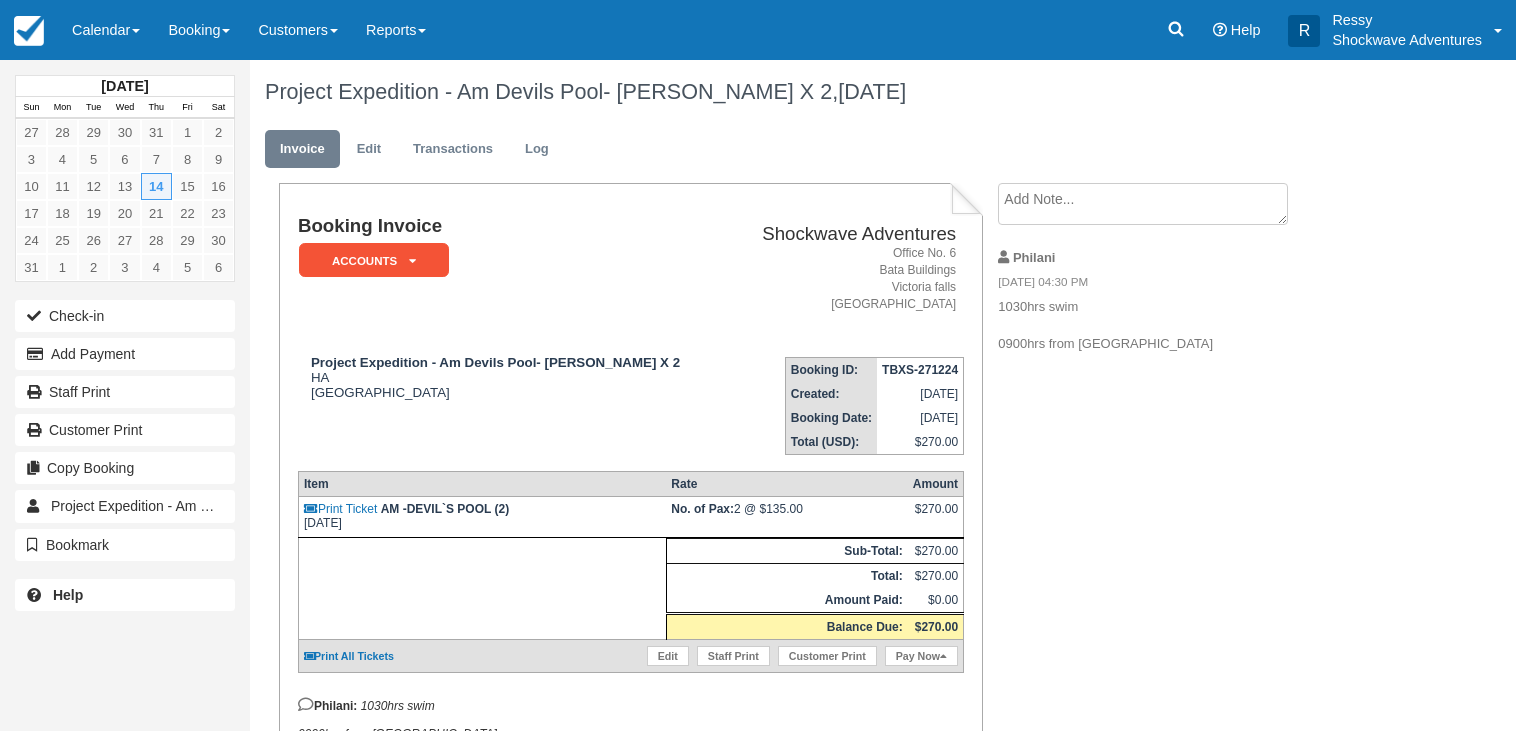 scroll, scrollTop: 0, scrollLeft: 0, axis: both 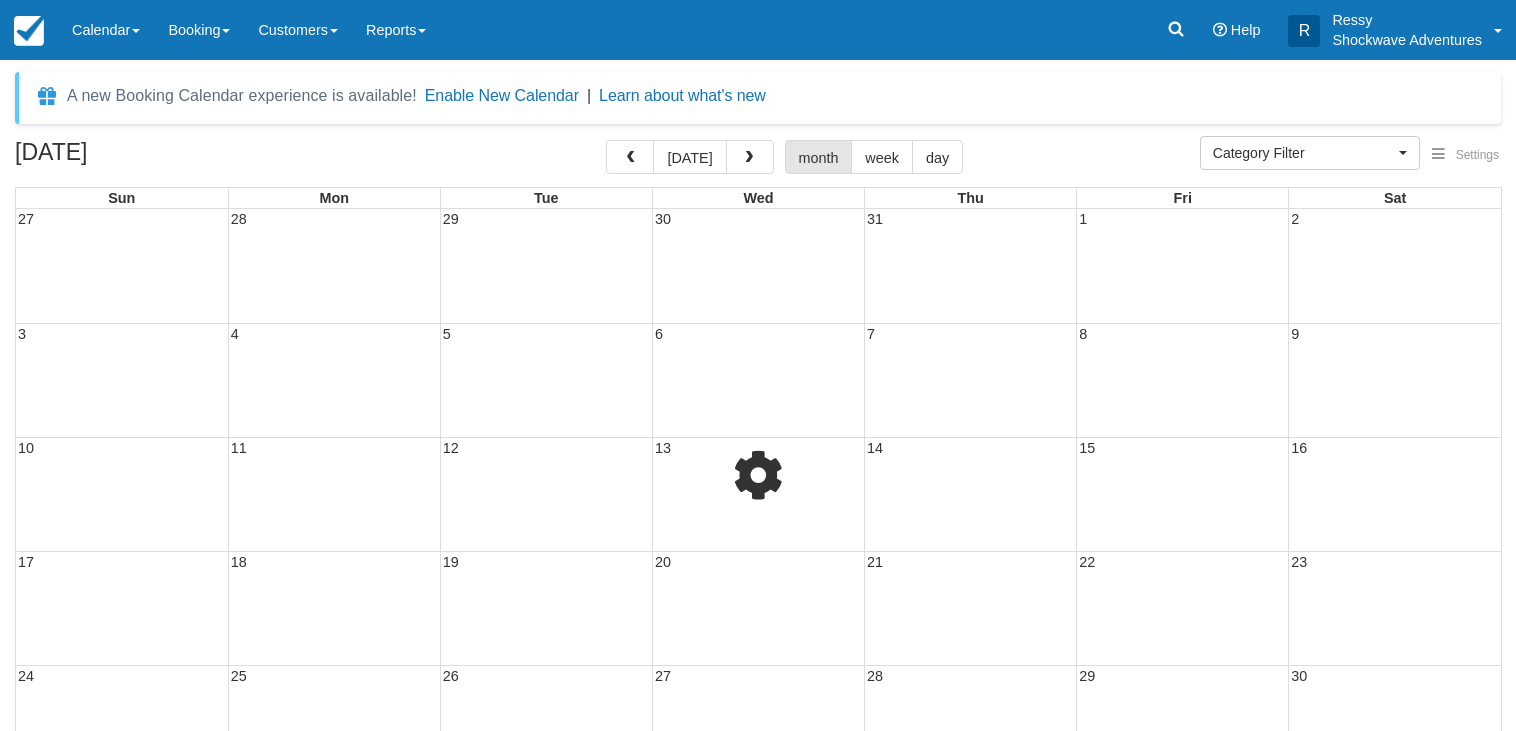 select 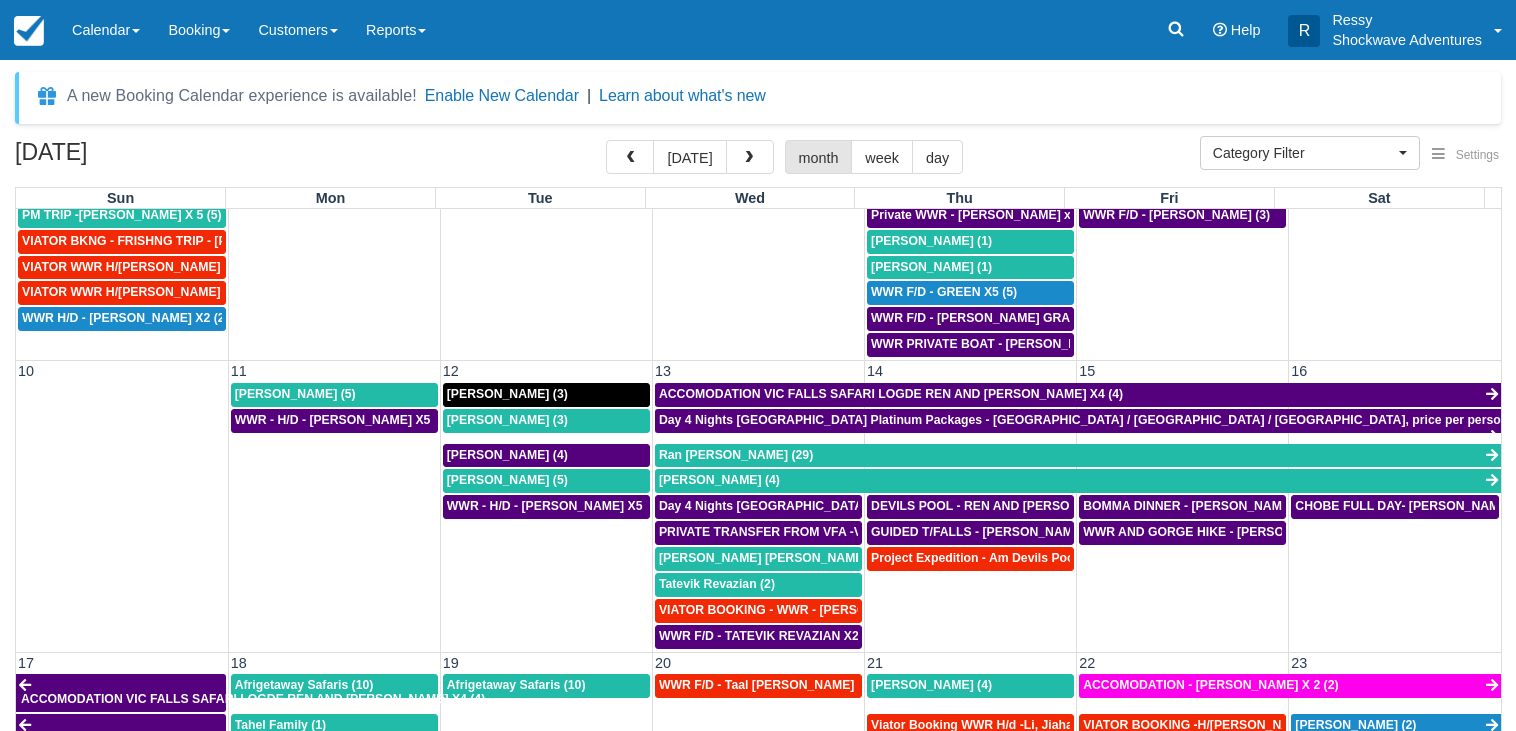 scroll, scrollTop: 192, scrollLeft: 0, axis: vertical 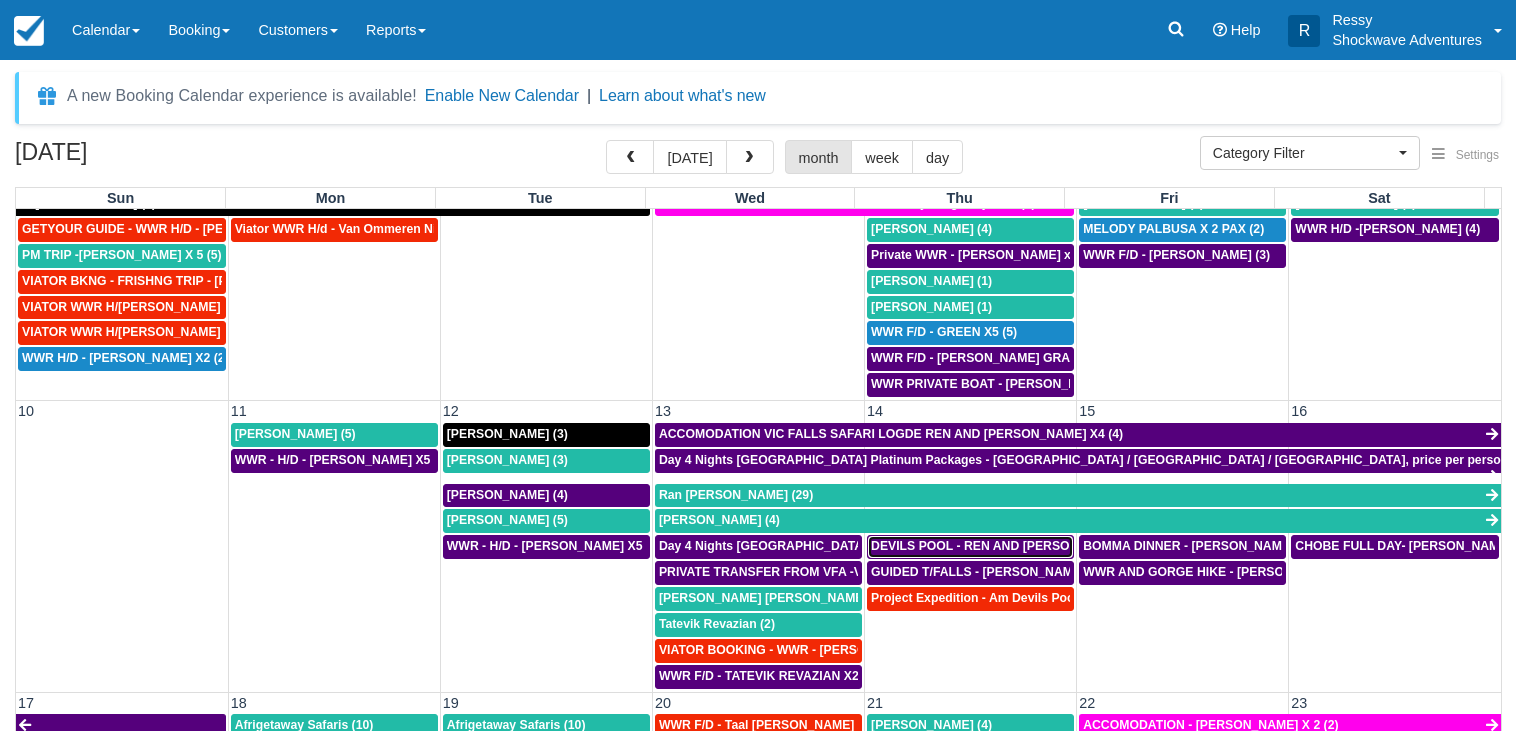 click on "DEVILS POOL - REN AND [PERSON_NAME] X4 (4)" at bounding box center [1016, 546] 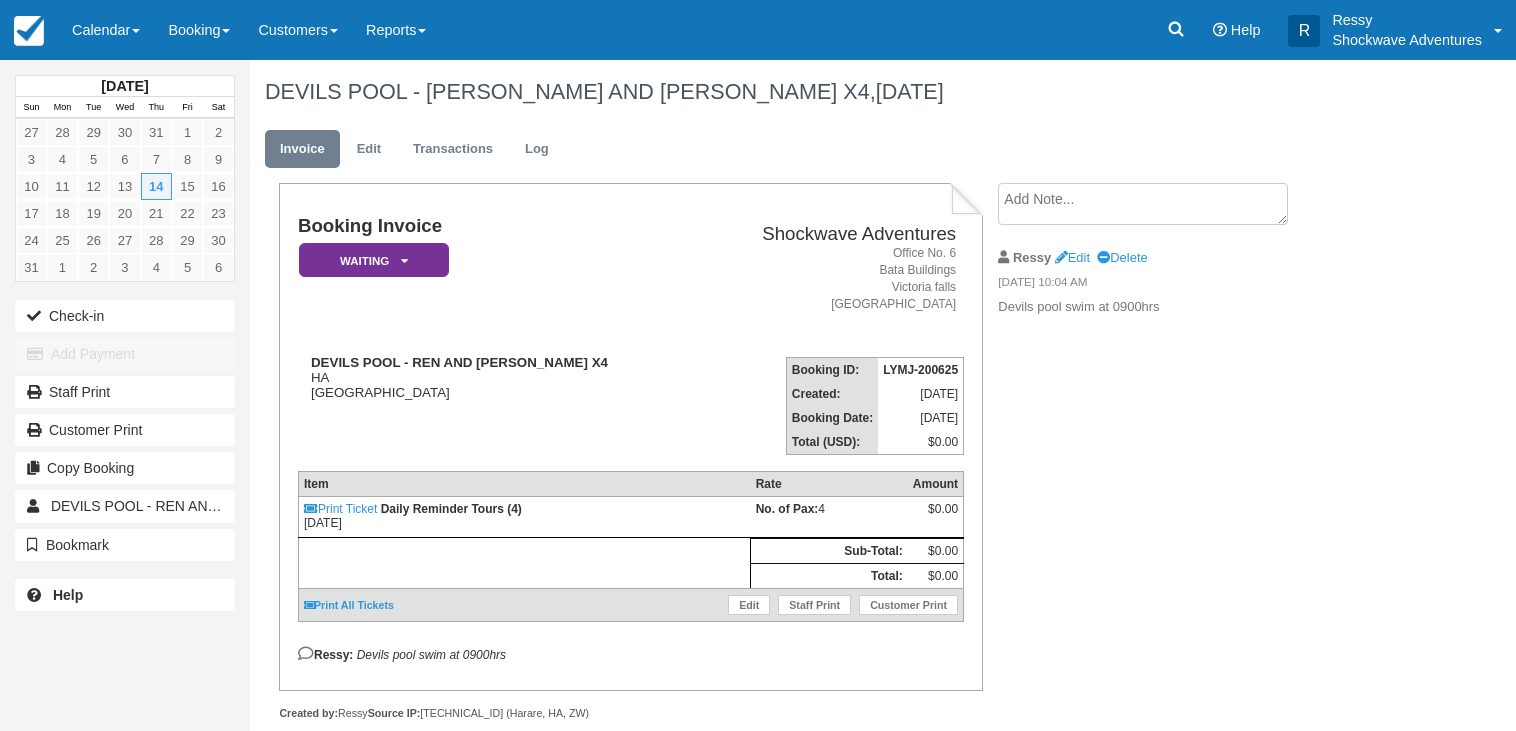 scroll, scrollTop: 0, scrollLeft: 0, axis: both 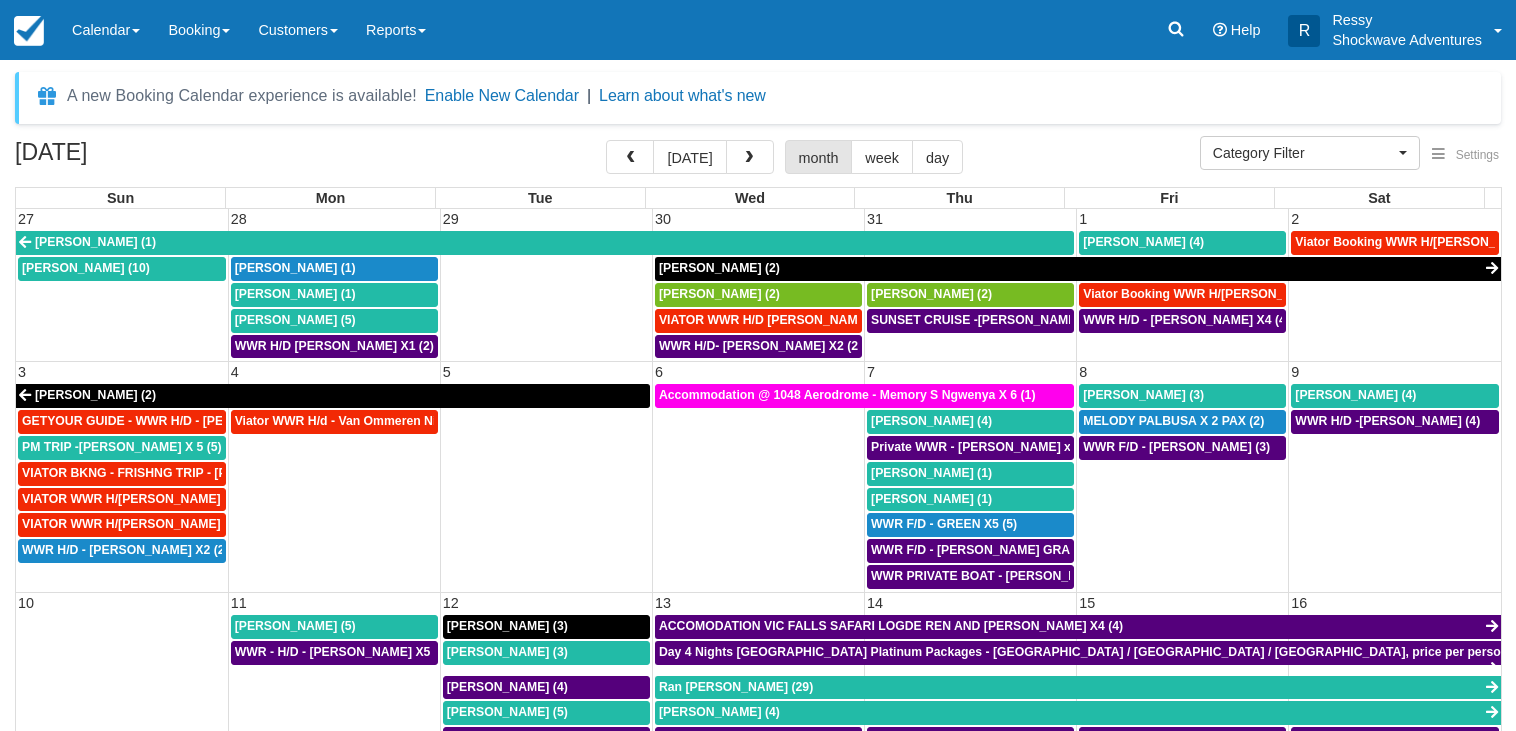 select 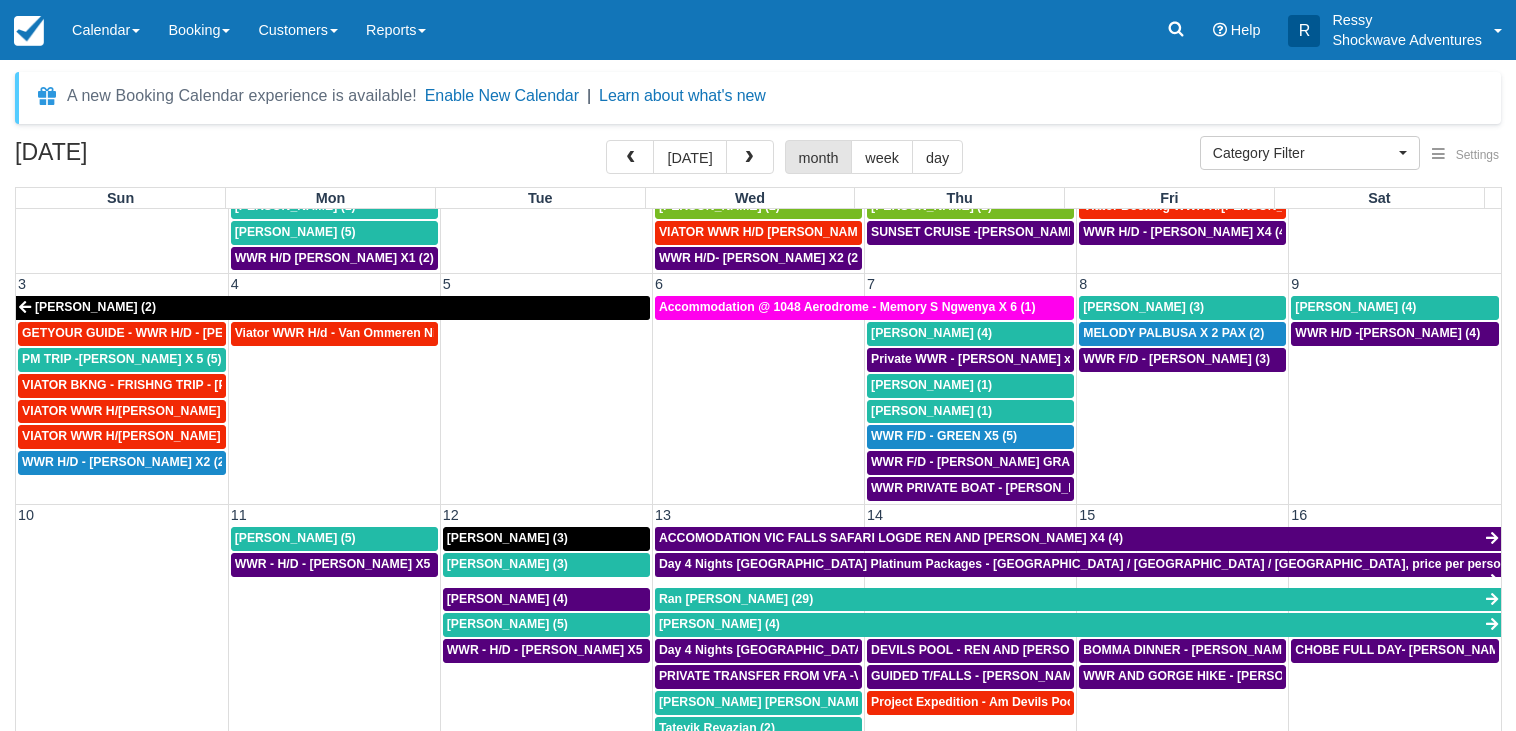 scroll, scrollTop: 288, scrollLeft: 0, axis: vertical 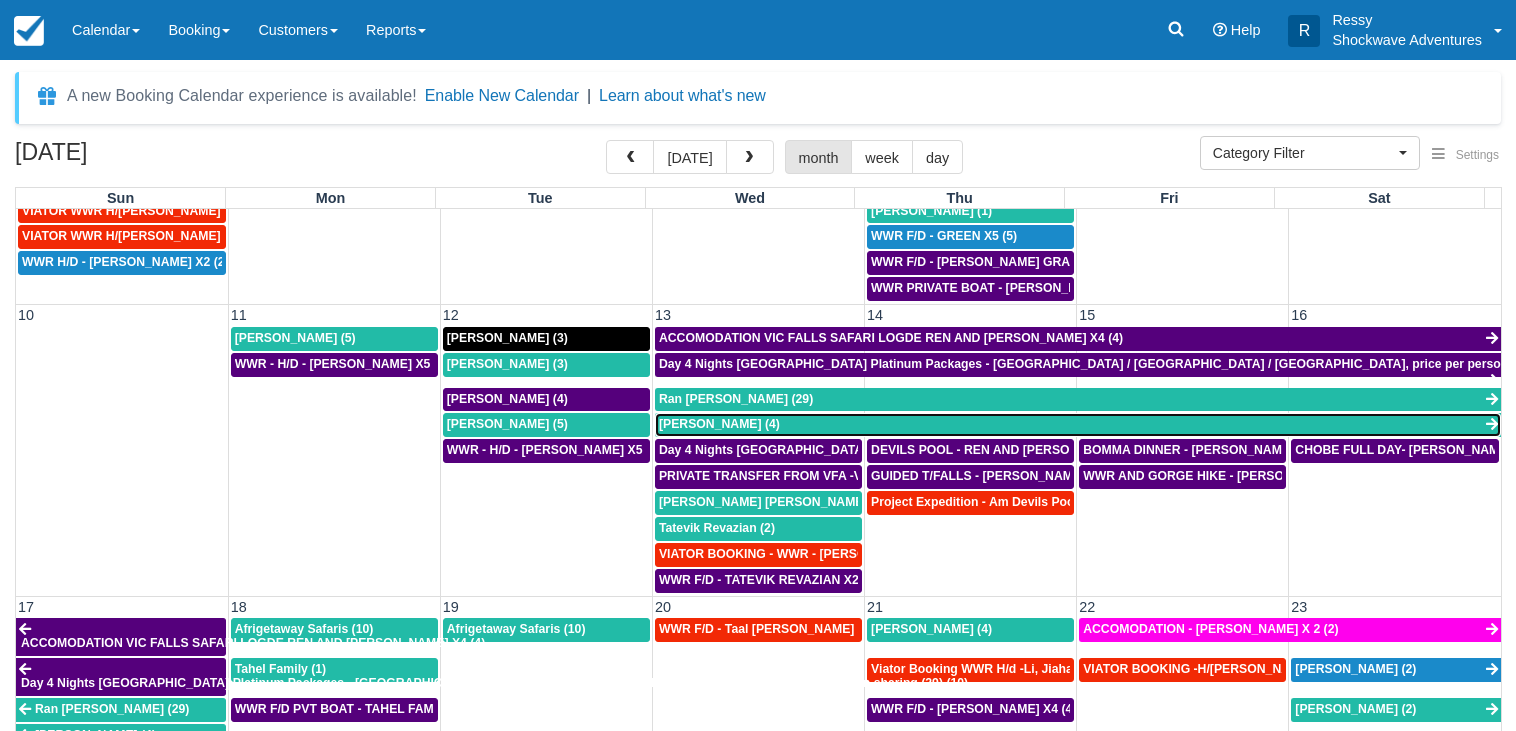 click on "Steve (4)" at bounding box center [1078, 425] 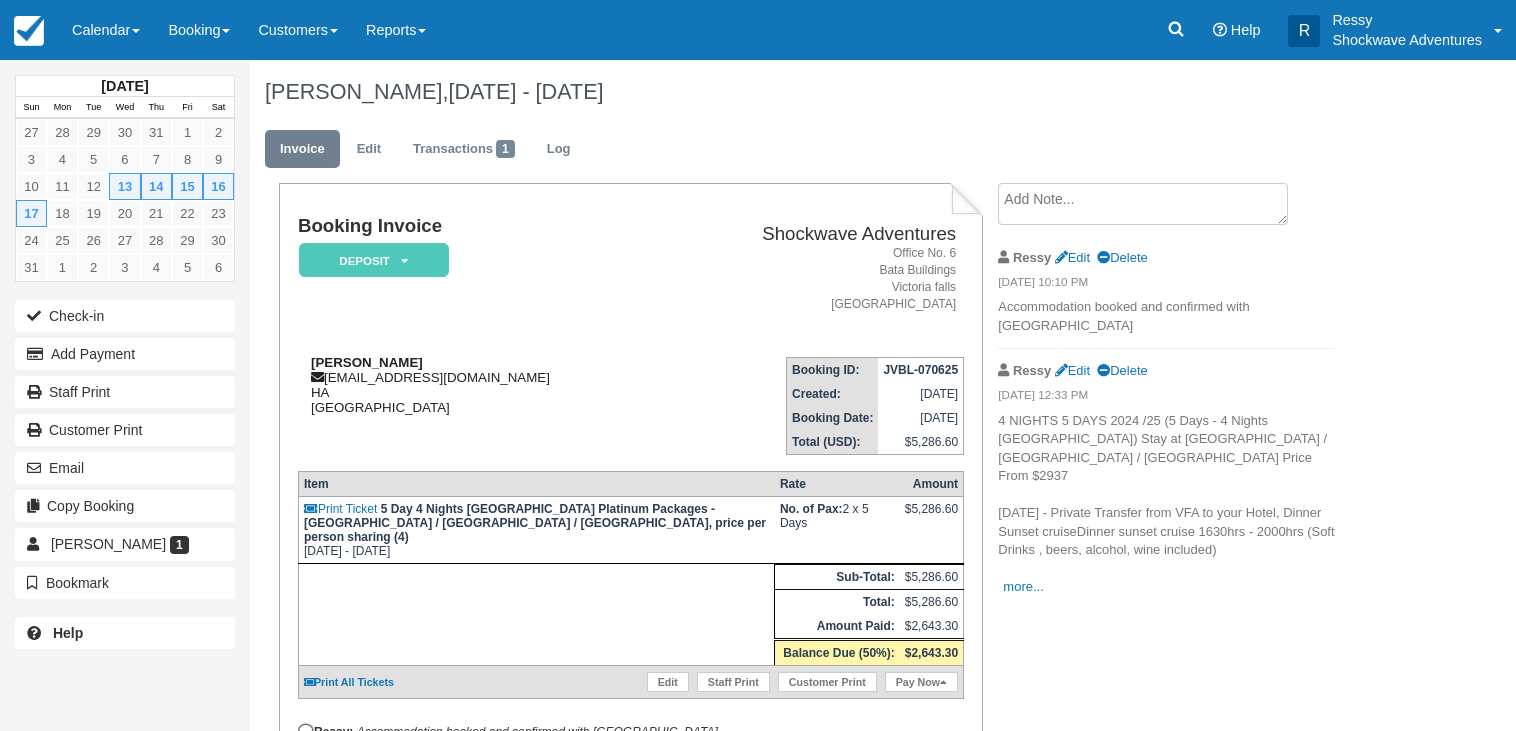 scroll, scrollTop: 0, scrollLeft: 0, axis: both 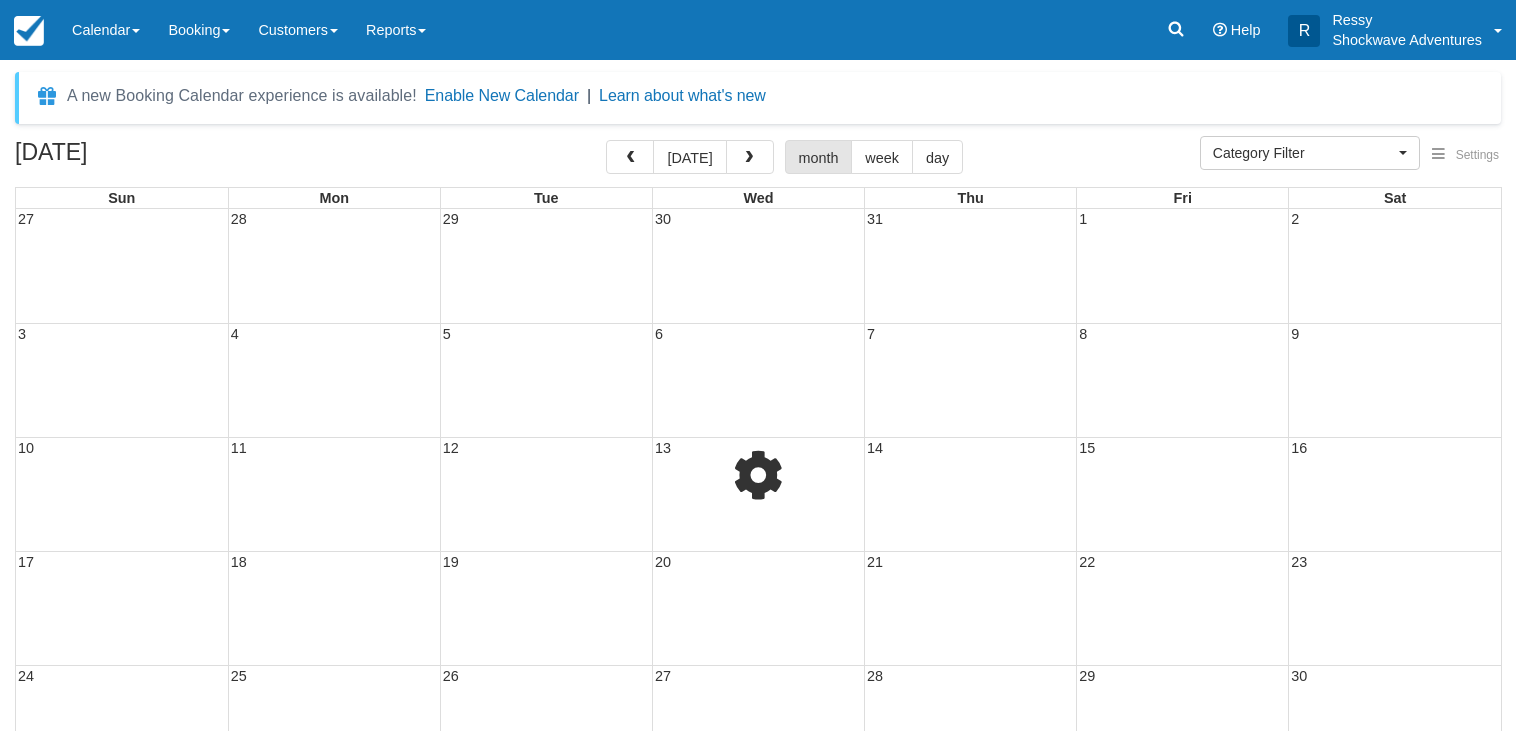 select 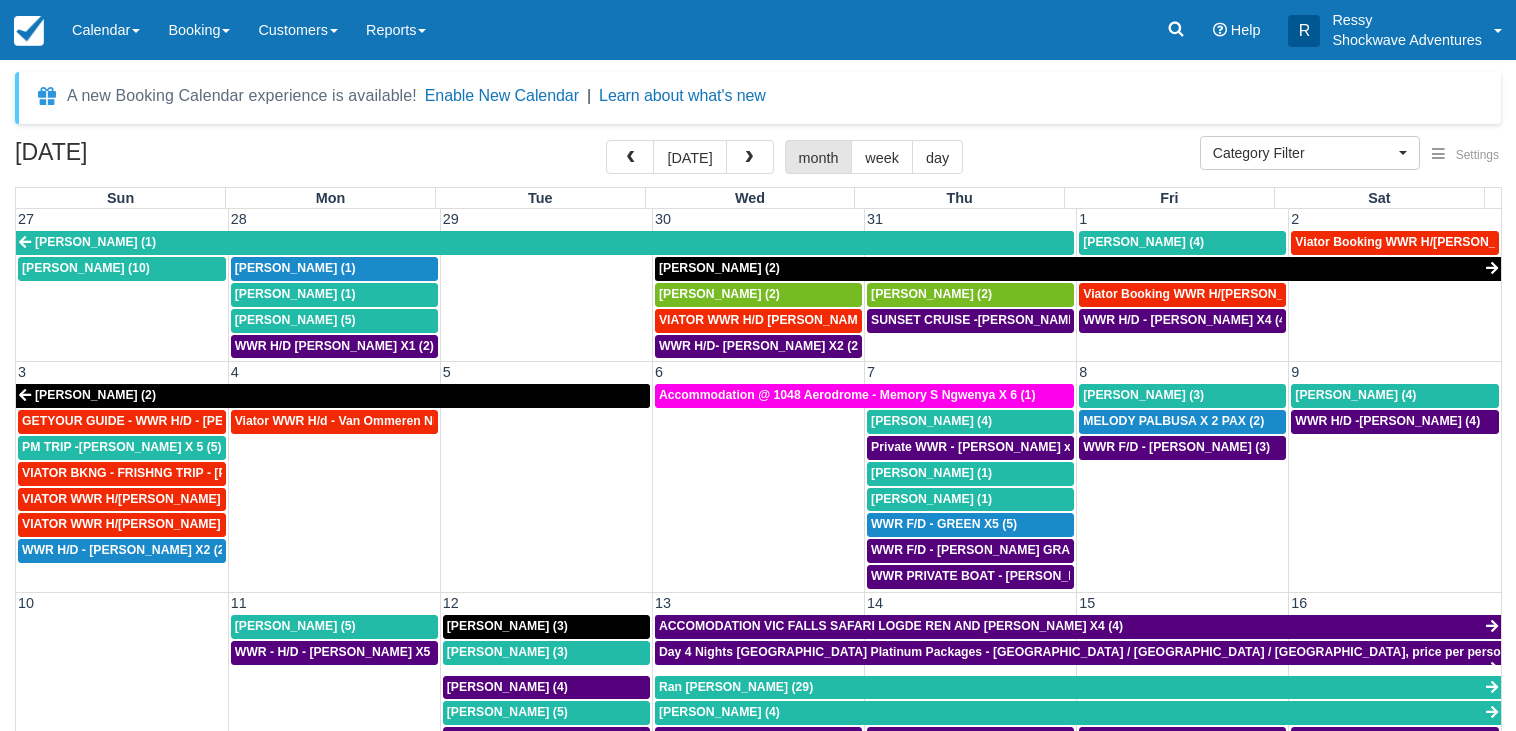scroll, scrollTop: 288, scrollLeft: 0, axis: vertical 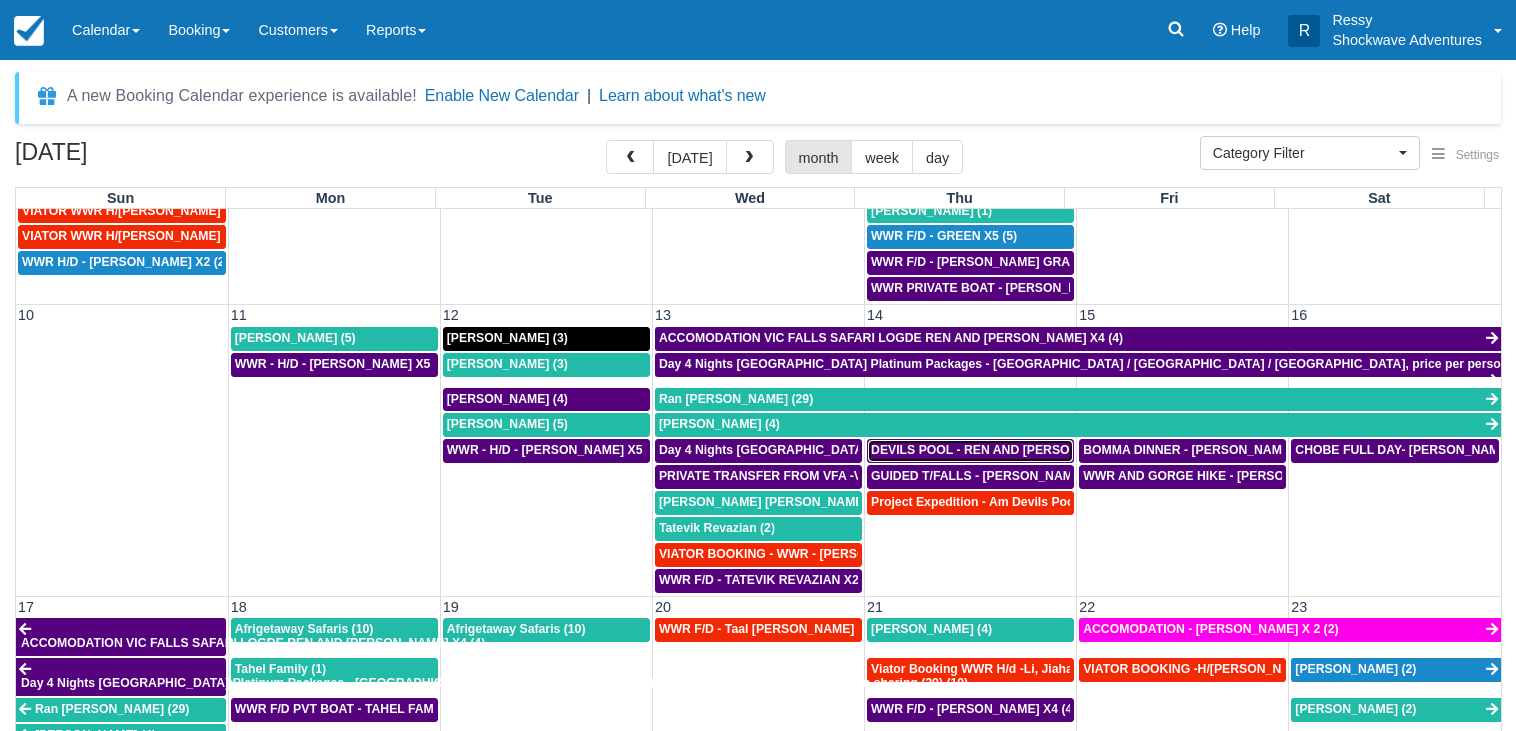 click on "DEVILS POOL - REN AND [PERSON_NAME] X4 (4)" at bounding box center (1016, 450) 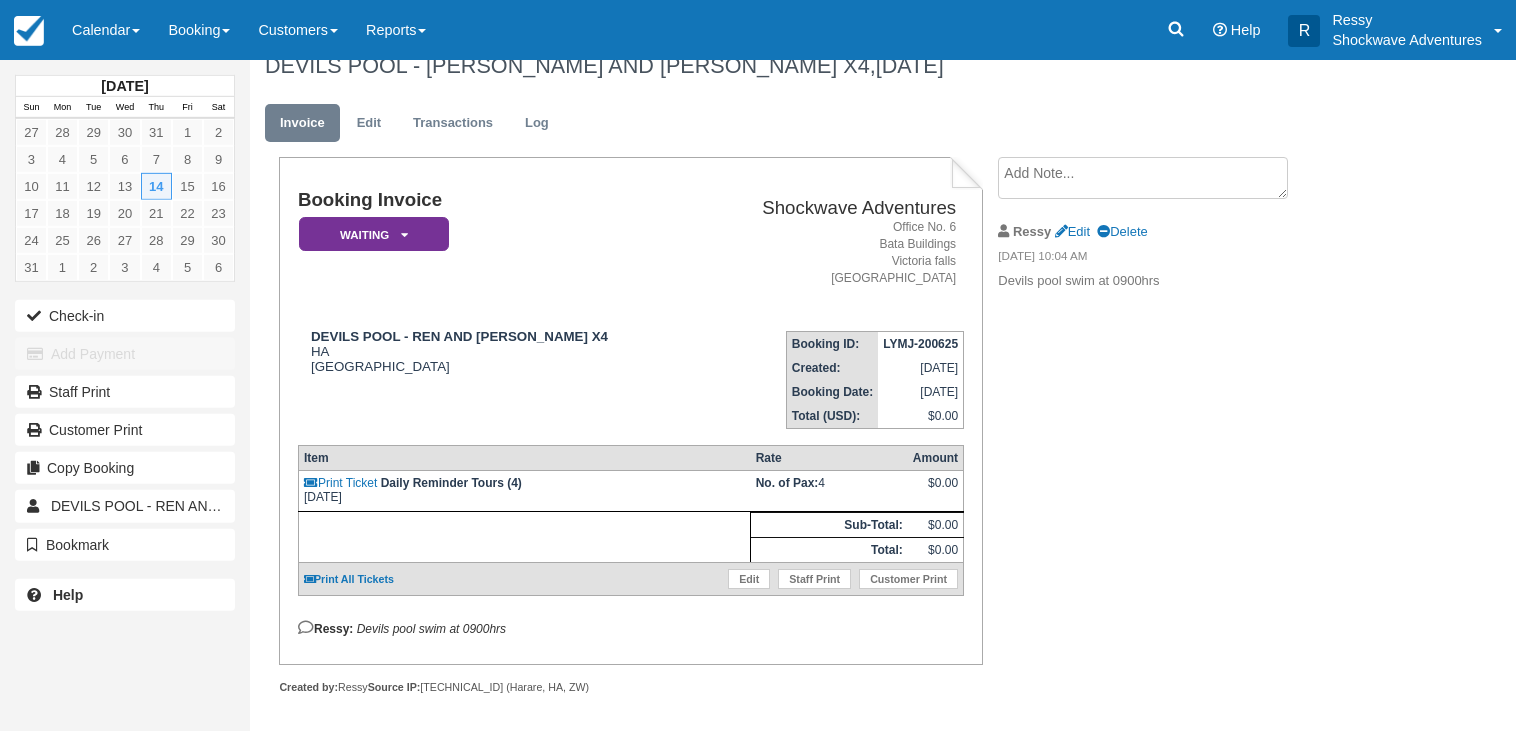 scroll, scrollTop: 43, scrollLeft: 0, axis: vertical 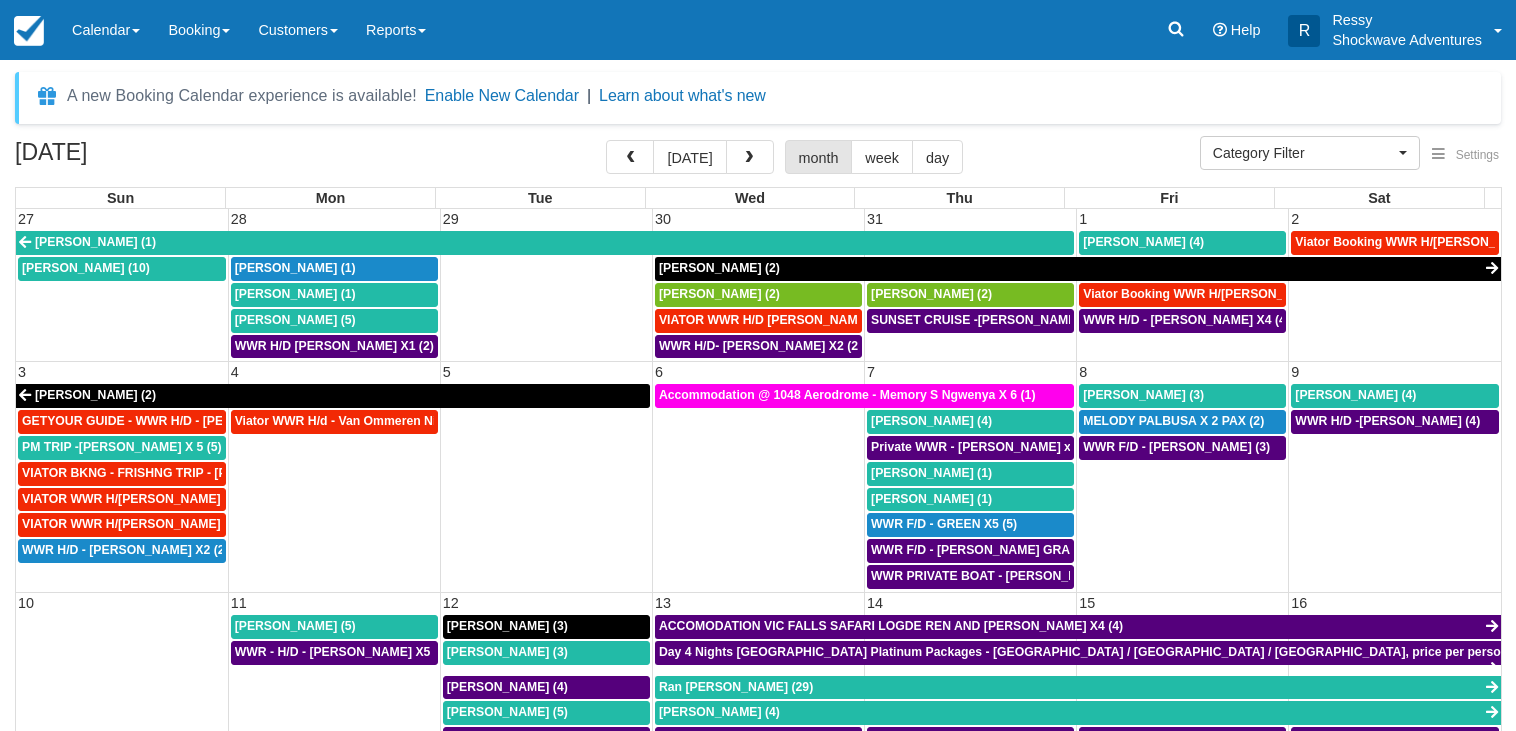 select 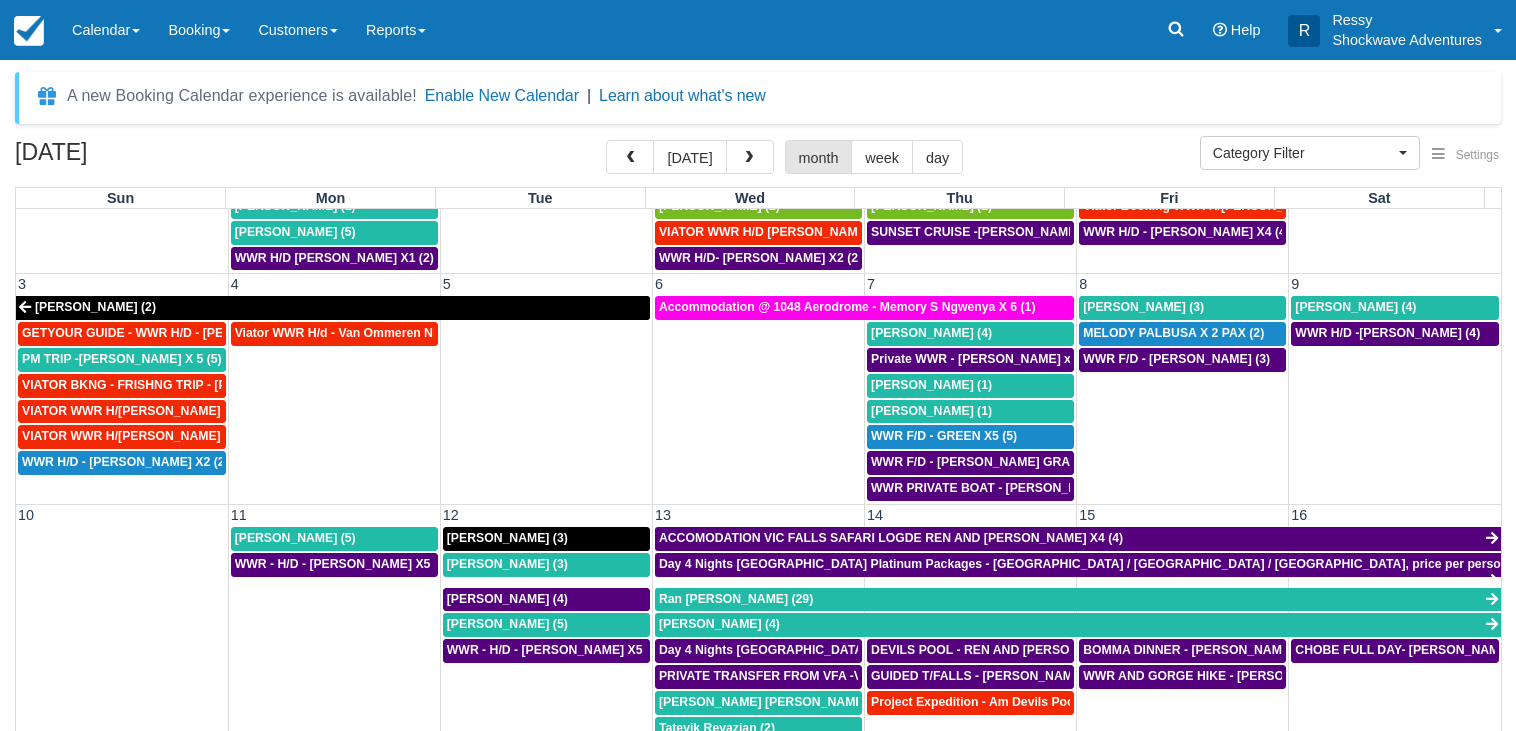 scroll, scrollTop: 192, scrollLeft: 0, axis: vertical 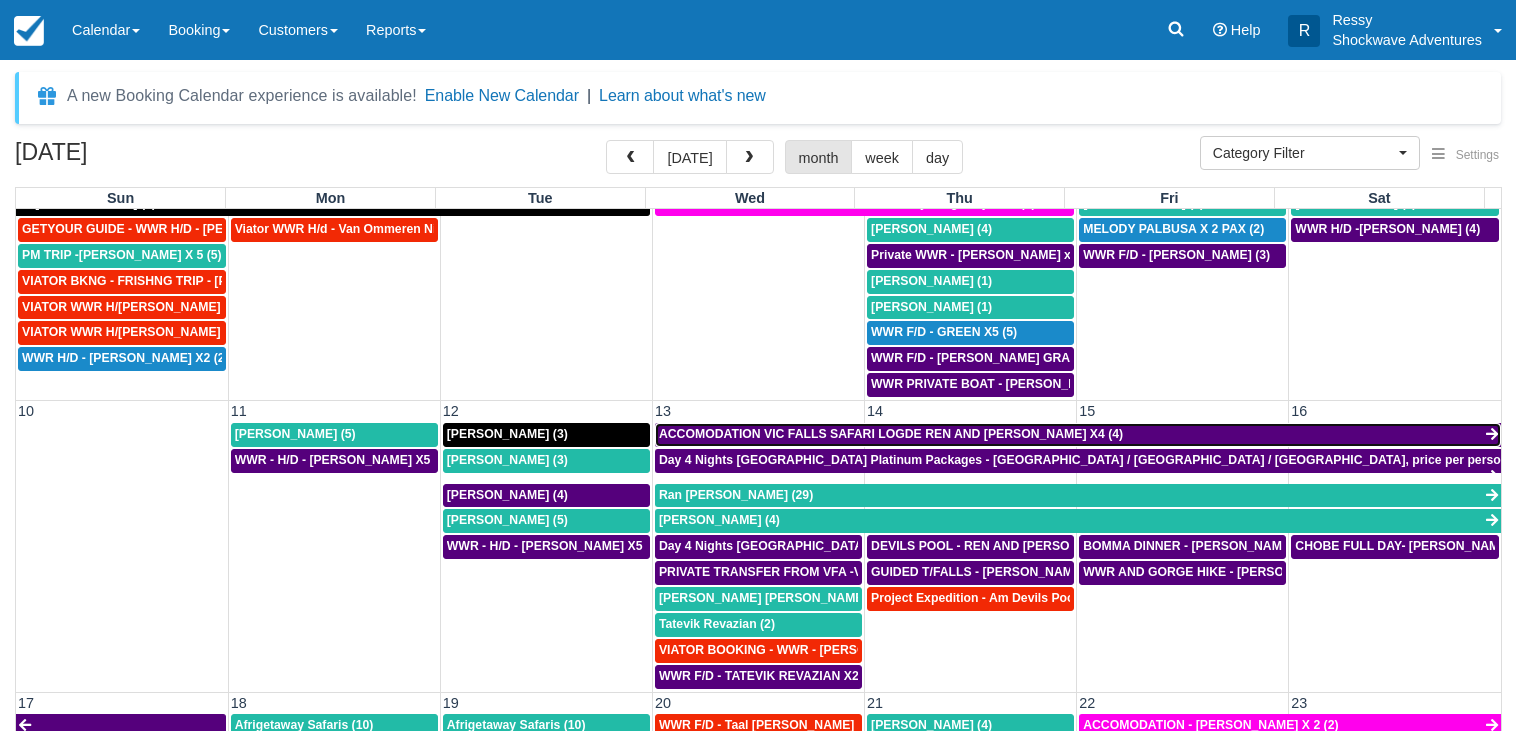 click on "ACCOMODATION VIC FALLS SAFARI LOGDE  REN AND [PERSON_NAME] X4 (4)" at bounding box center (891, 434) 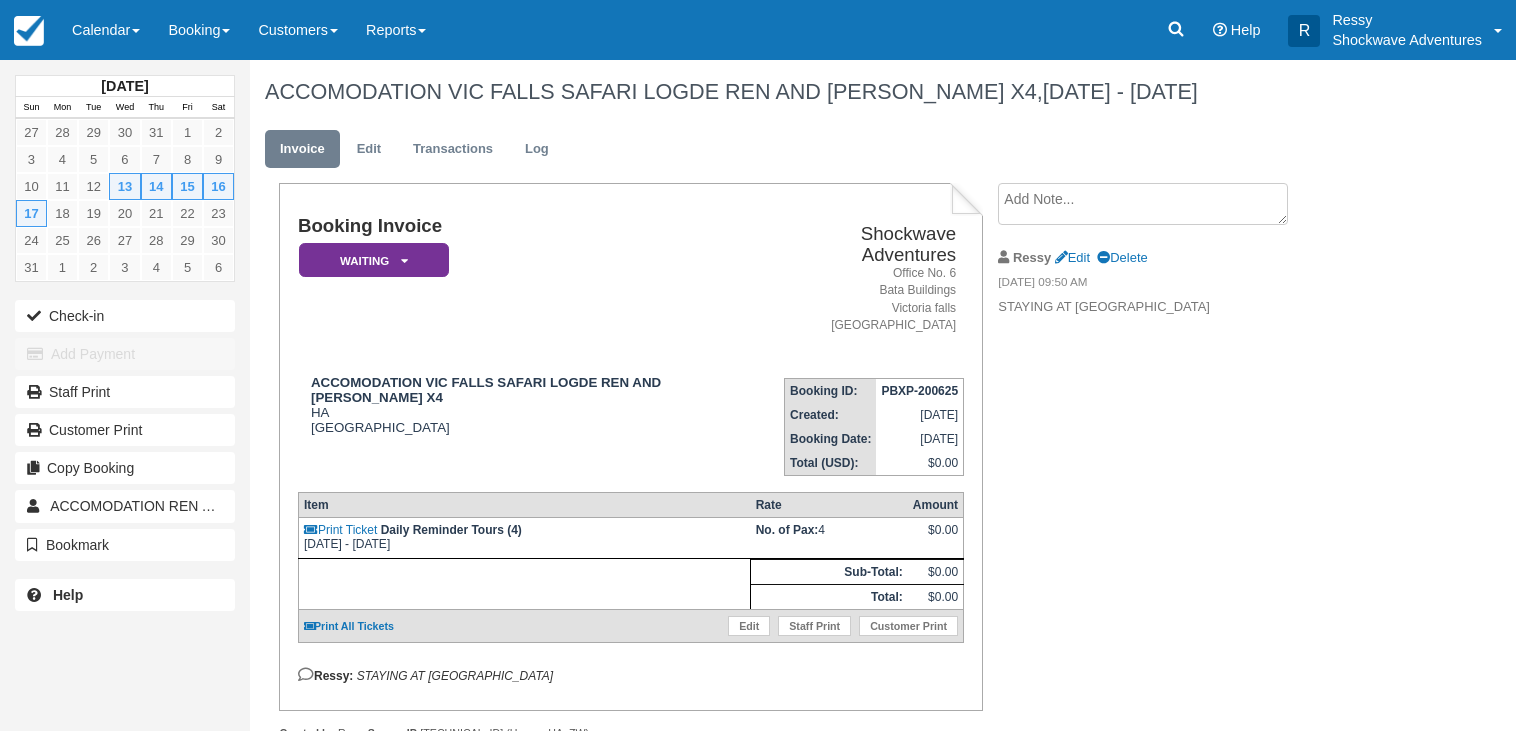 scroll, scrollTop: 0, scrollLeft: 0, axis: both 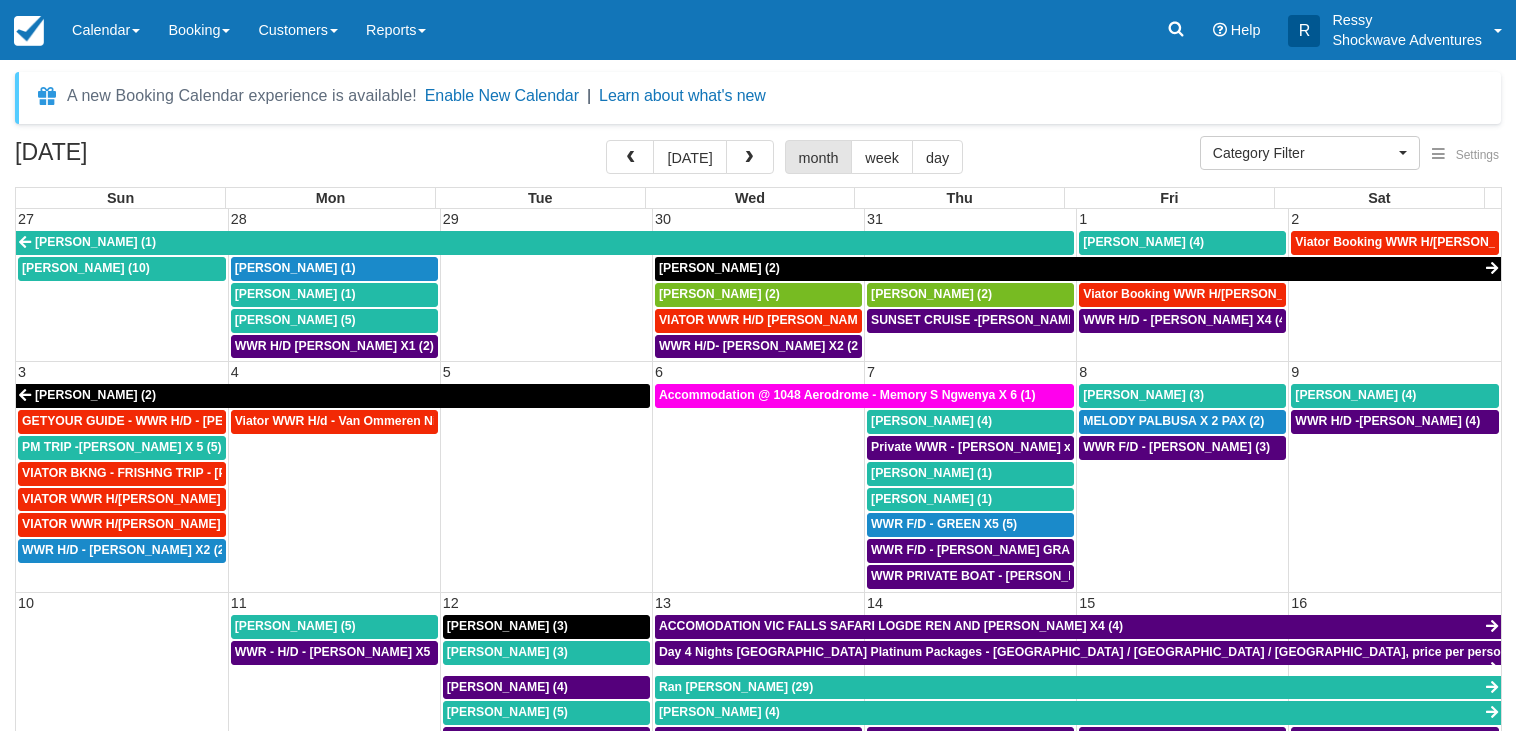 select 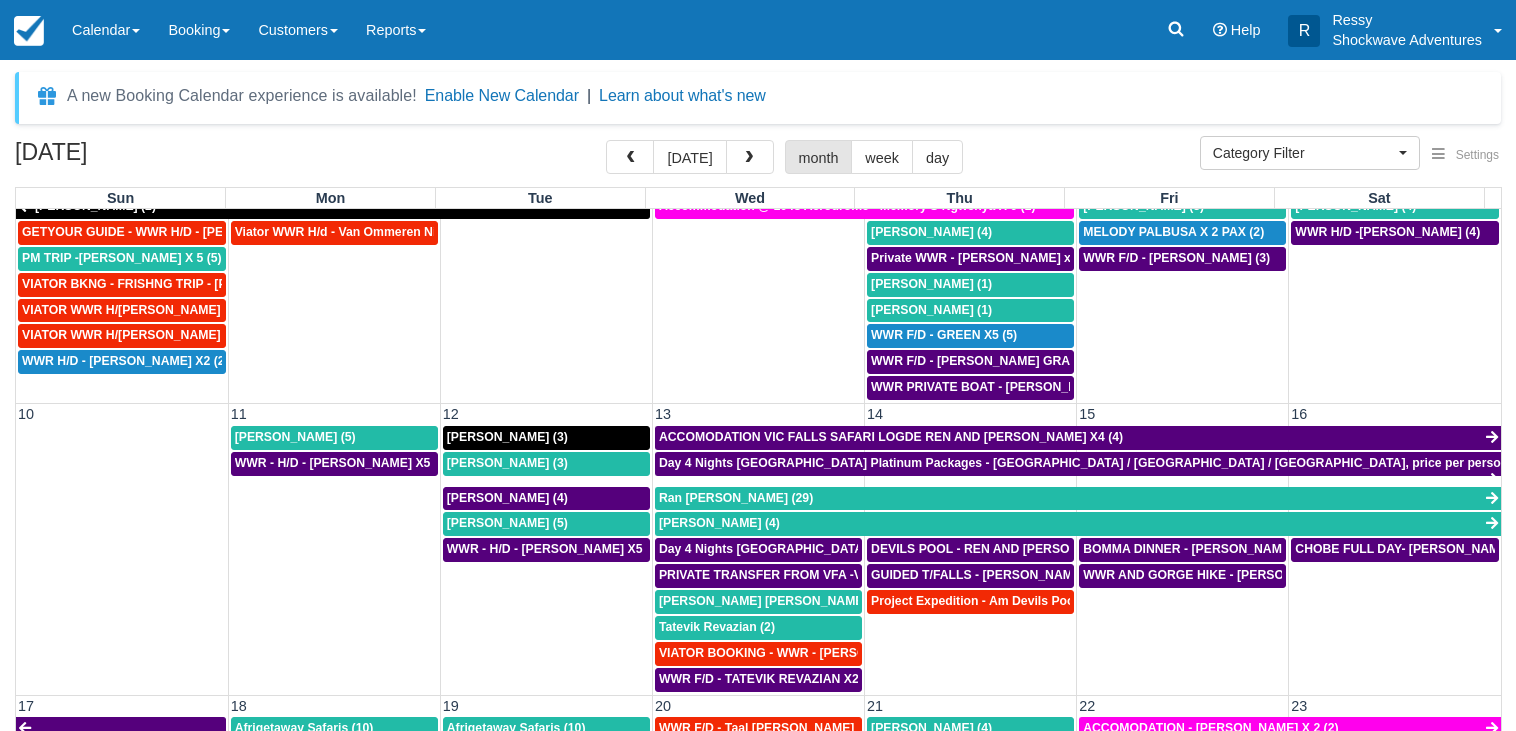 scroll, scrollTop: 192, scrollLeft: 0, axis: vertical 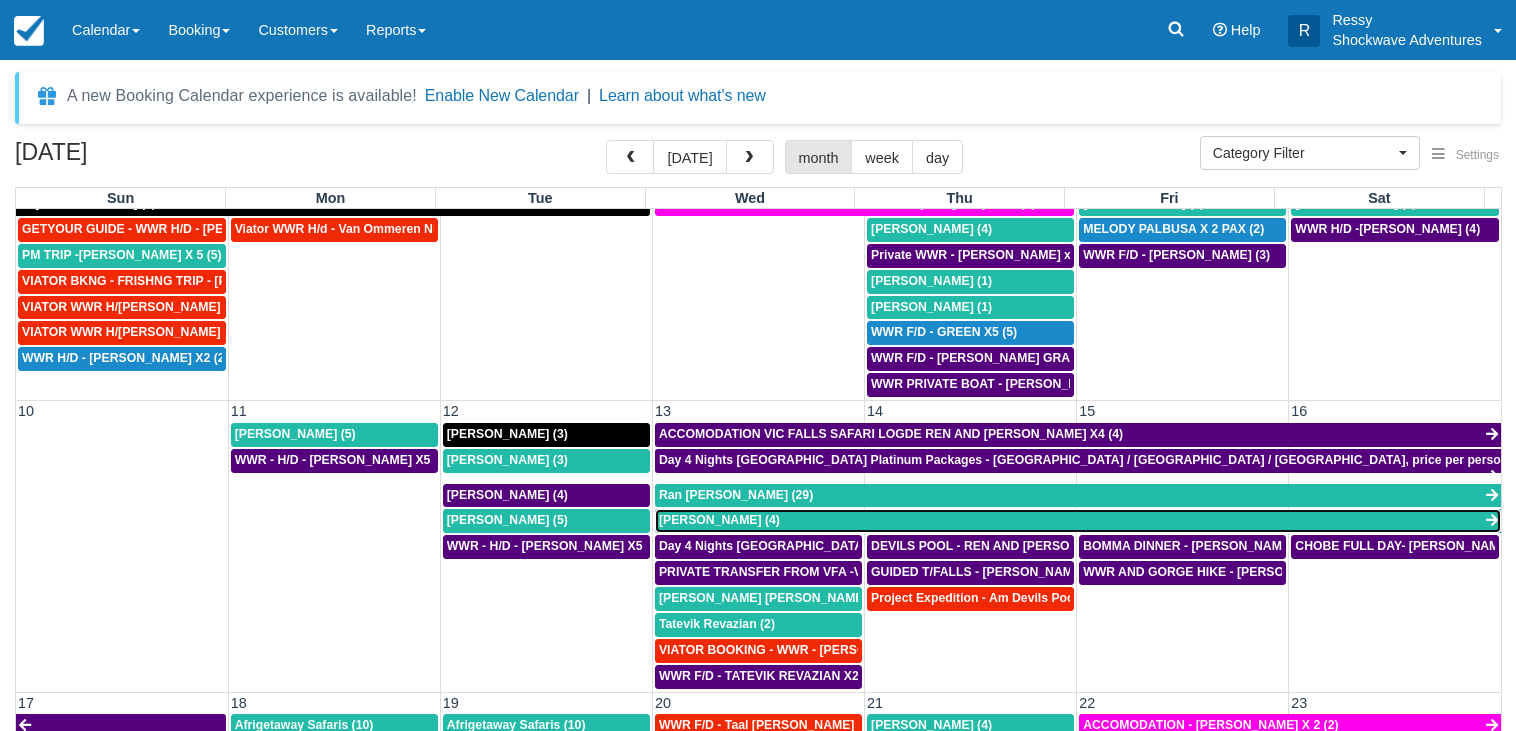 click on "Steve (4)" at bounding box center [1078, 521] 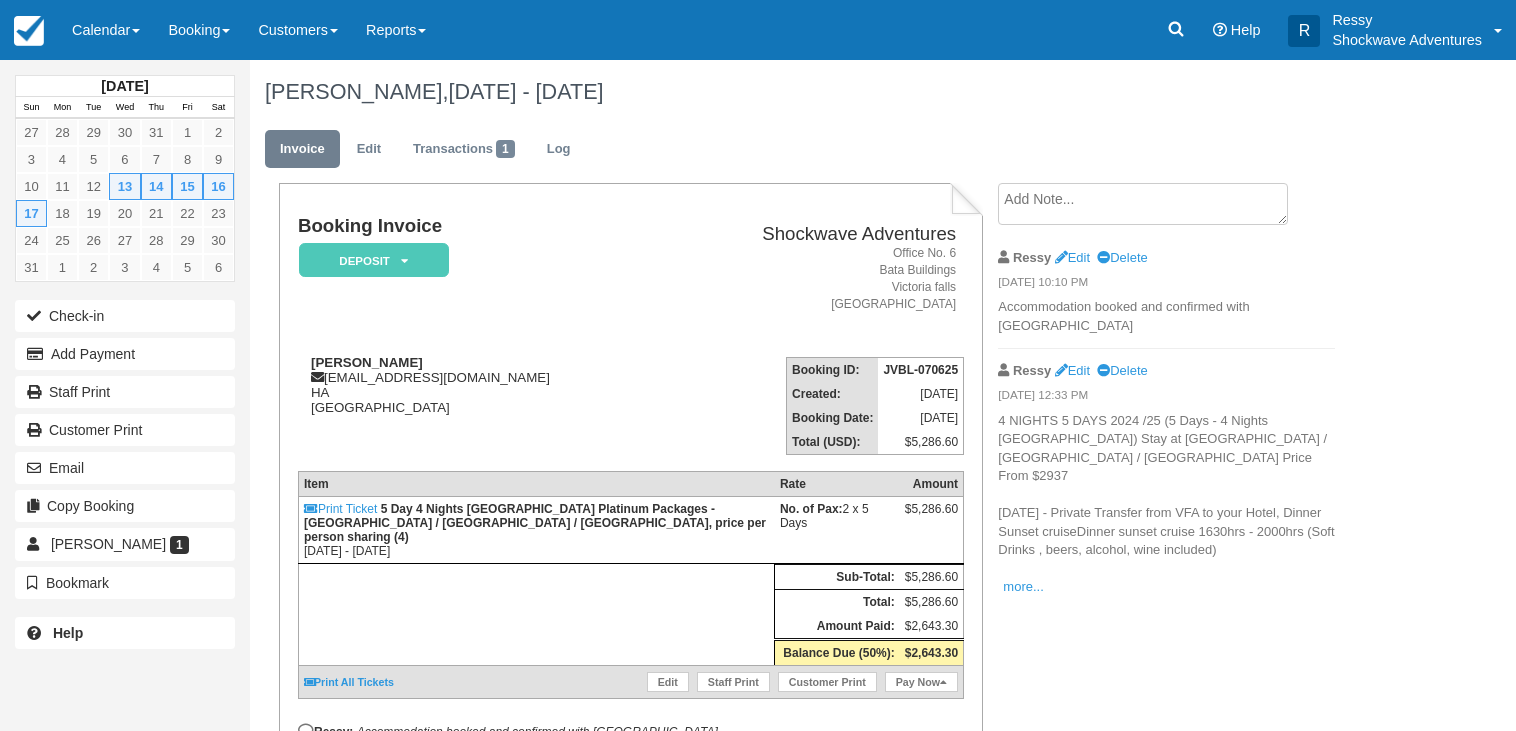 scroll, scrollTop: 0, scrollLeft: 0, axis: both 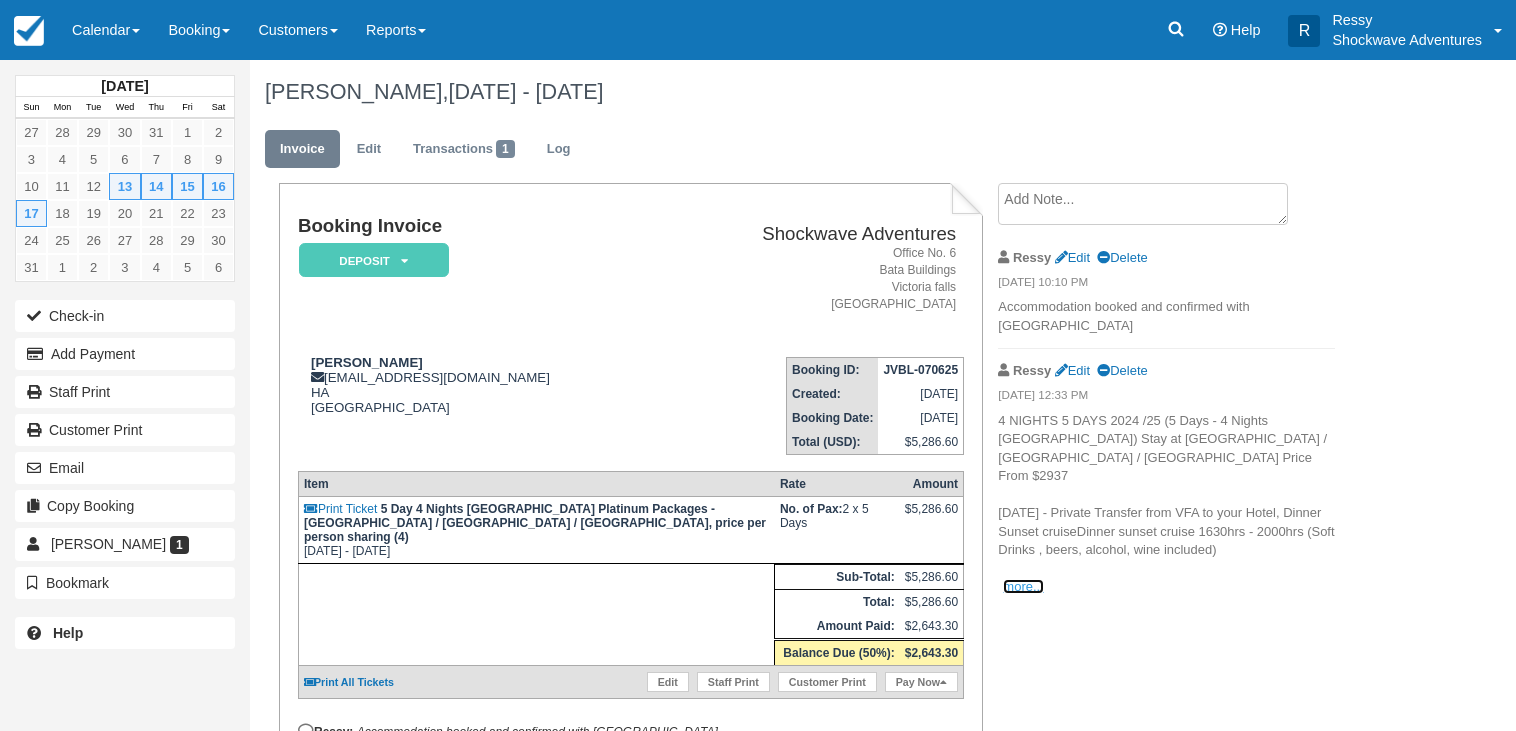 click on "more..." at bounding box center [1023, 586] 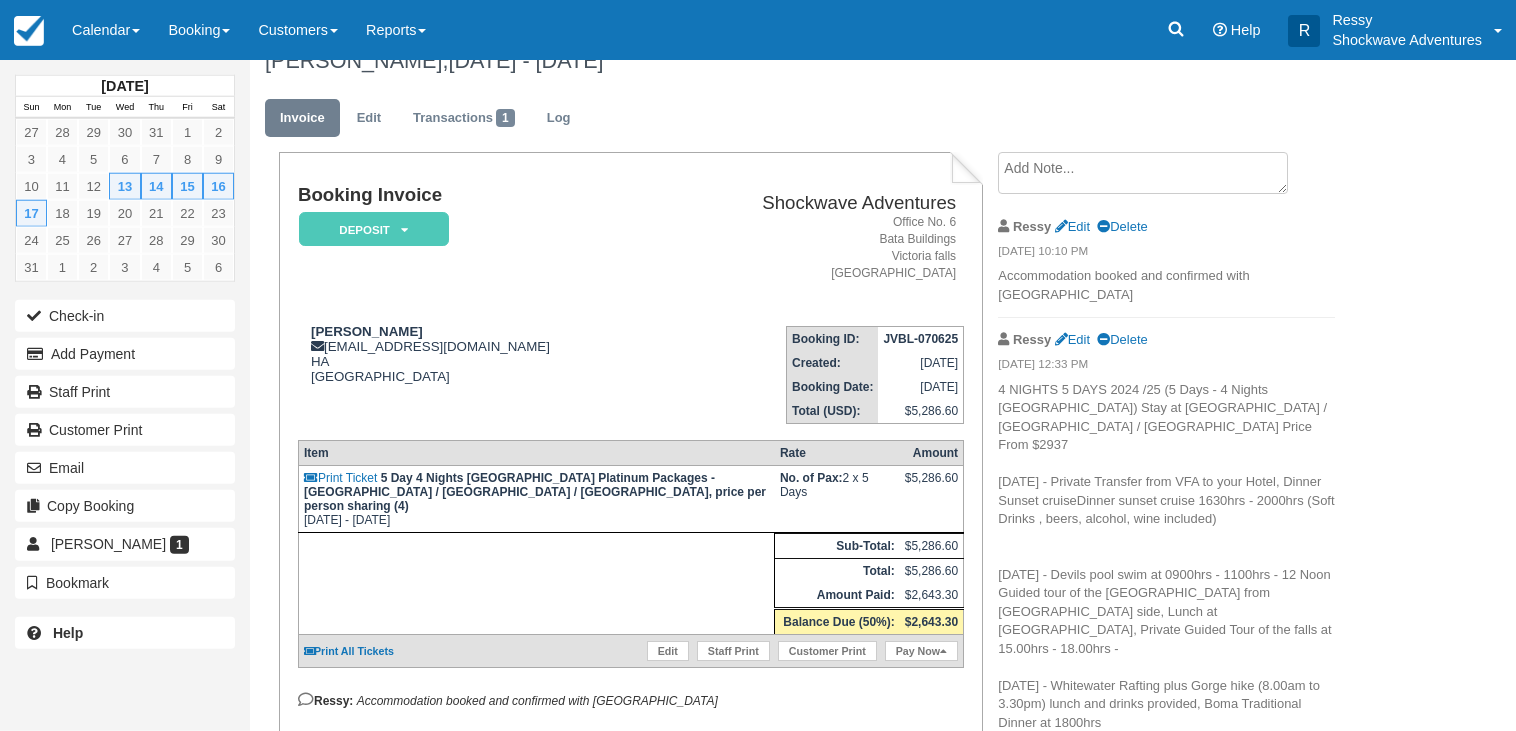 scroll, scrollTop: 0, scrollLeft: 0, axis: both 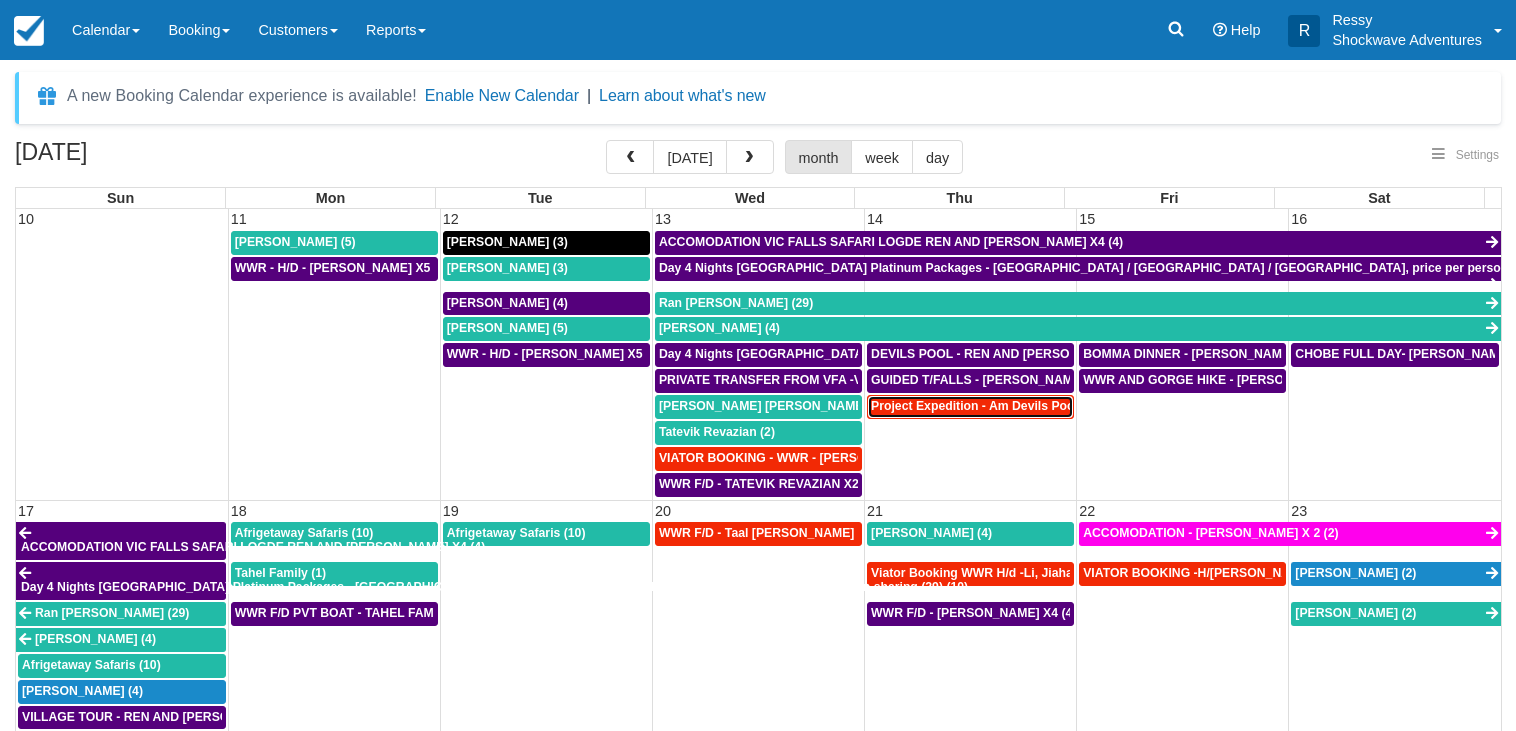 click on "Project Expedition - Am Devils Pool- Aaron Winarski X 2 (2)" at bounding box center [1049, 406] 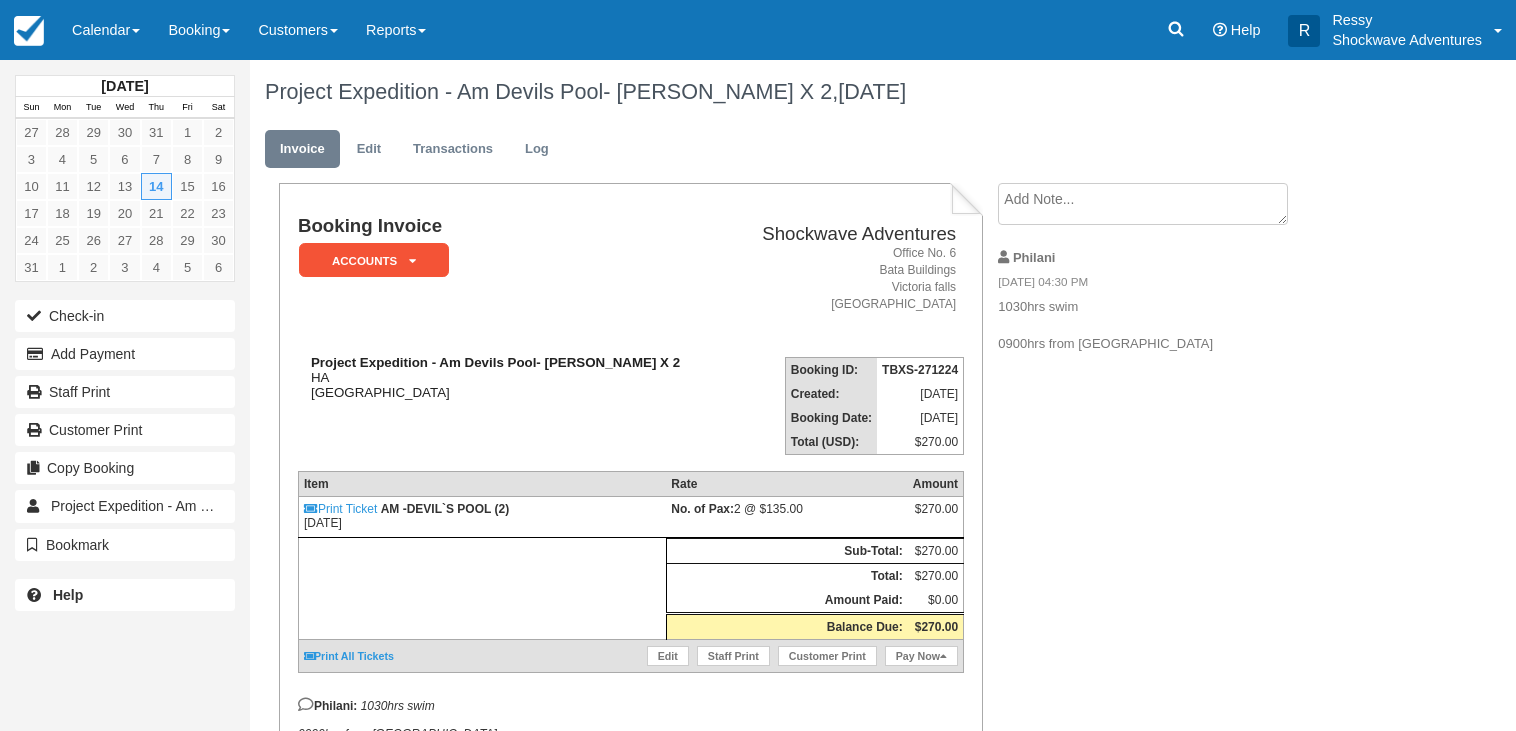 scroll, scrollTop: 0, scrollLeft: 0, axis: both 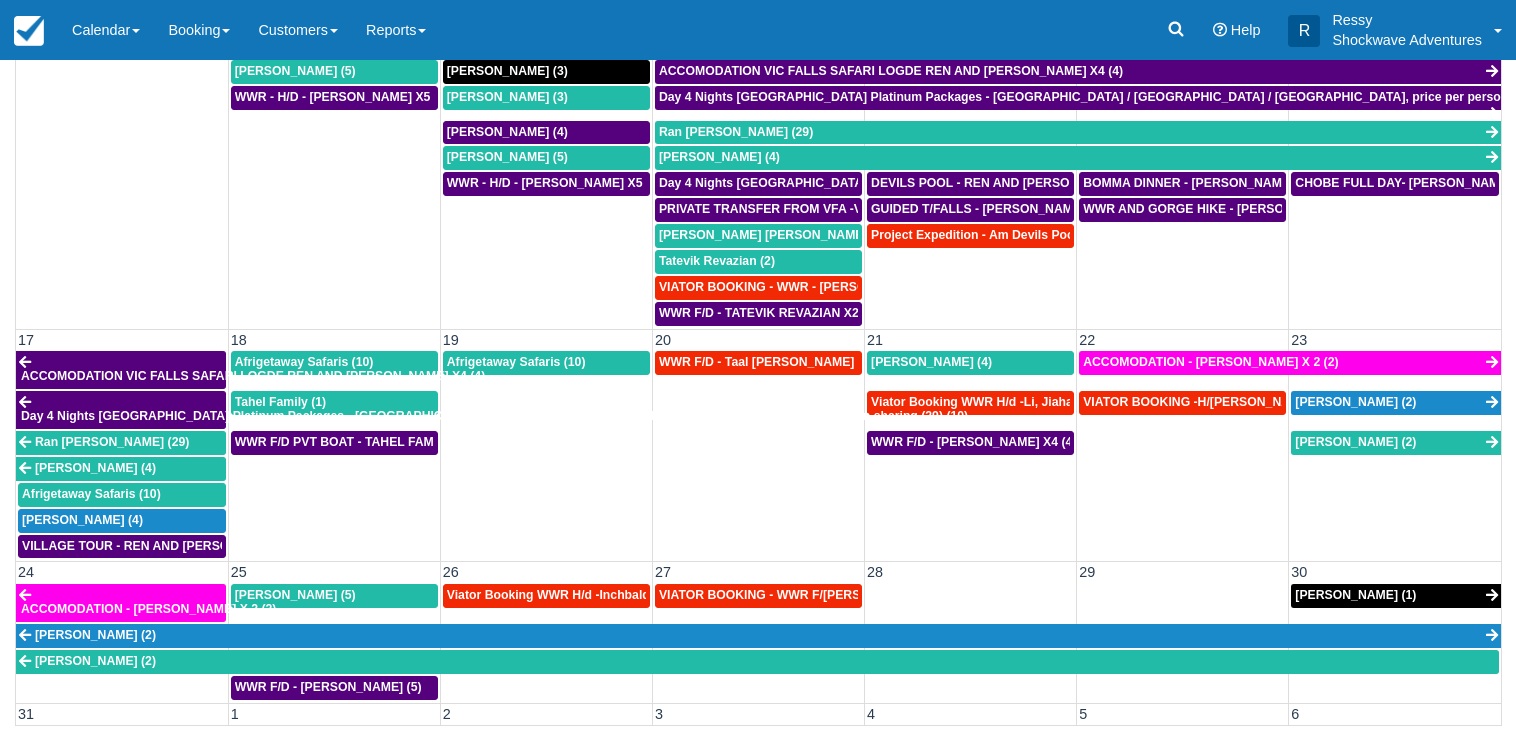 select 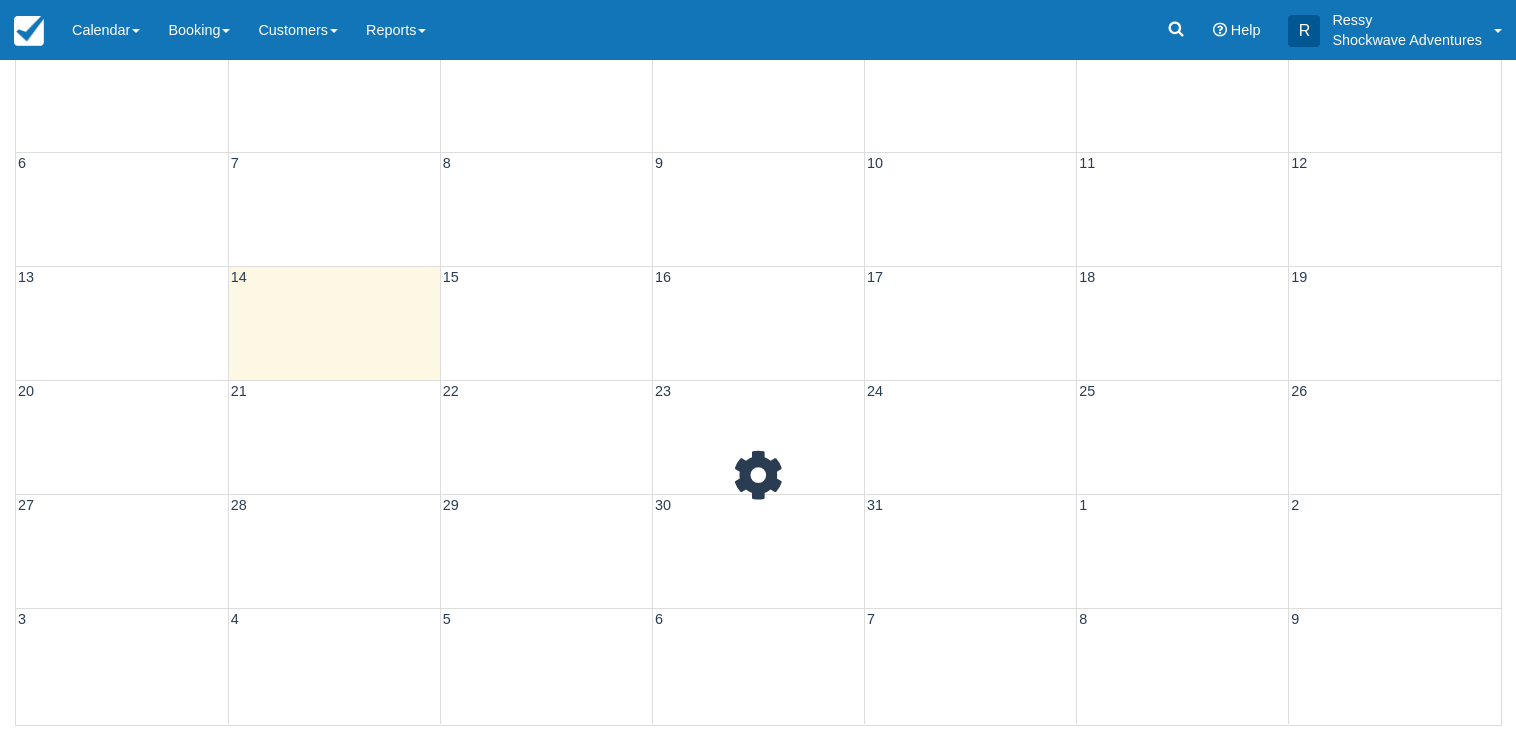 scroll, scrollTop: 0, scrollLeft: 0, axis: both 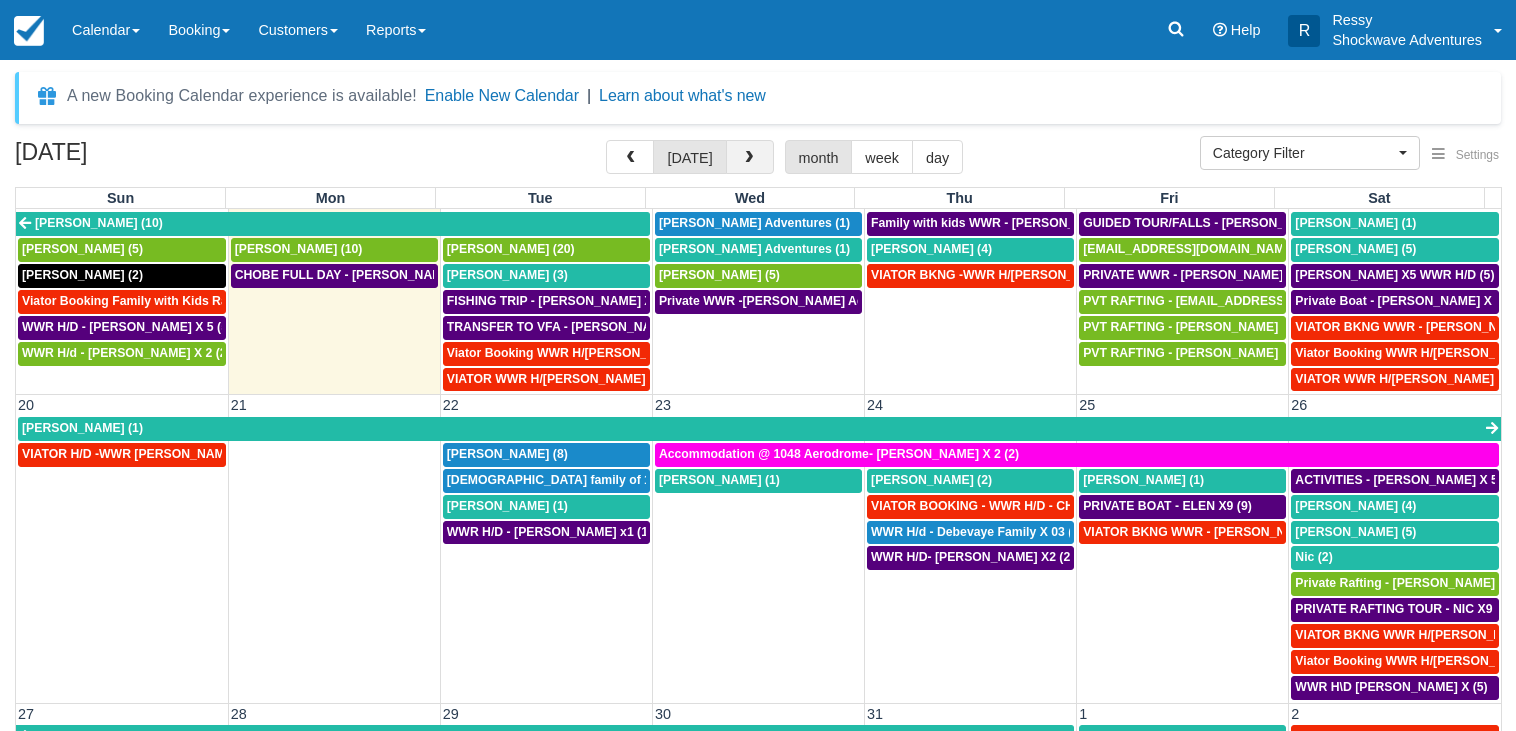 click at bounding box center (749, 158) 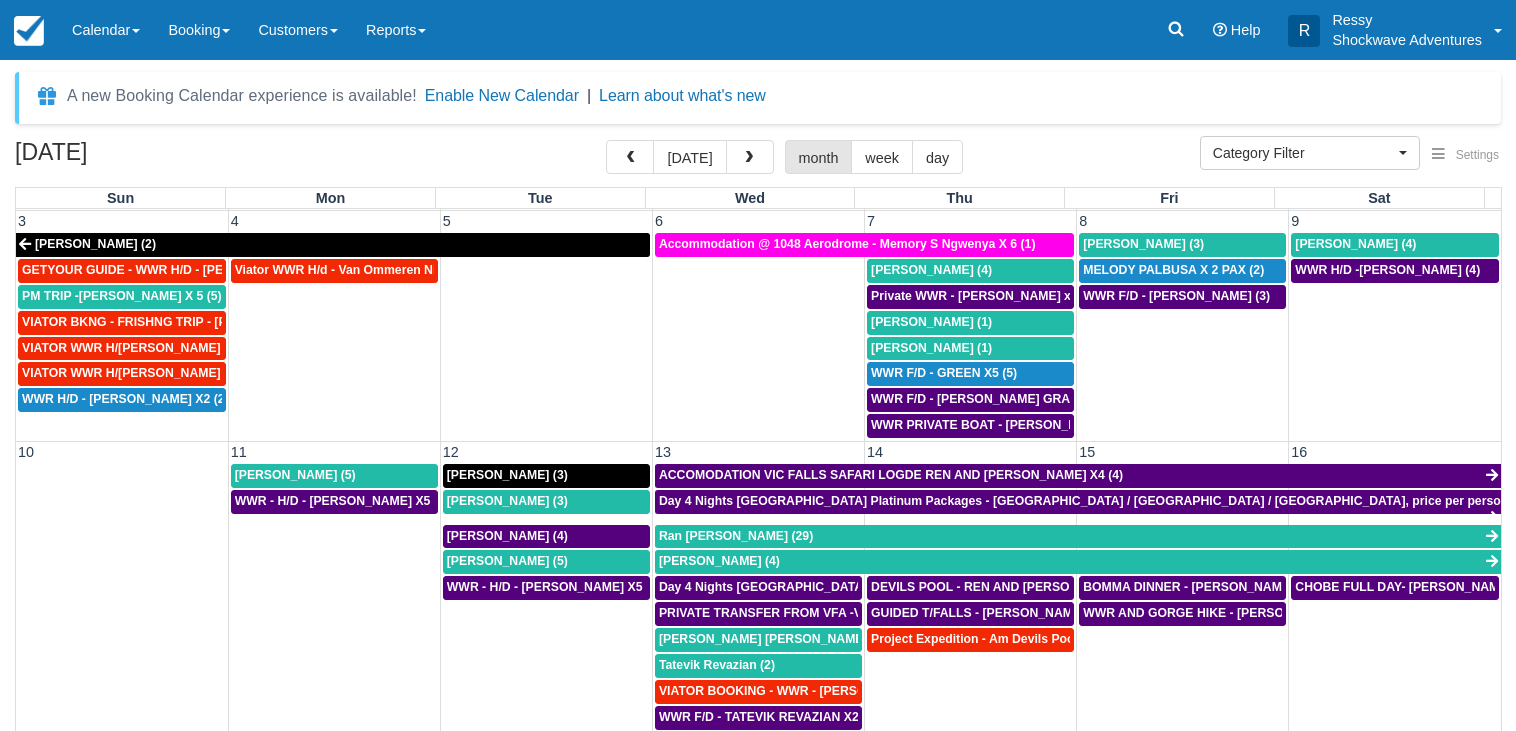 scroll, scrollTop: 288, scrollLeft: 0, axis: vertical 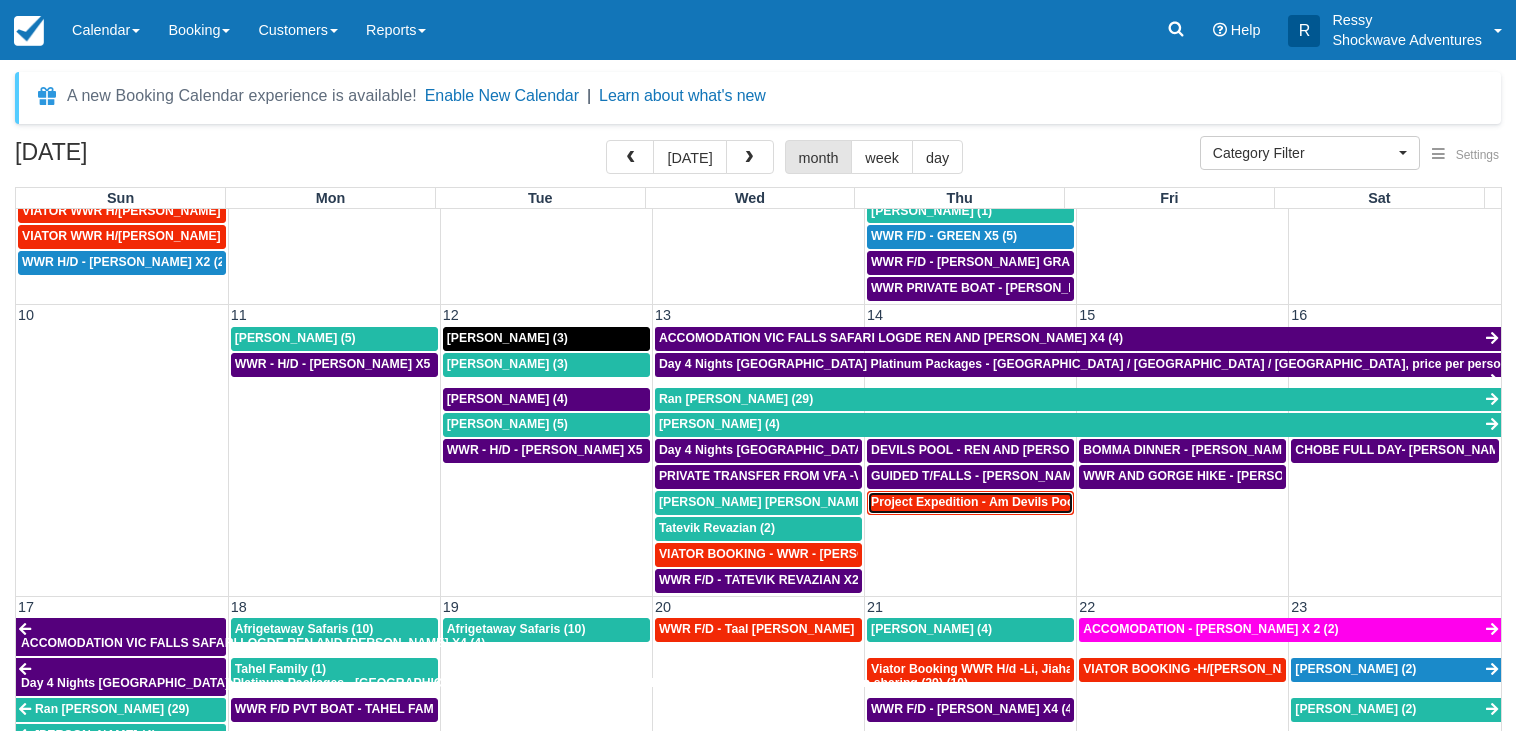 click on "Project Expedition - Am Devils Pool- [PERSON_NAME] X 2 (2)" at bounding box center (1049, 502) 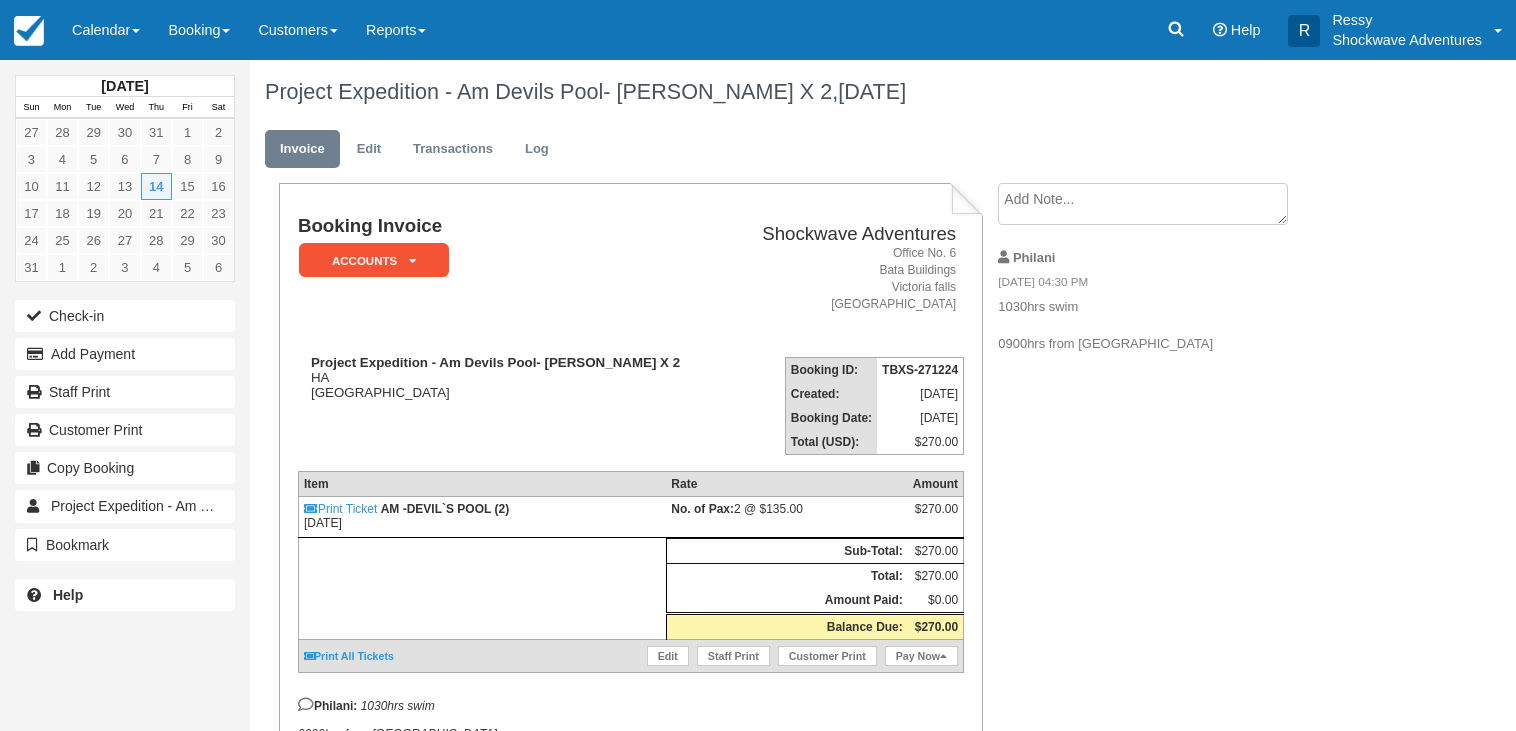 scroll, scrollTop: 0, scrollLeft: 0, axis: both 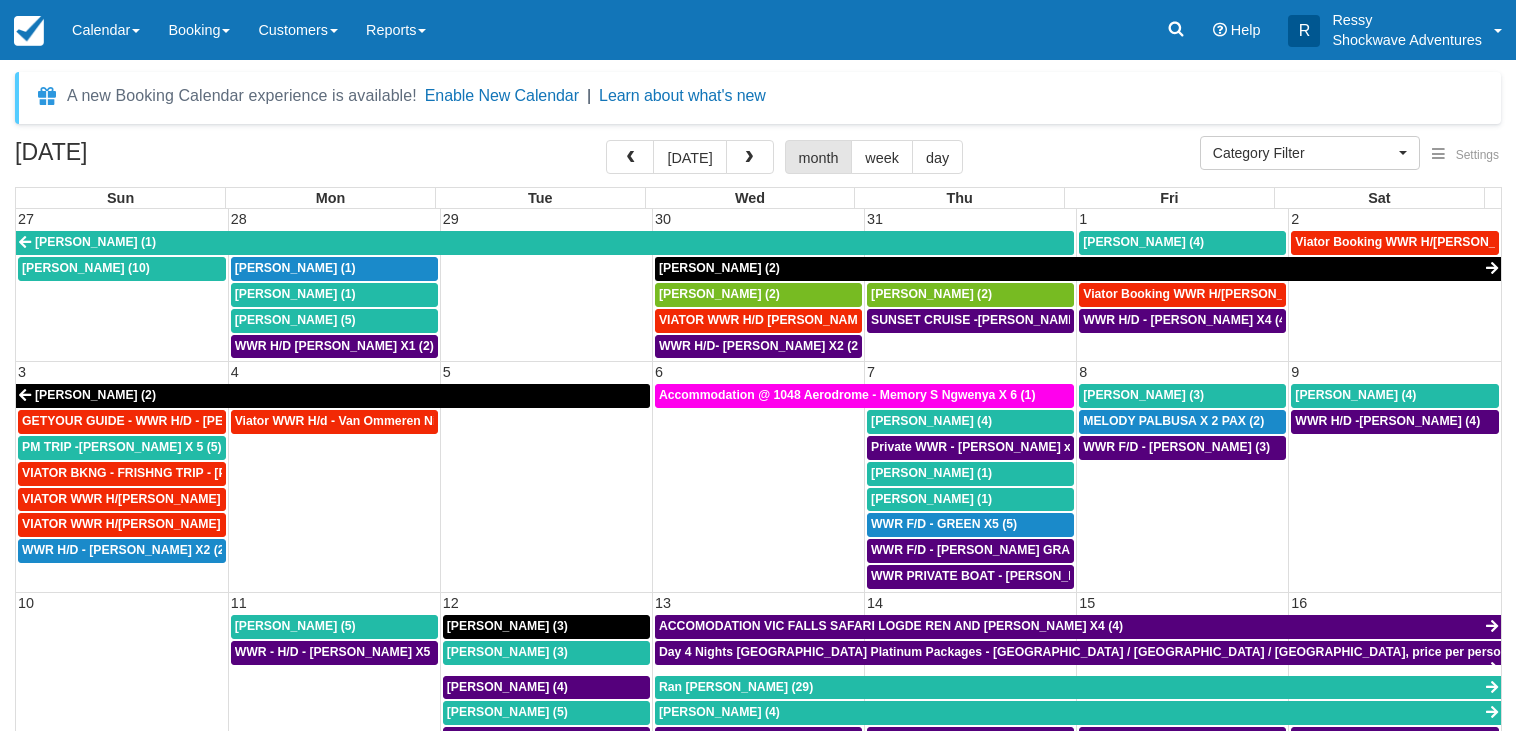 select 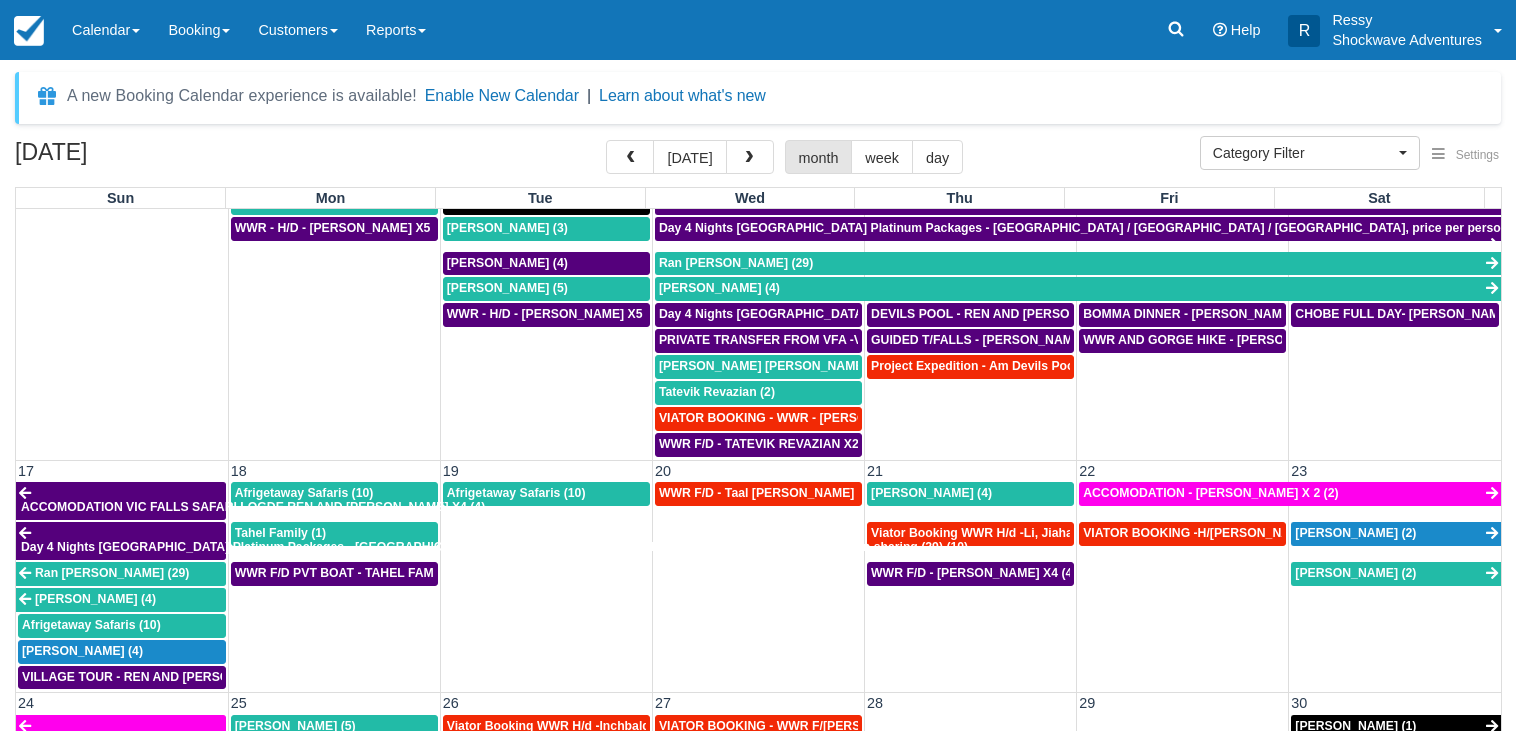 scroll, scrollTop: 384, scrollLeft: 0, axis: vertical 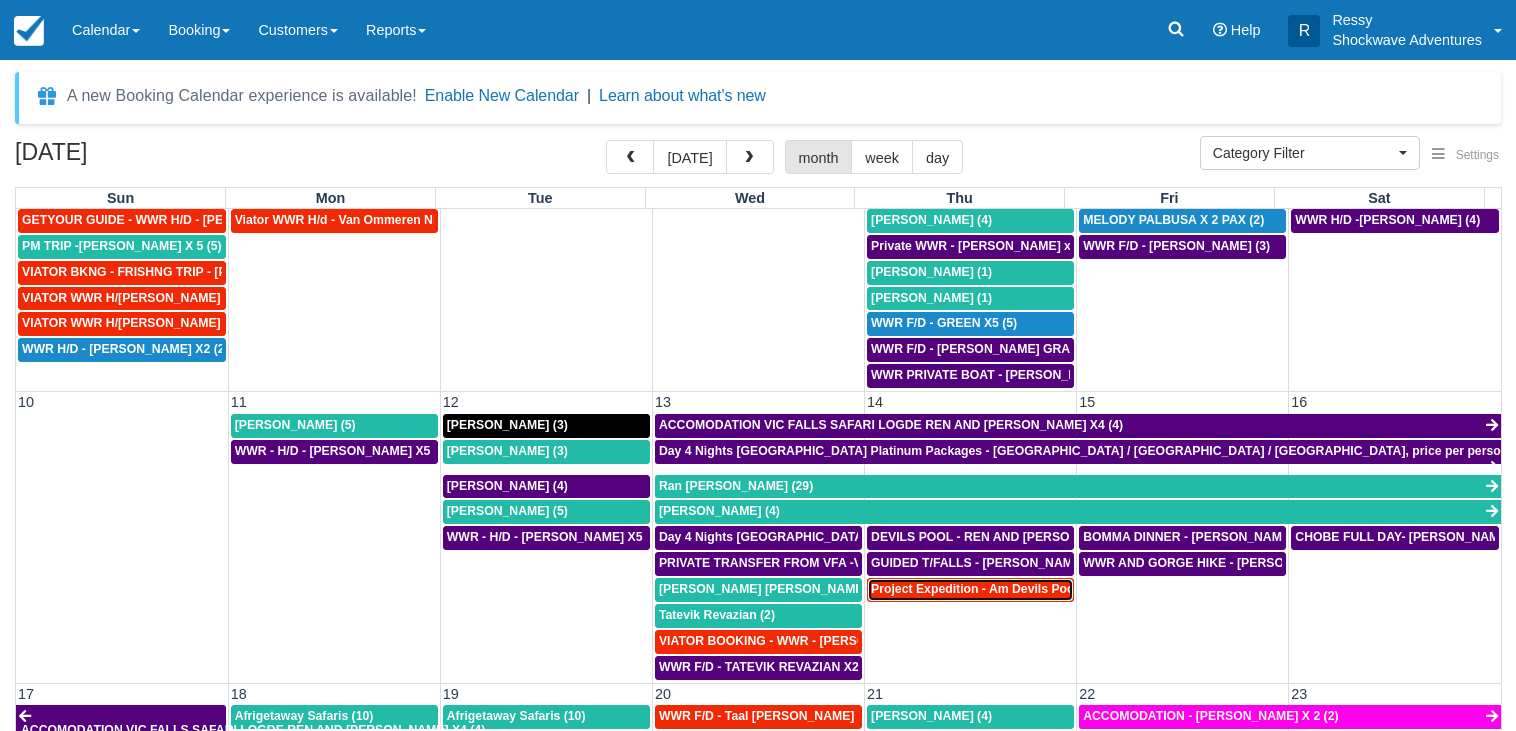 click on "Project Expedition - Am Devils Pool- Aaron Winarski X 2 (2)" at bounding box center [1049, 589] 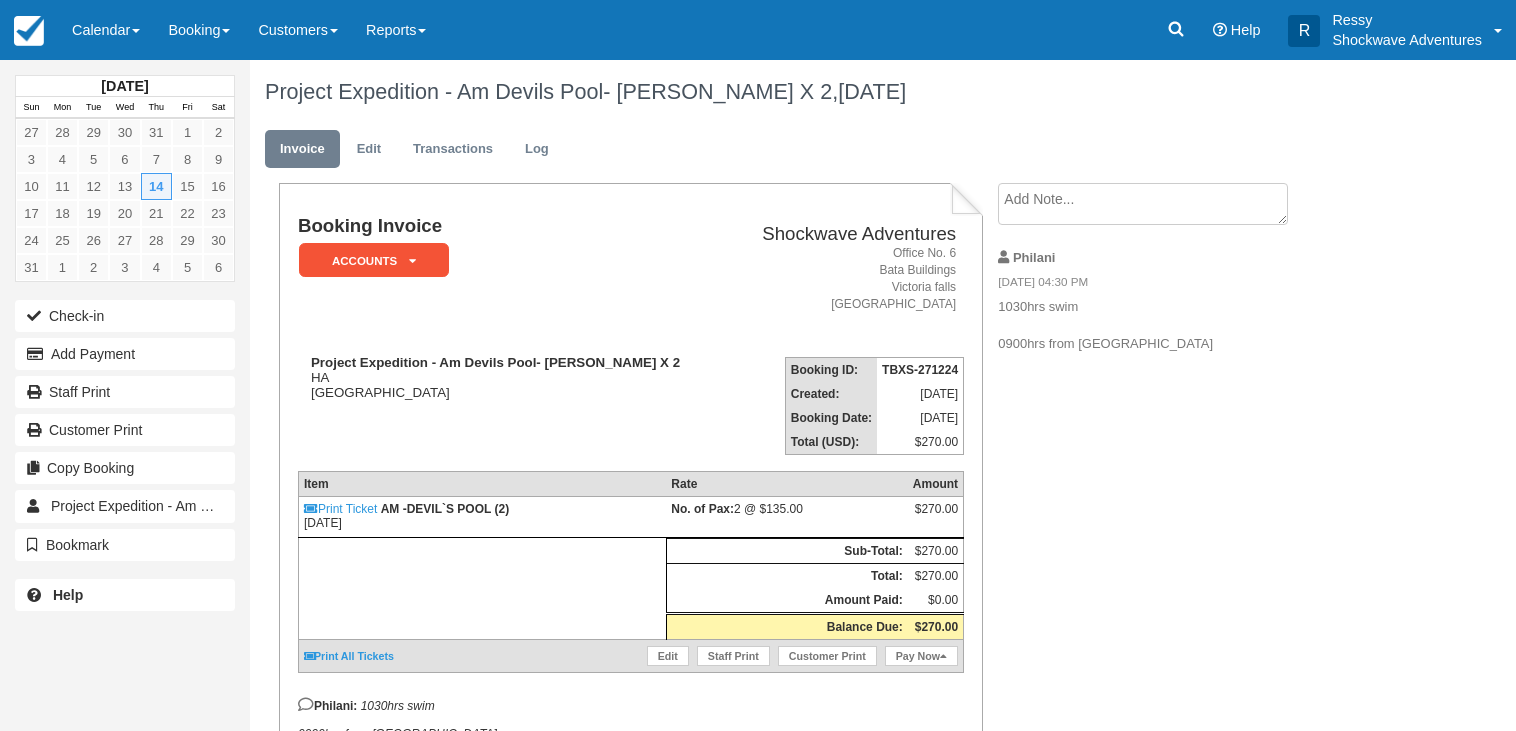 scroll, scrollTop: 0, scrollLeft: 0, axis: both 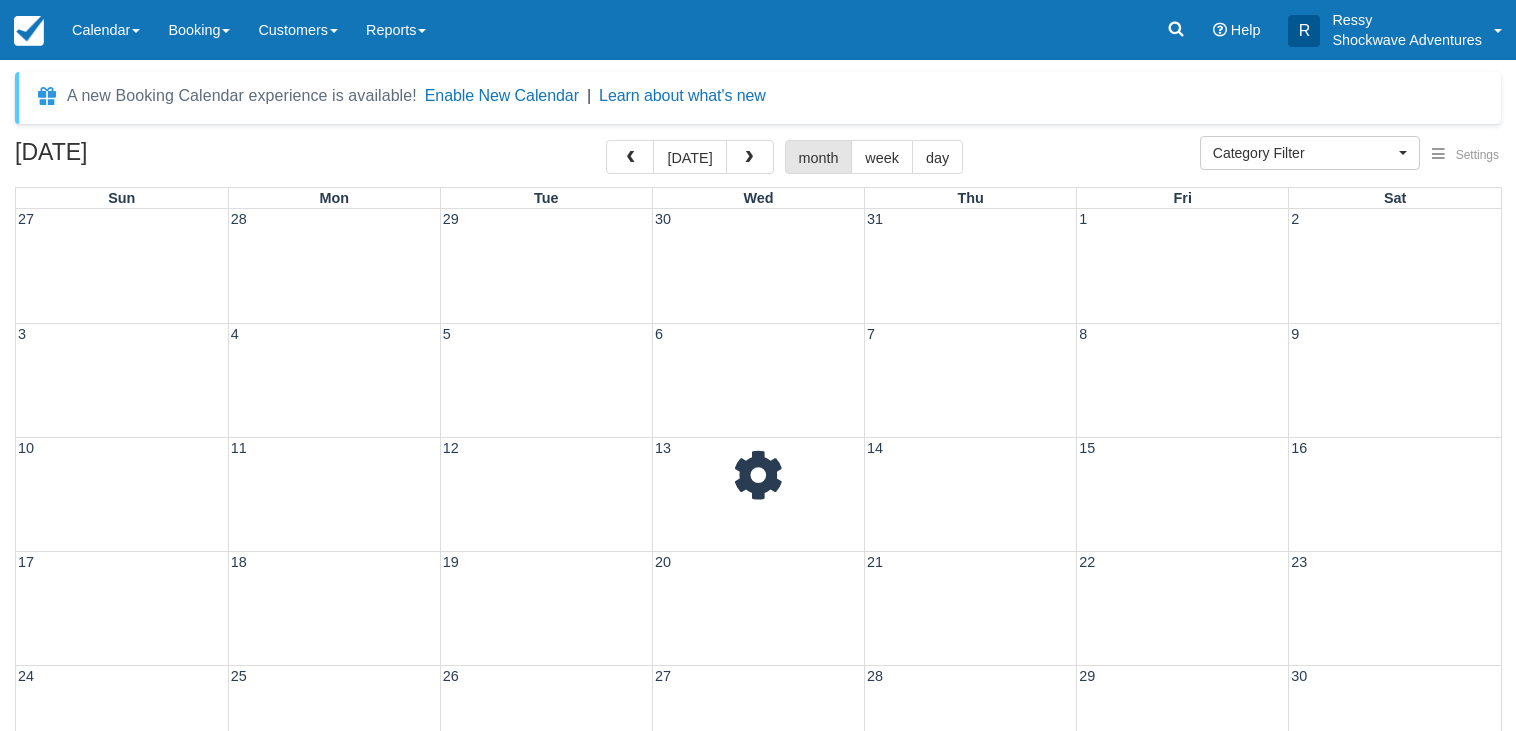 select 